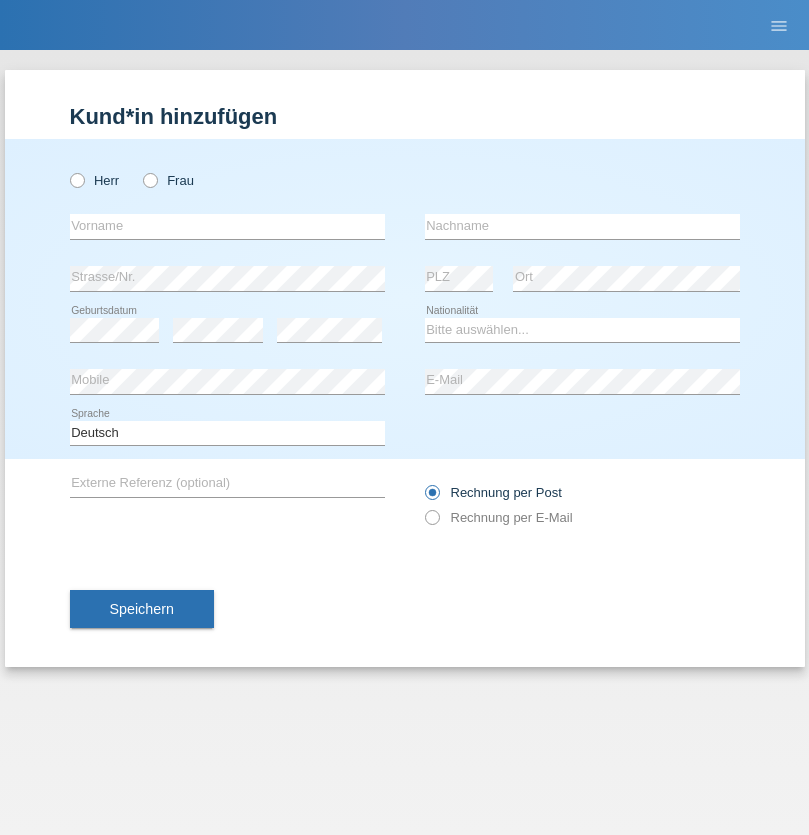 scroll, scrollTop: 0, scrollLeft: 0, axis: both 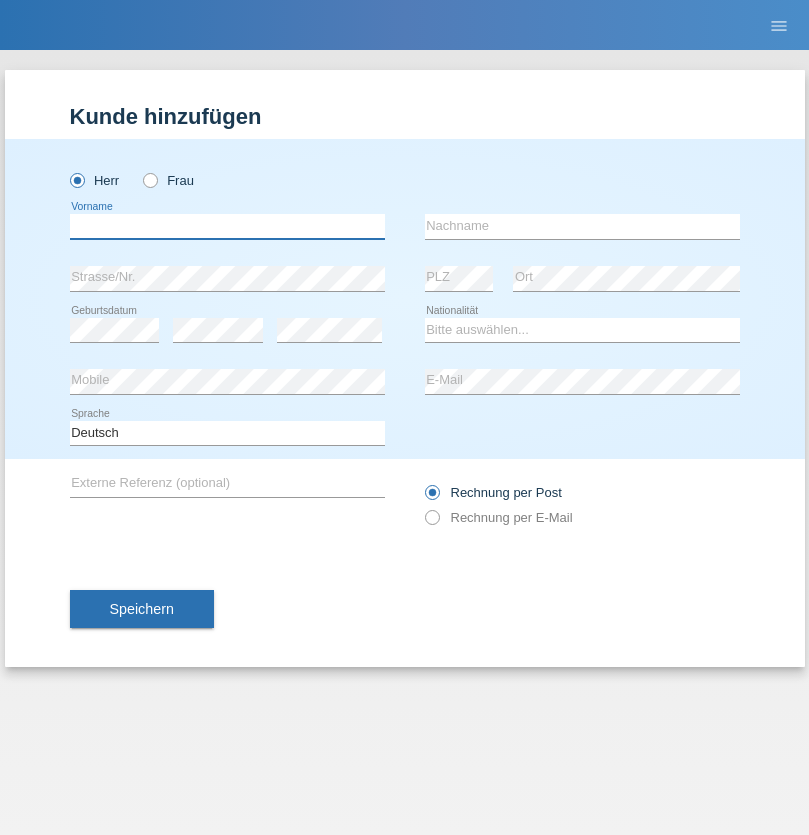 click at bounding box center [227, 226] 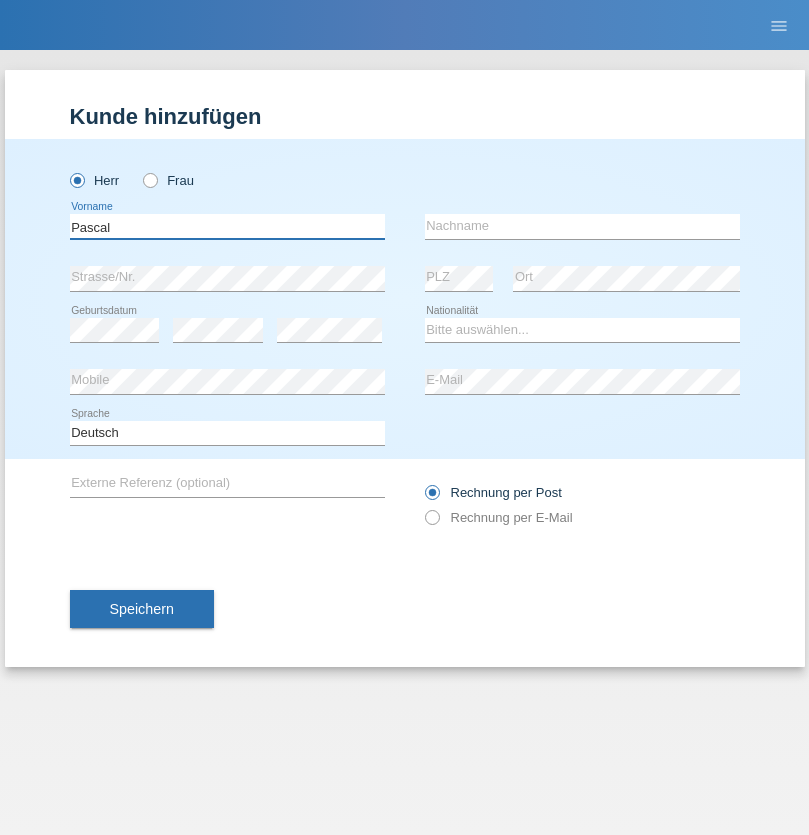 type on "[FIRST]" 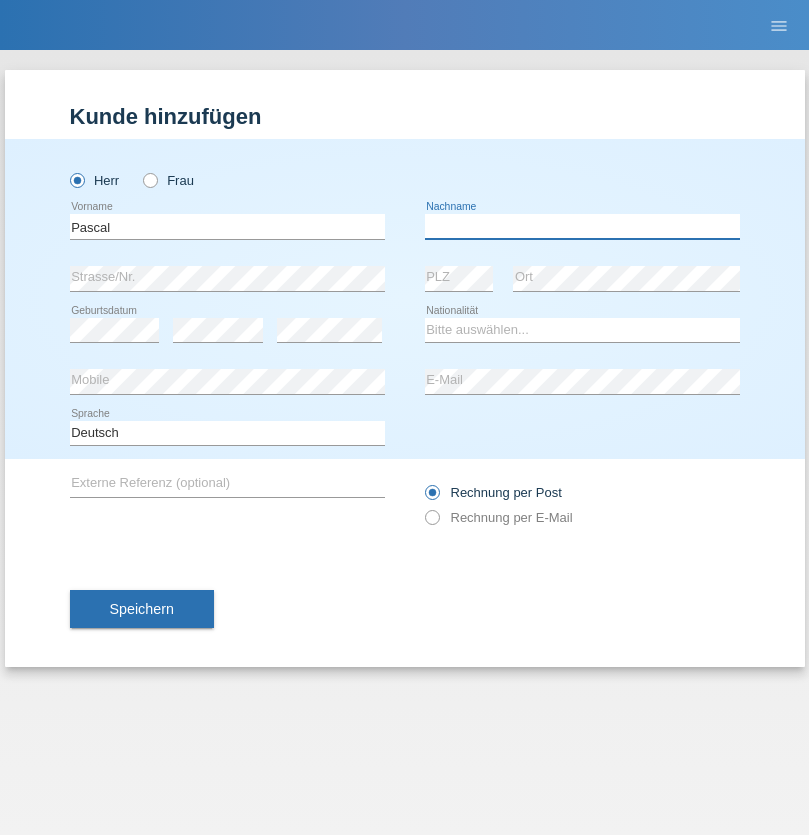 click at bounding box center (582, 226) 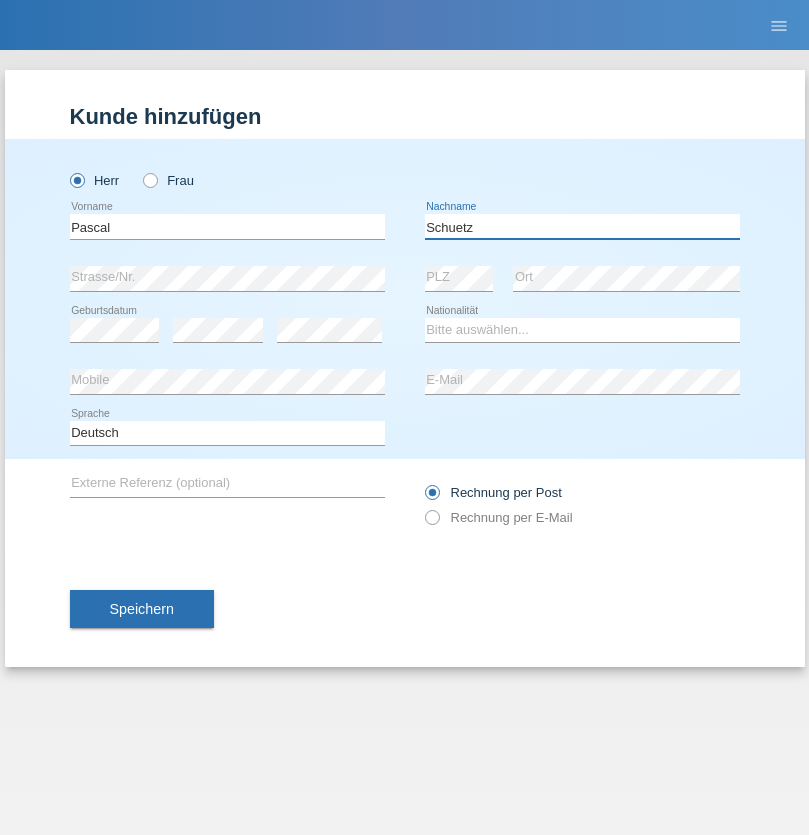 type on "[LAST]" 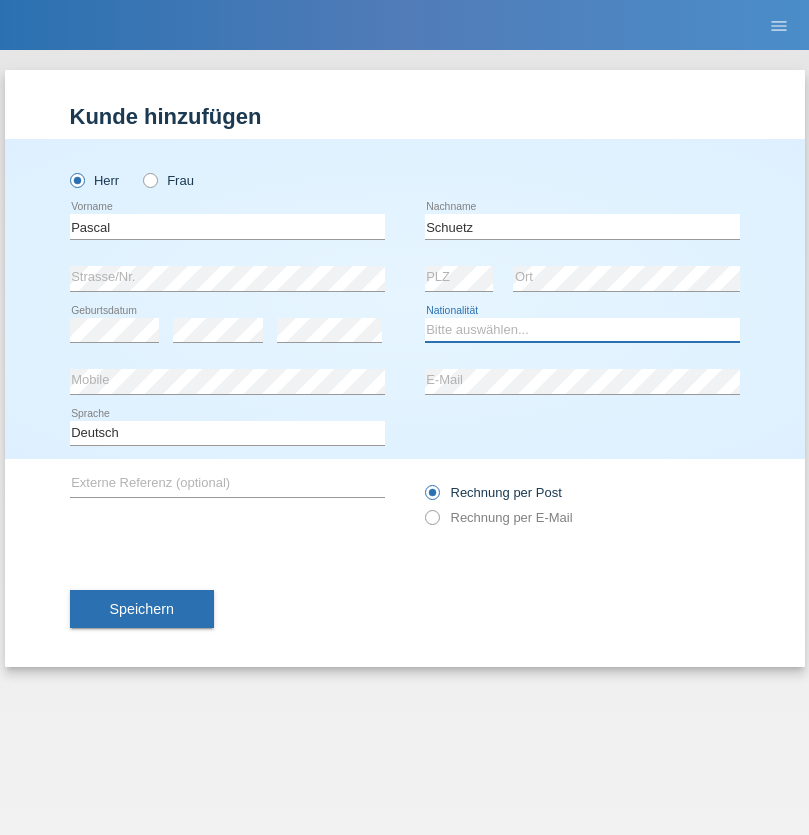 select on "DE" 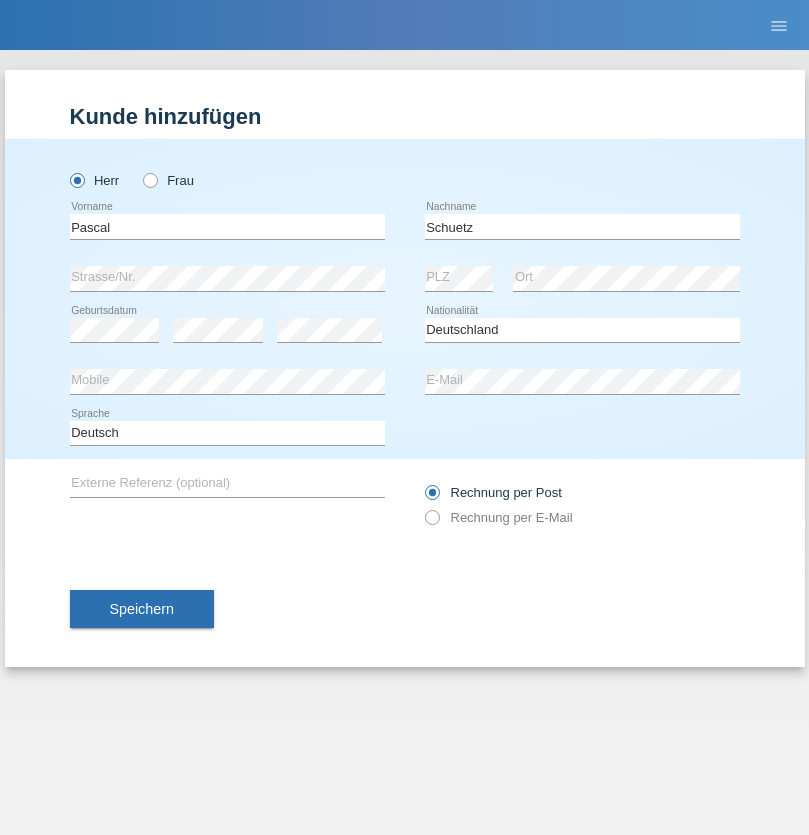 select on "C" 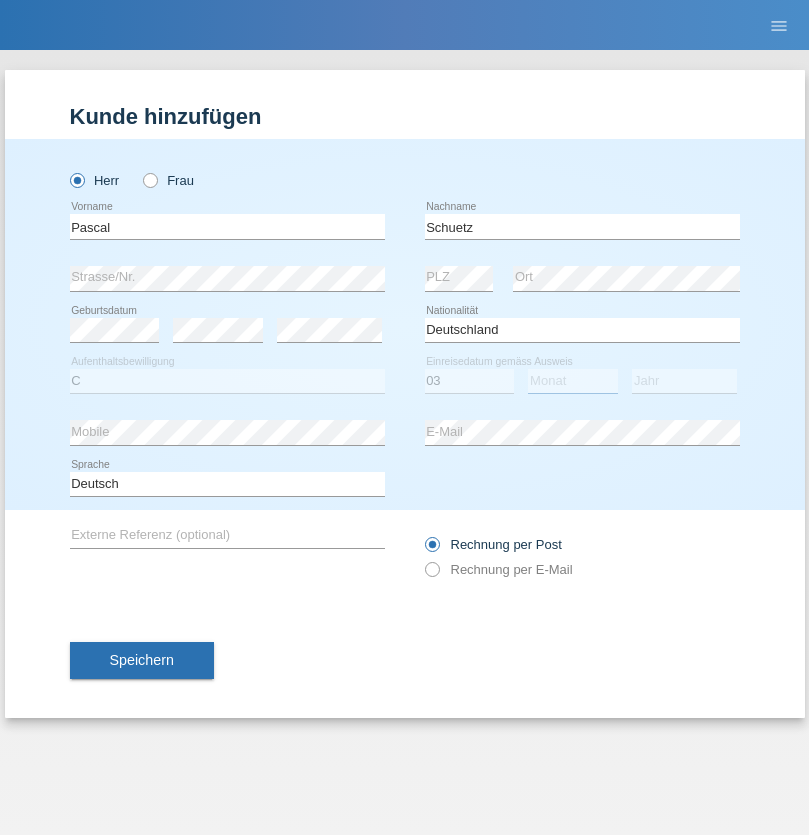 select on "05" 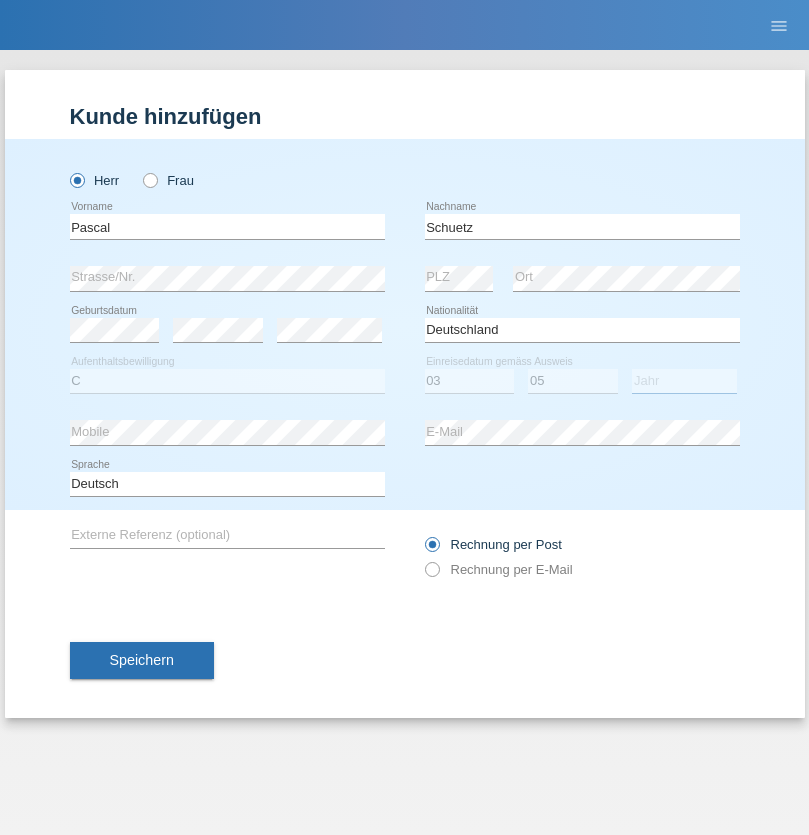 select on "2008" 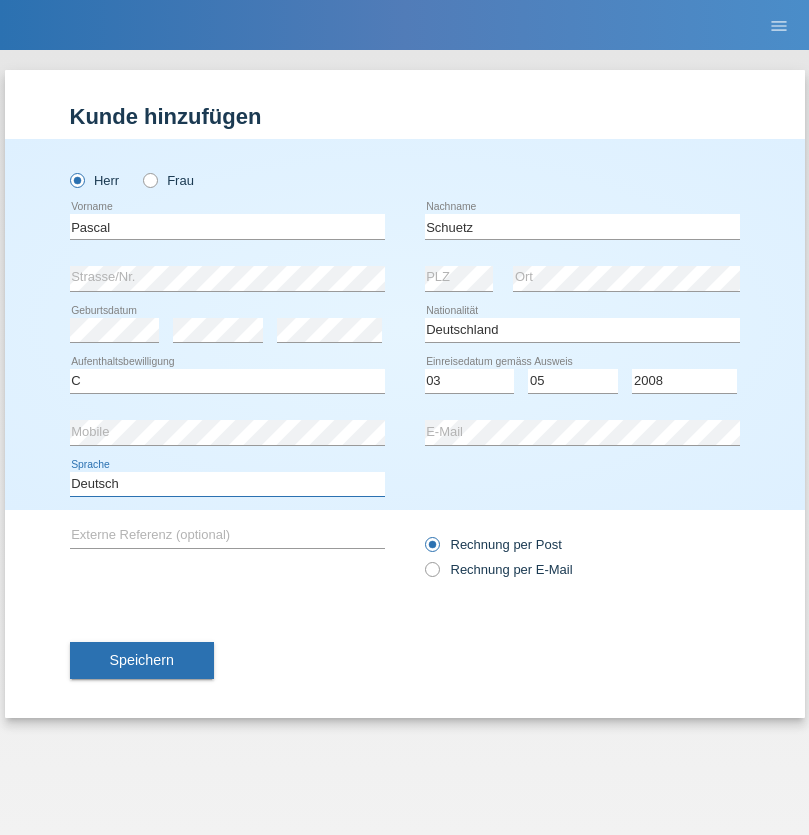select on "en" 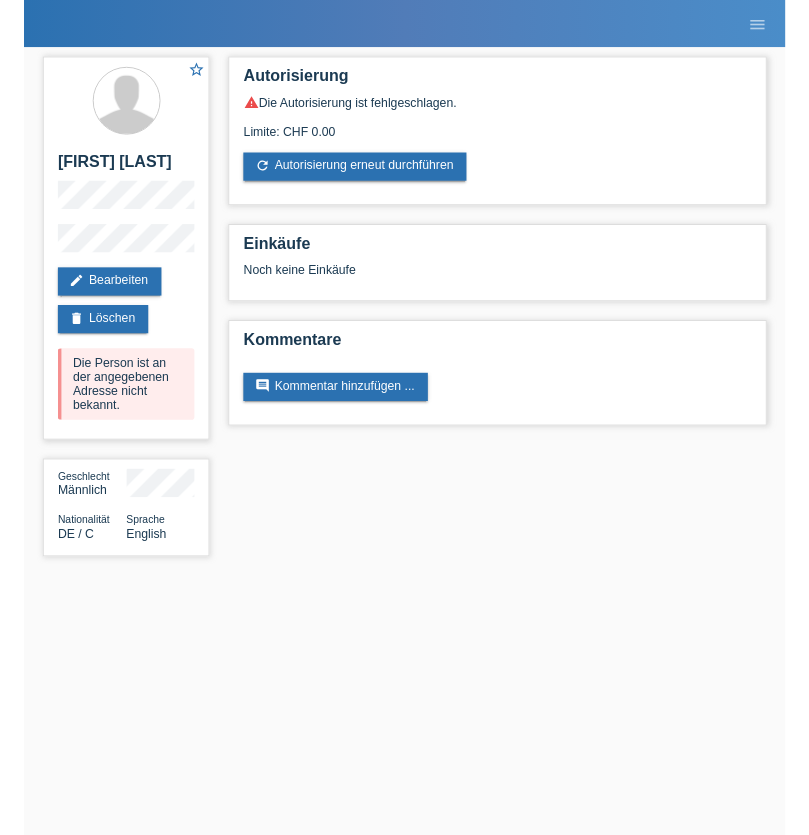 scroll, scrollTop: 0, scrollLeft: 0, axis: both 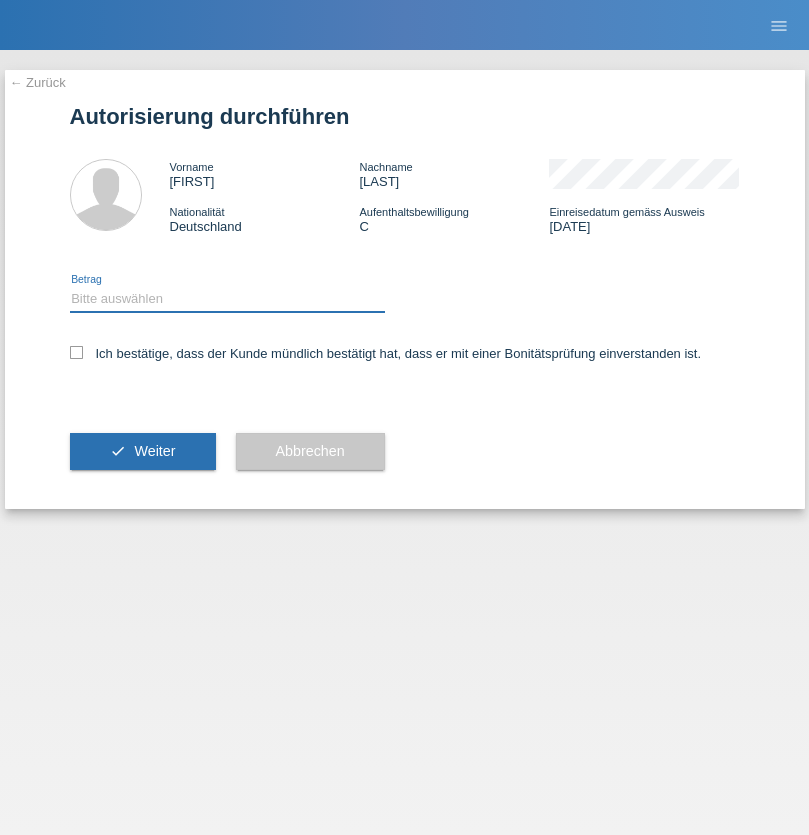 select on "1" 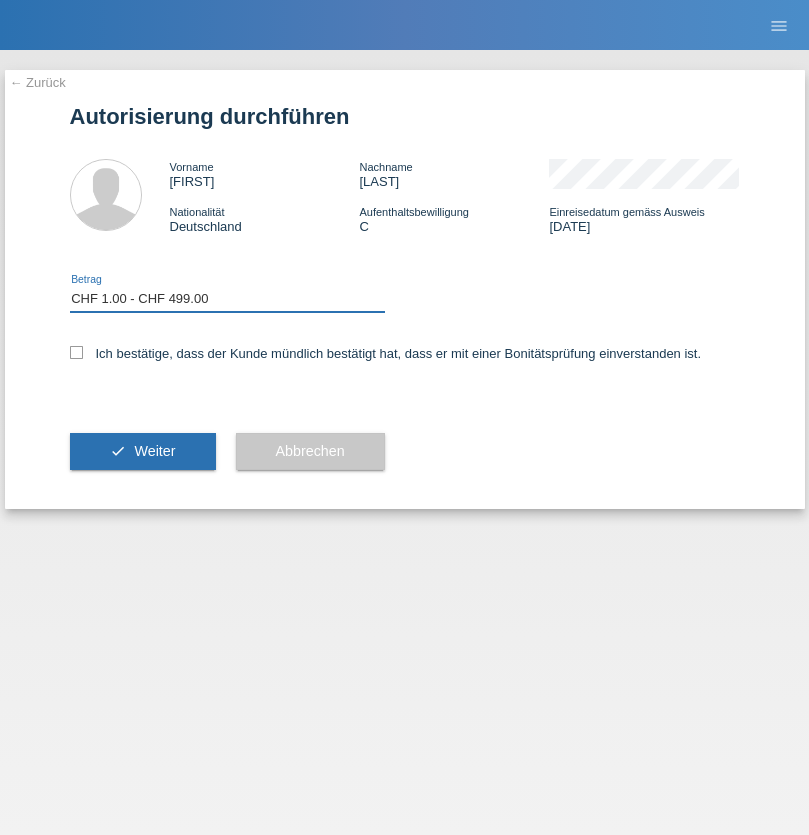 checkbox on "true" 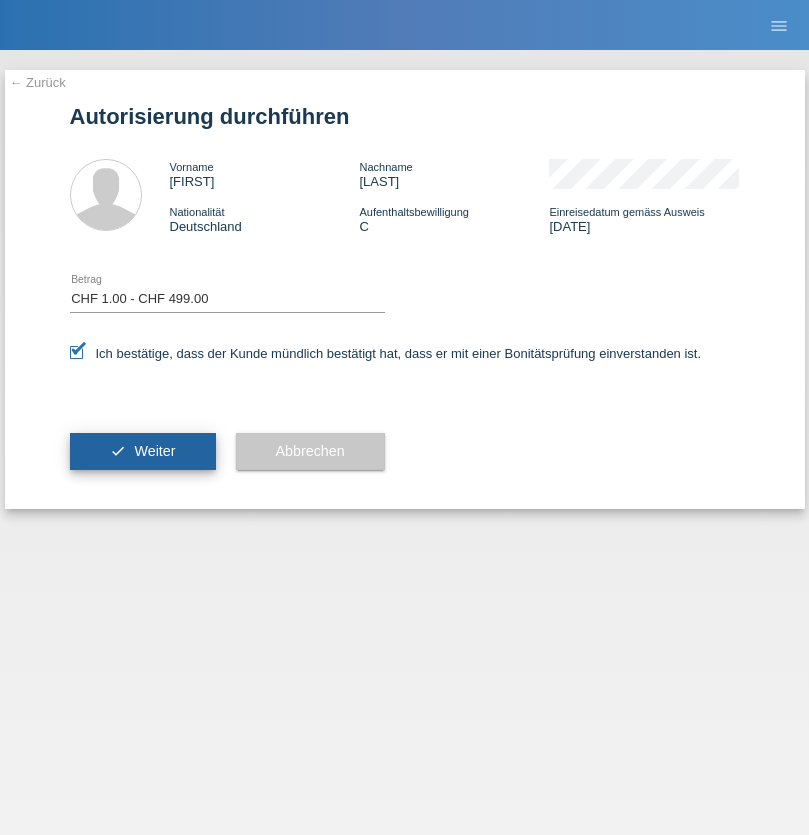 click on "Weiter" at bounding box center [154, 451] 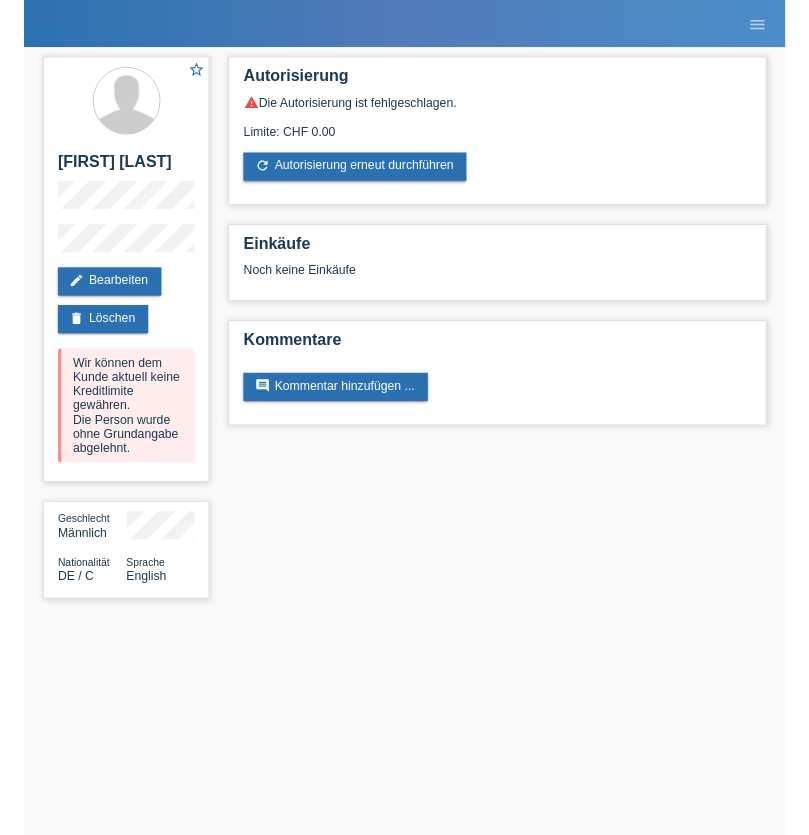 scroll, scrollTop: 0, scrollLeft: 0, axis: both 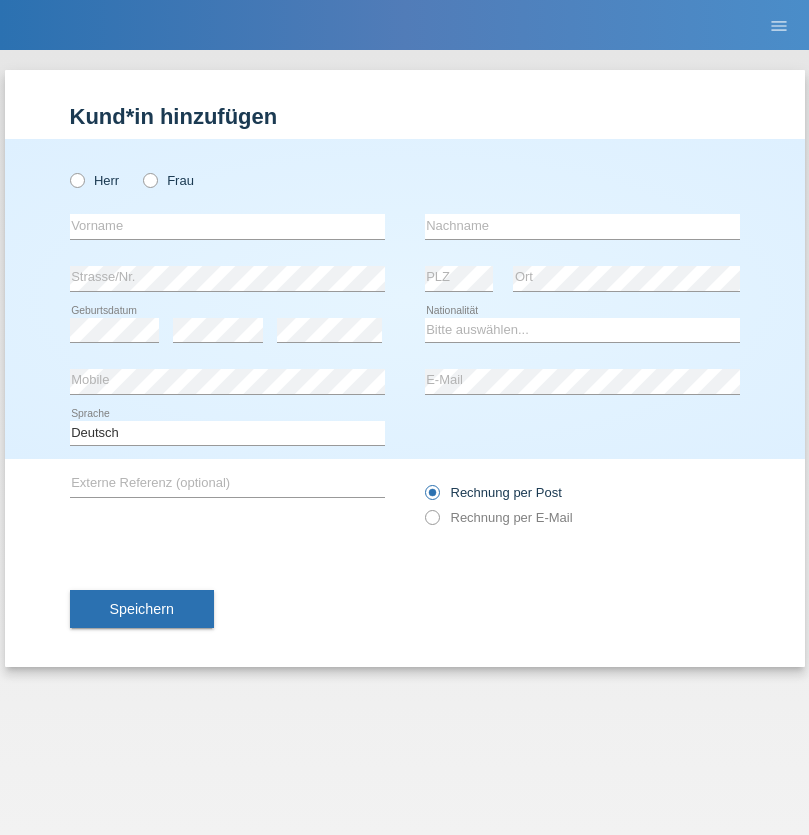 radio on "true" 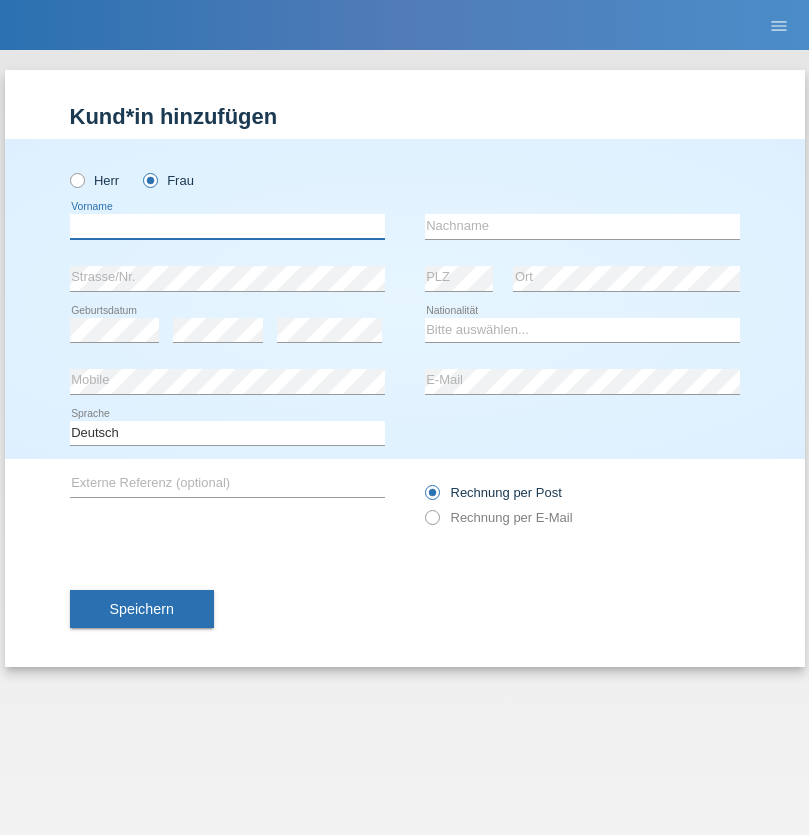 click at bounding box center (227, 226) 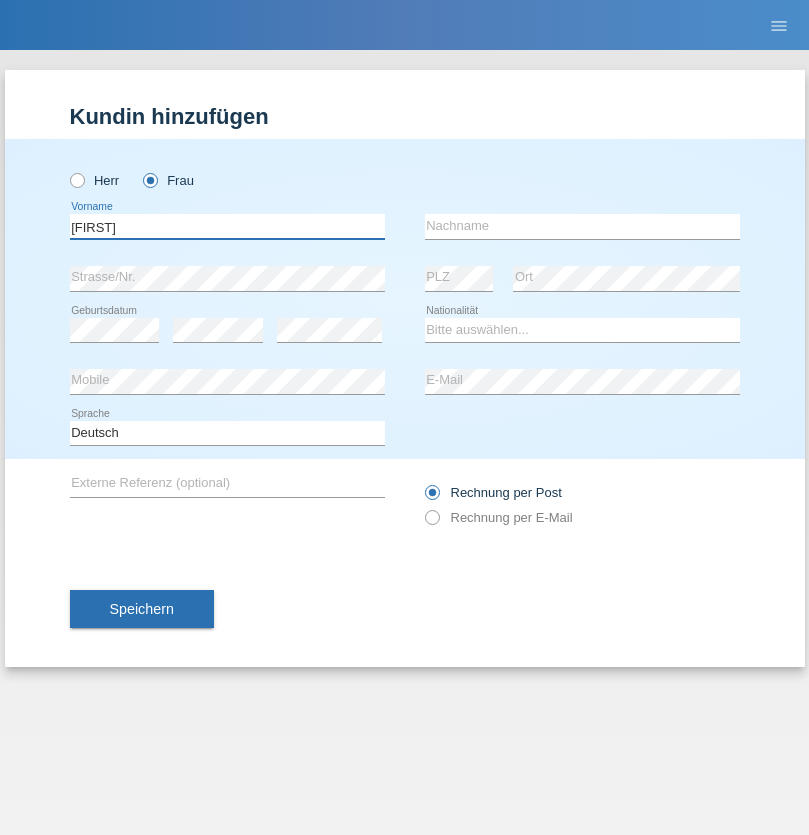 type on "[FIRST]" 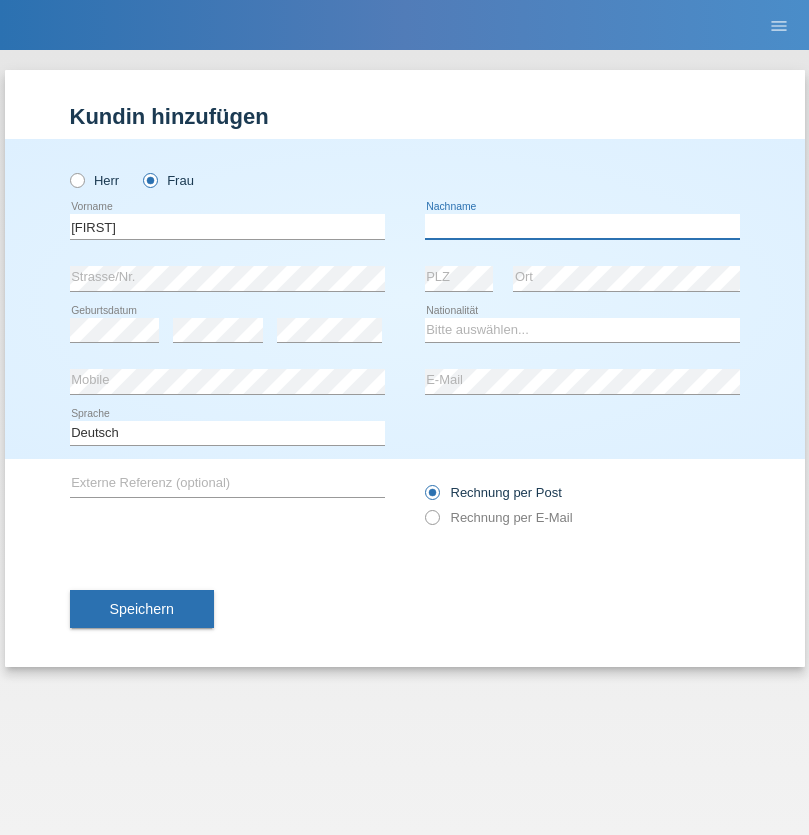 click at bounding box center (582, 226) 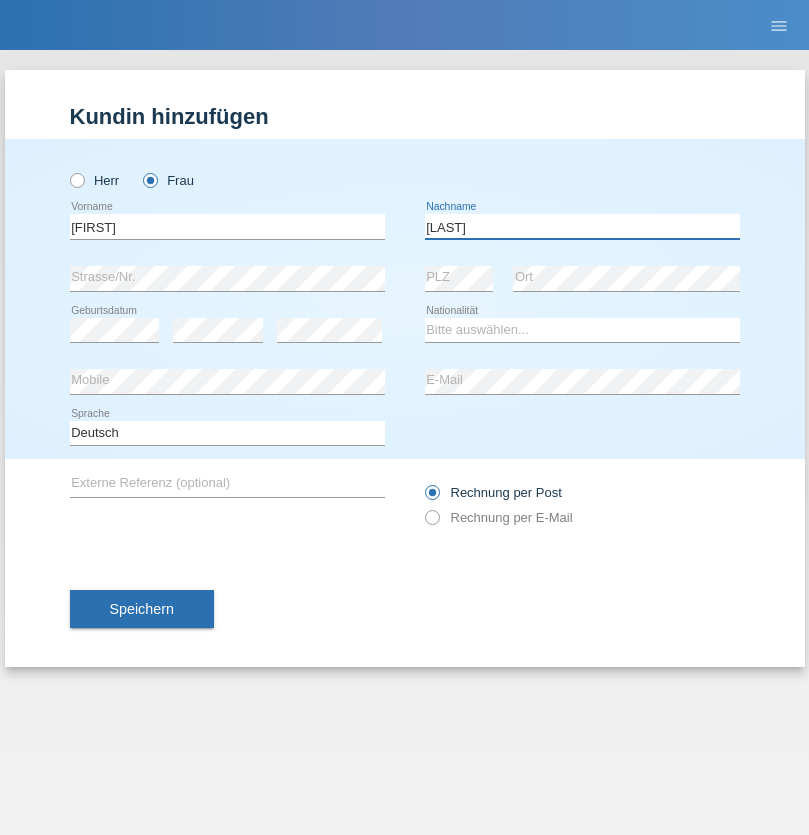 type on "[NAME]" 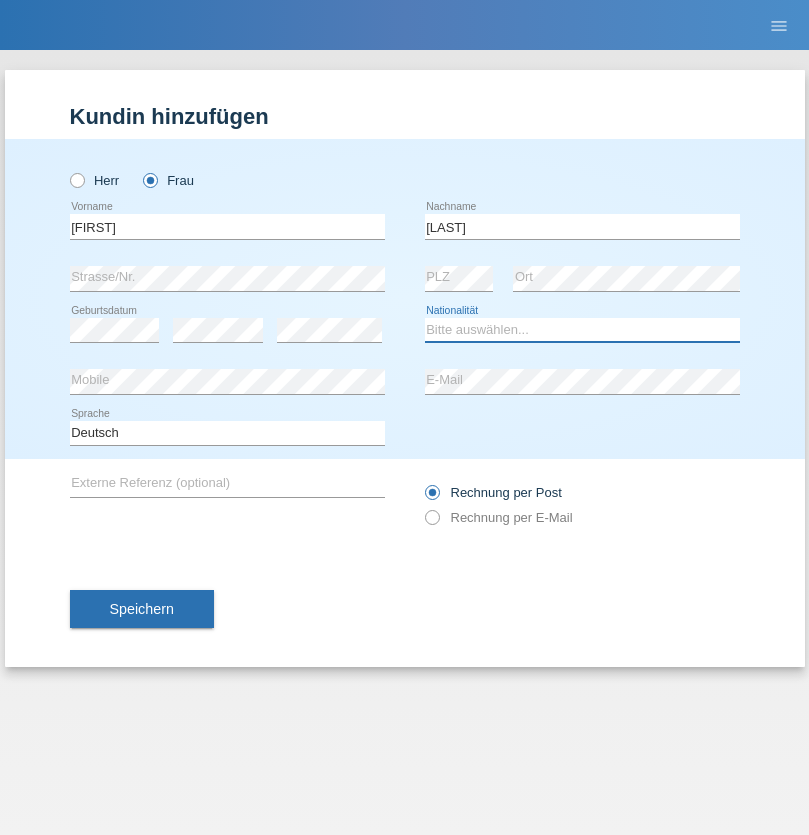 select on "HU" 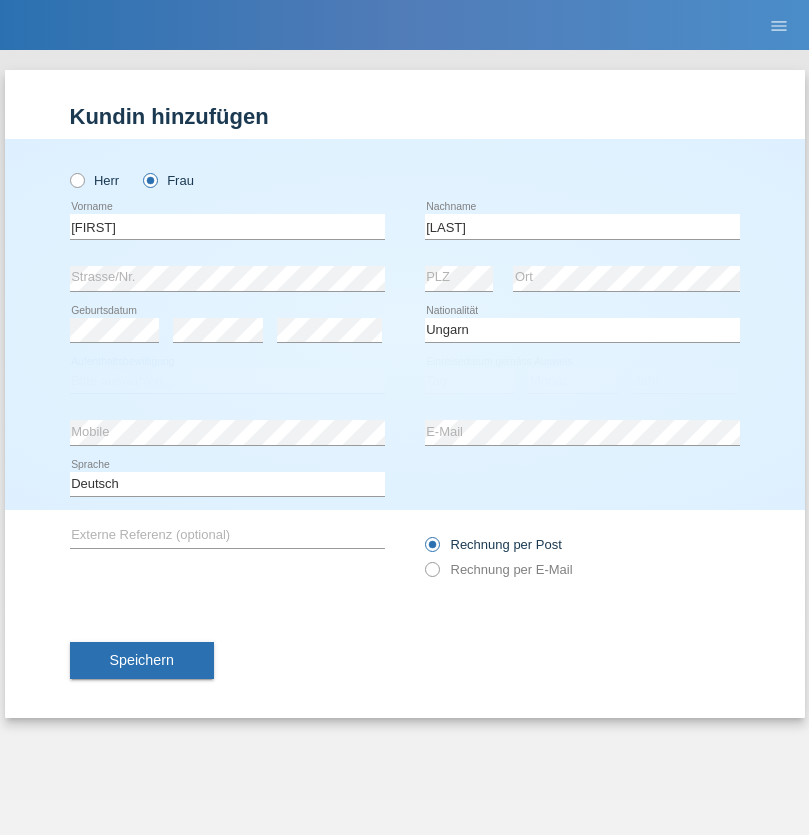 select on "C" 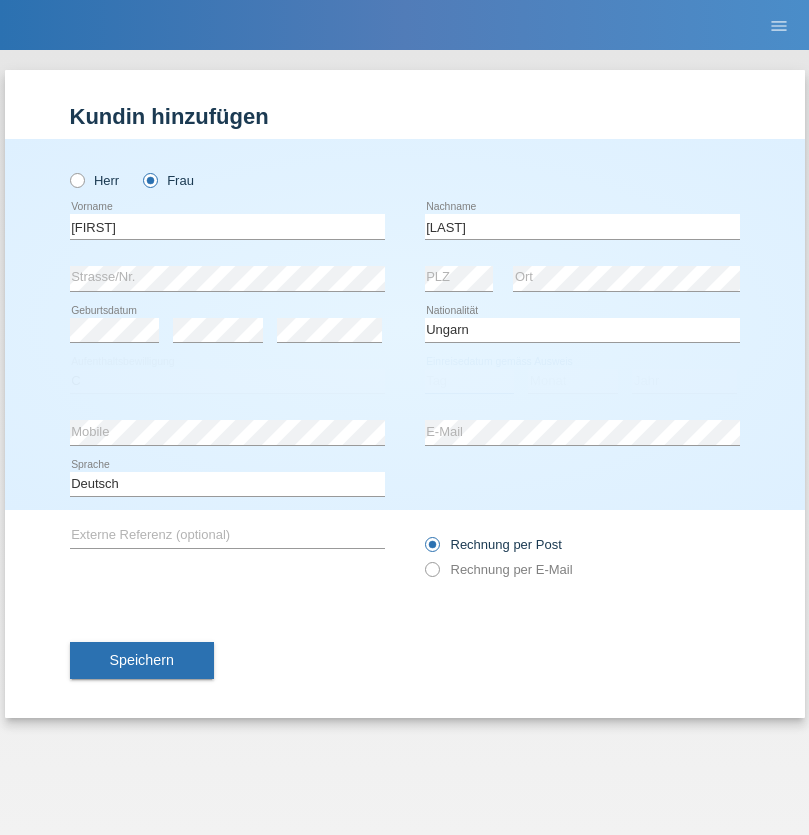 select on "17" 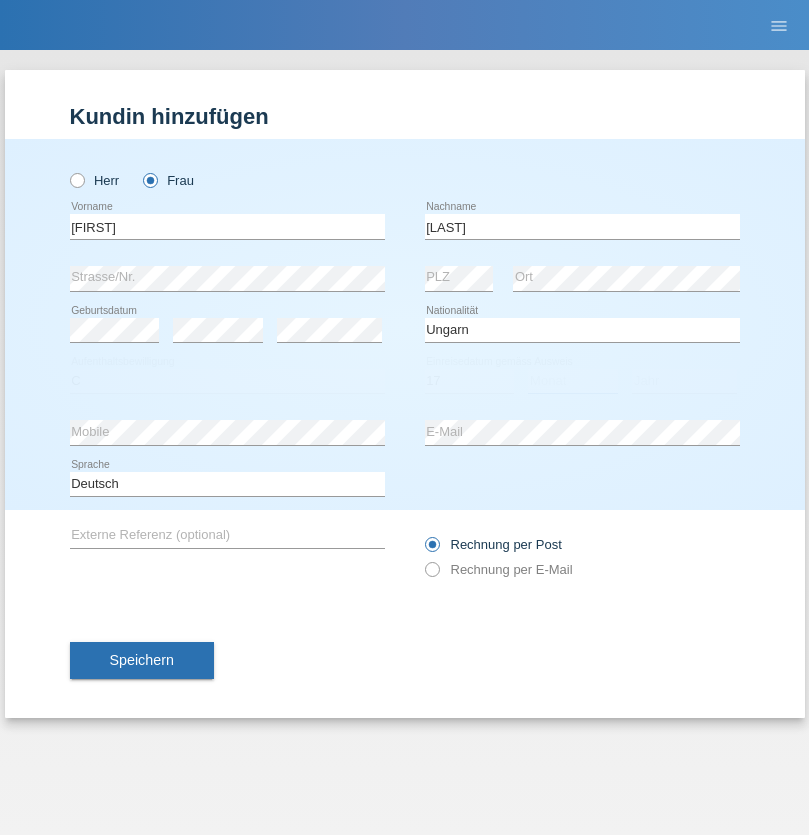 select on "02" 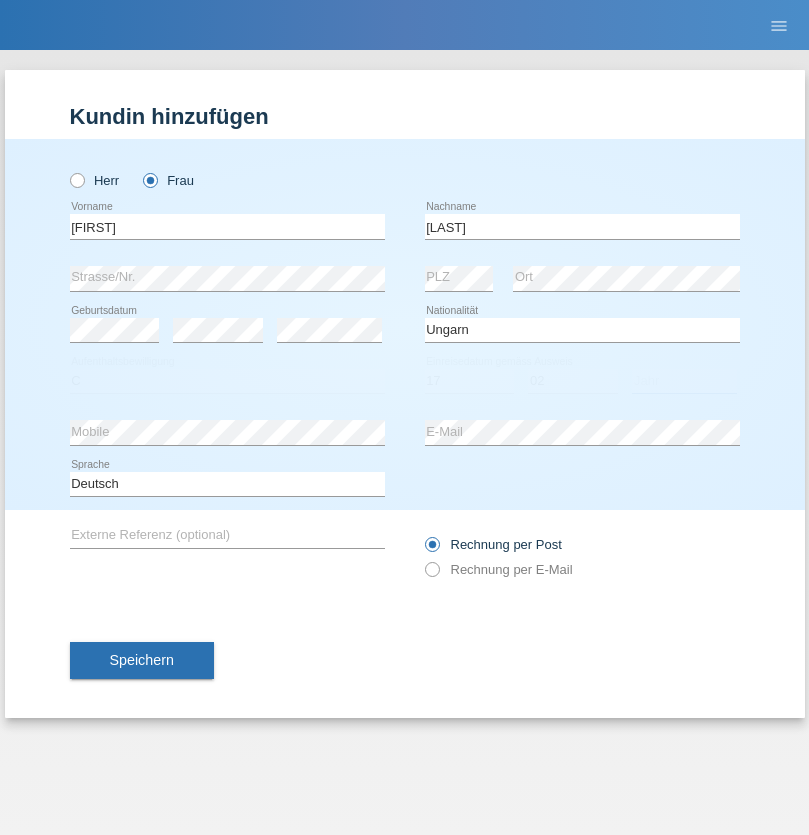 select on "2009" 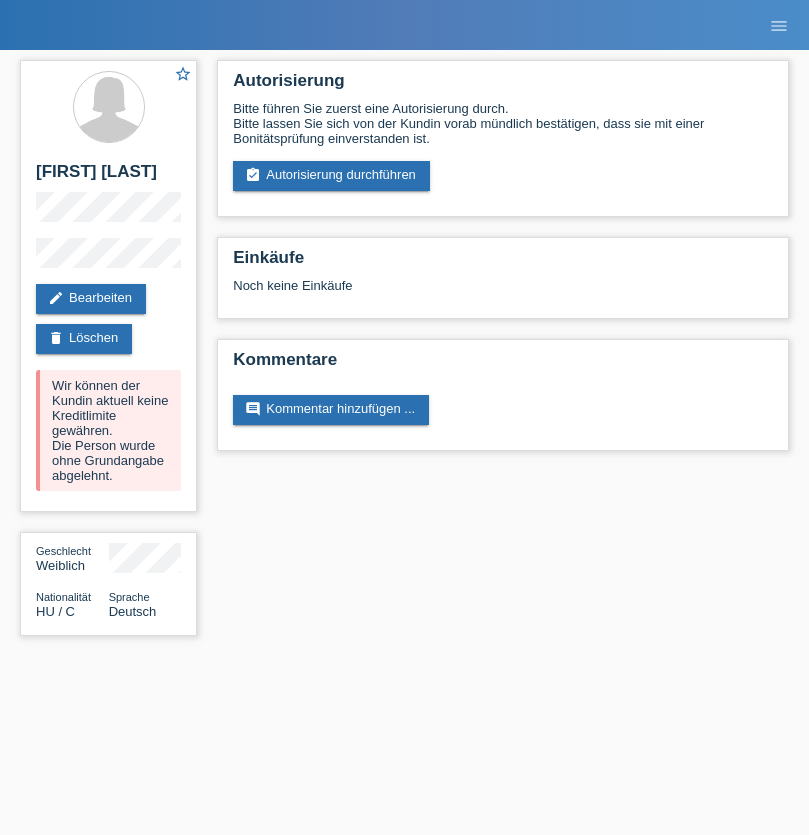 scroll, scrollTop: 0, scrollLeft: 0, axis: both 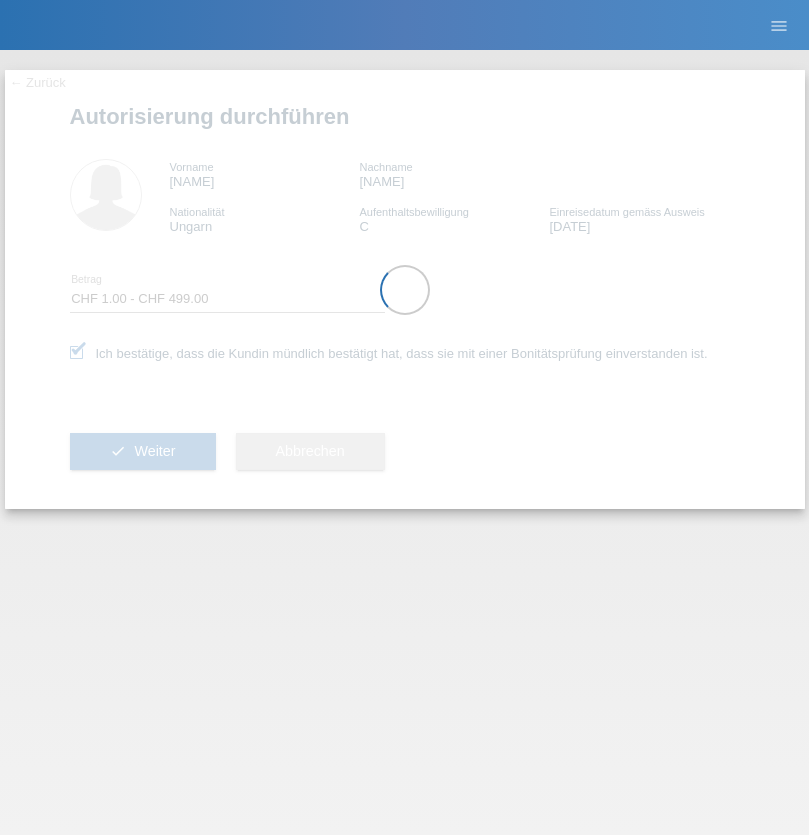 select on "1" 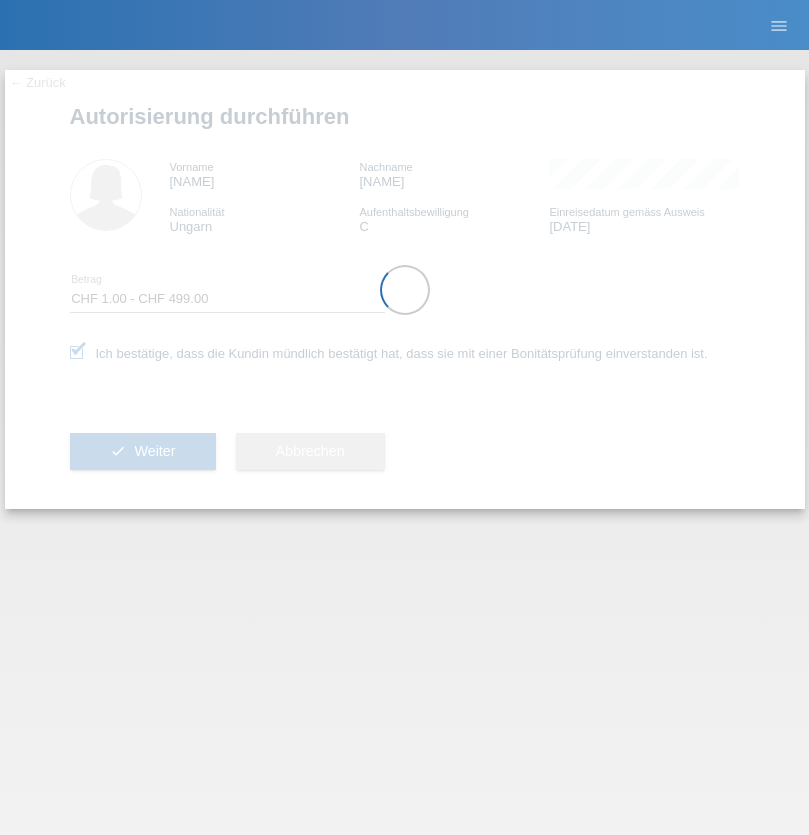 scroll, scrollTop: 0, scrollLeft: 0, axis: both 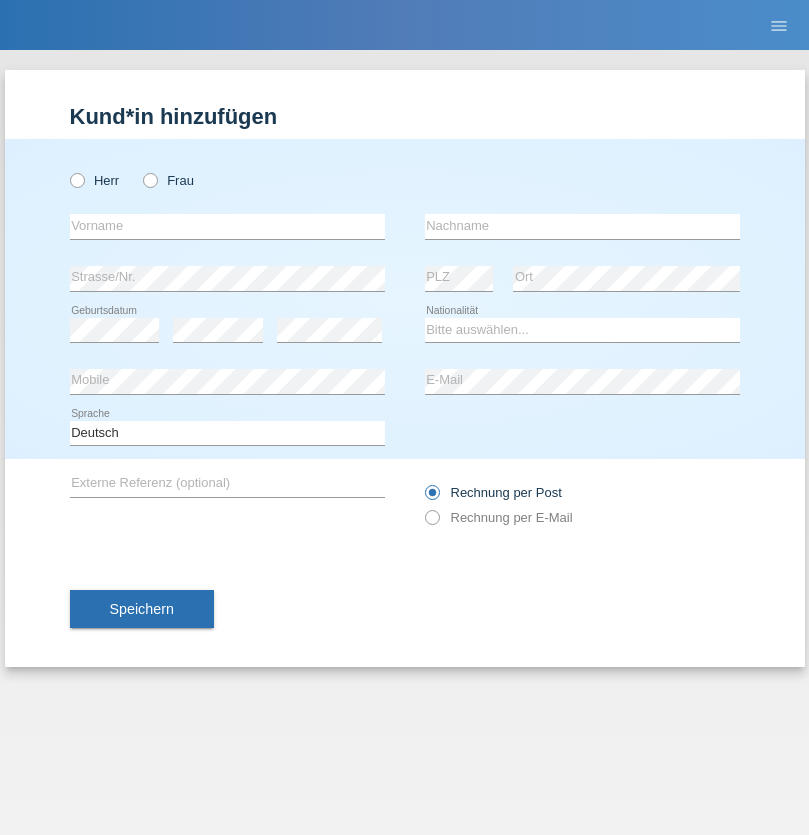 radio on "true" 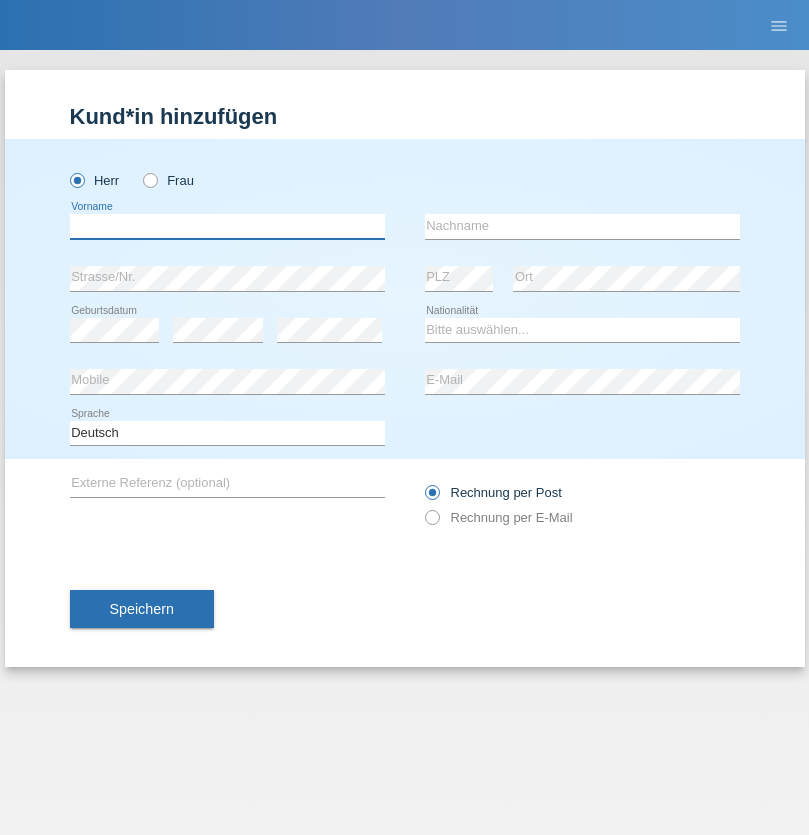 click at bounding box center (227, 226) 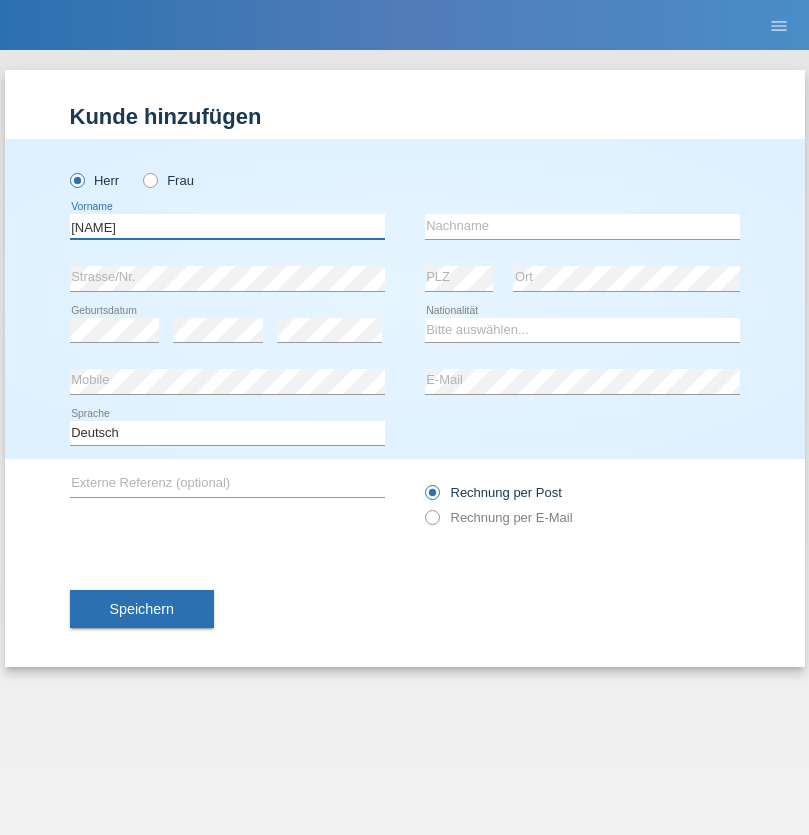 type on "Oliver" 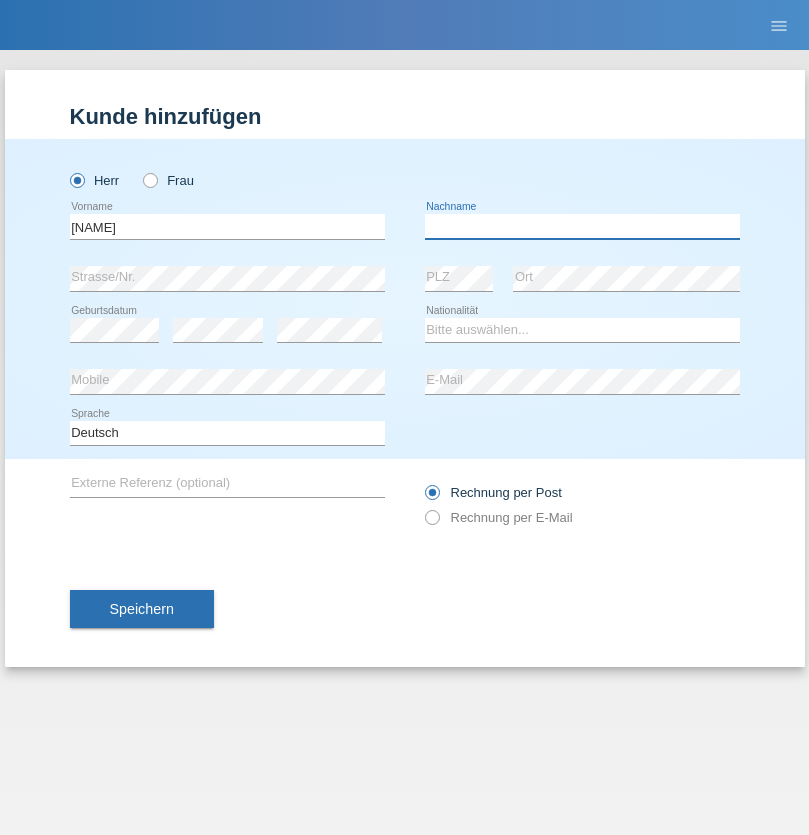 click at bounding box center [582, 226] 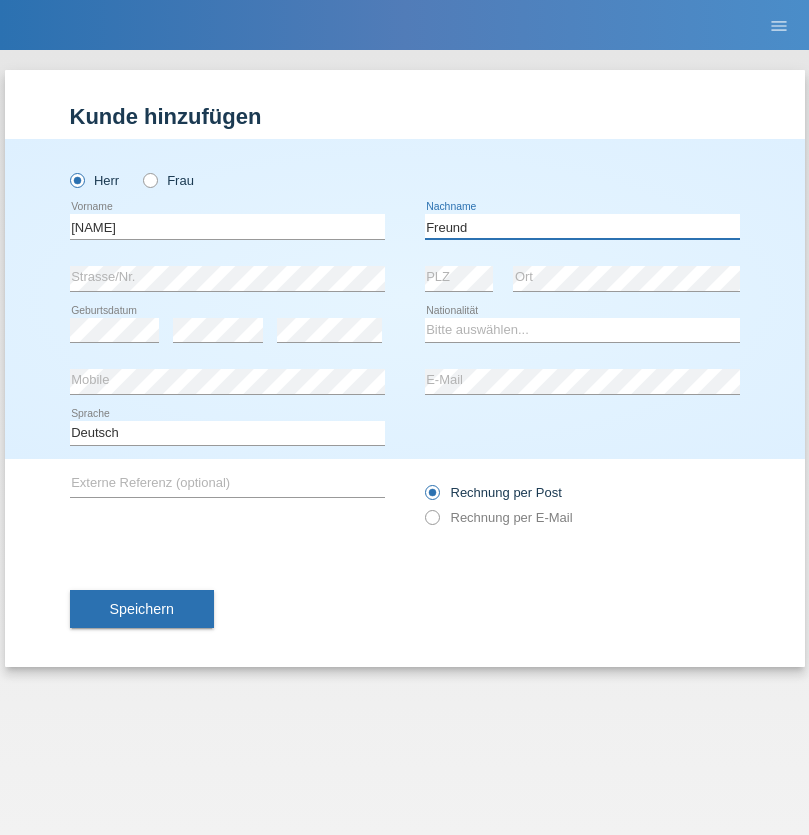 type on "Freund" 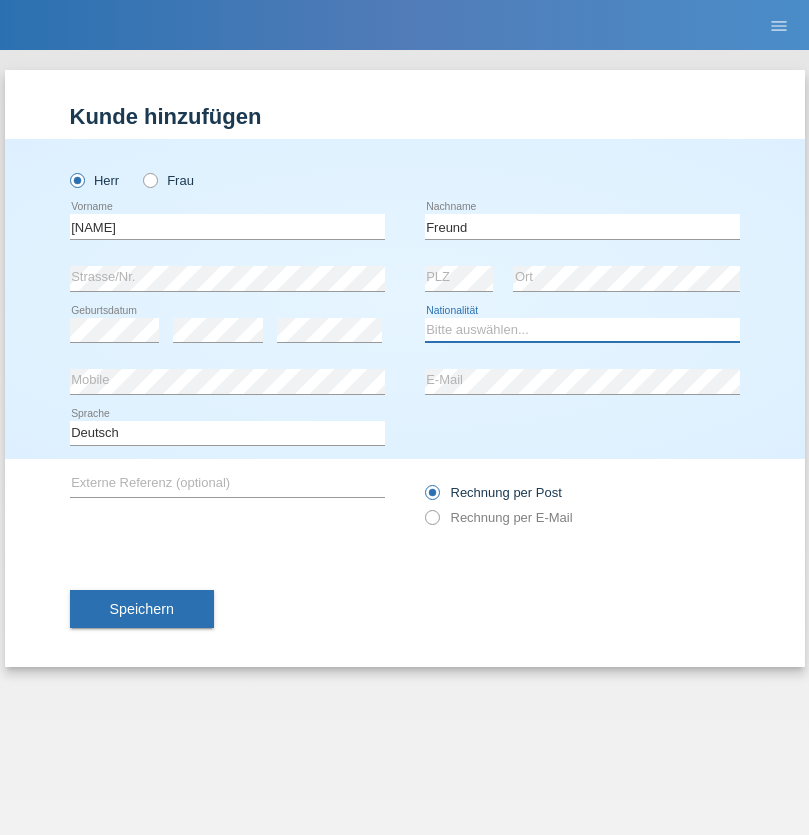 select on "CH" 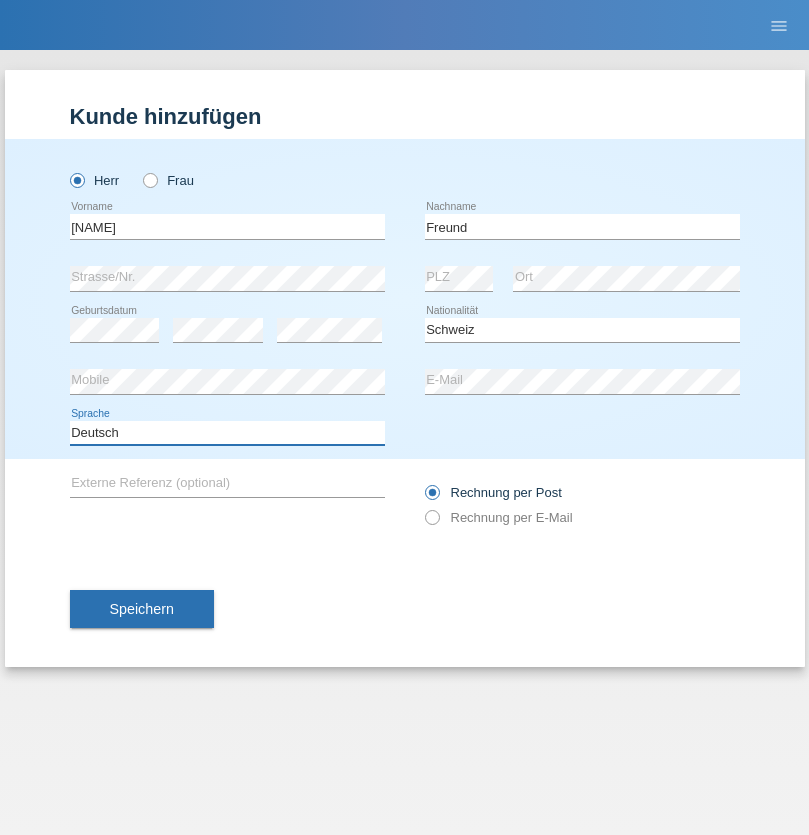 select on "en" 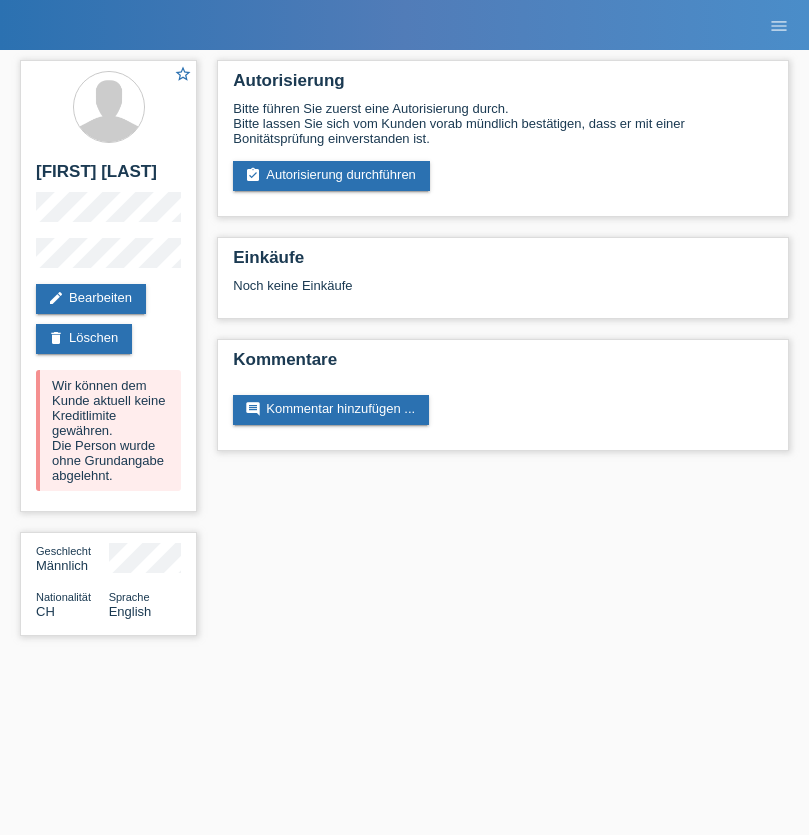 scroll, scrollTop: 0, scrollLeft: 0, axis: both 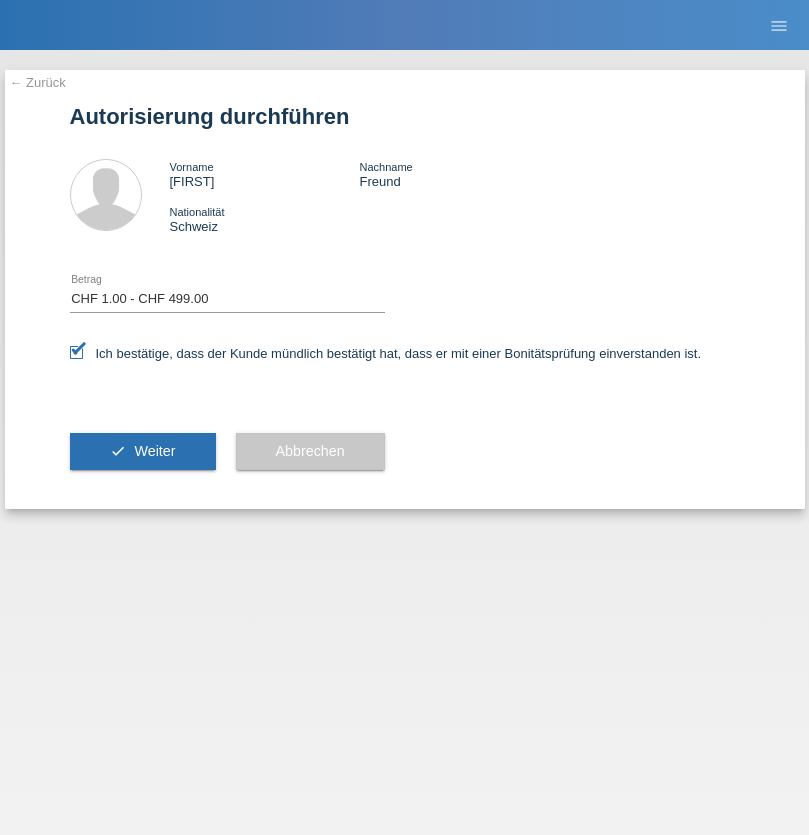 select on "1" 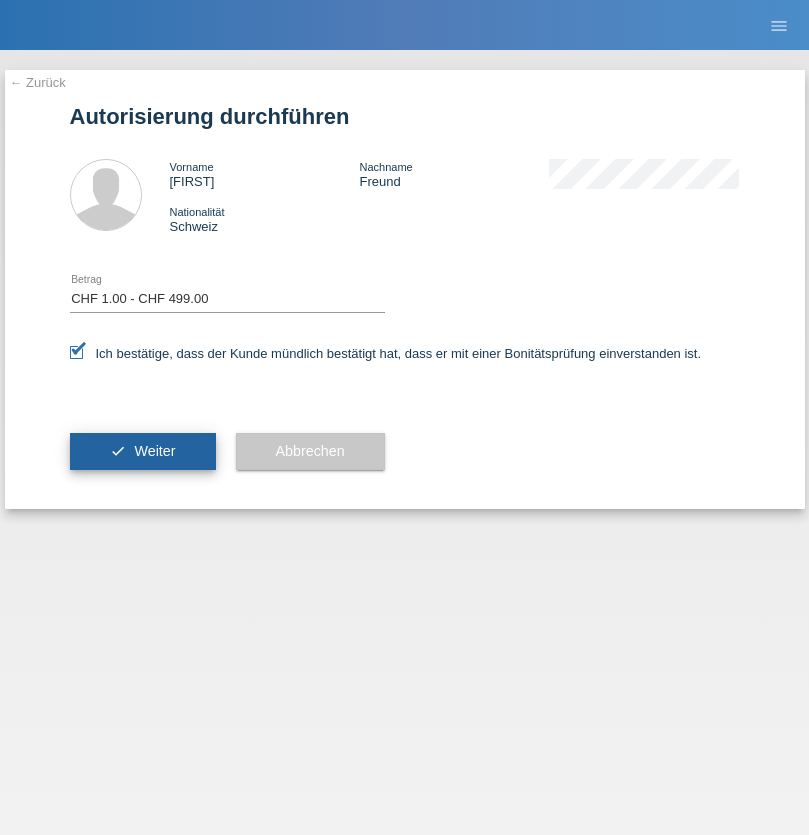 click on "Weiter" at bounding box center [154, 451] 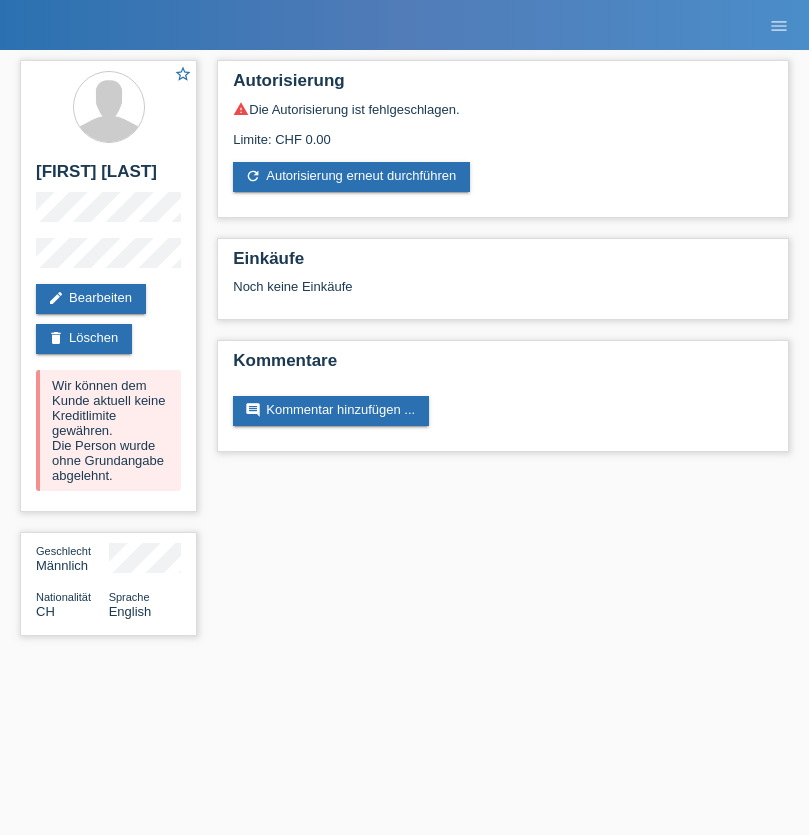 scroll, scrollTop: 0, scrollLeft: 0, axis: both 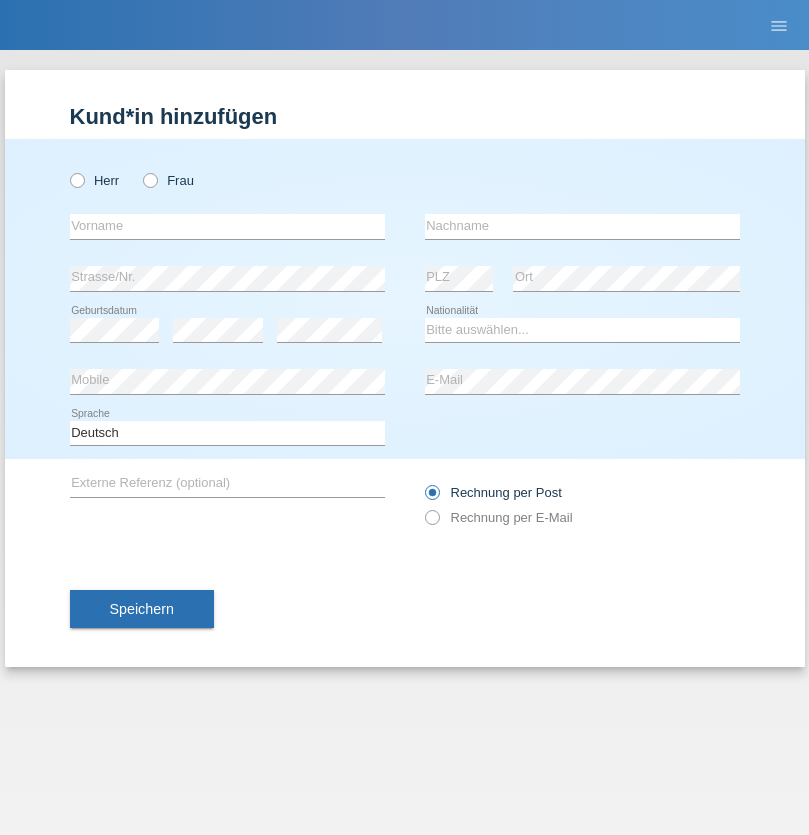 radio on "true" 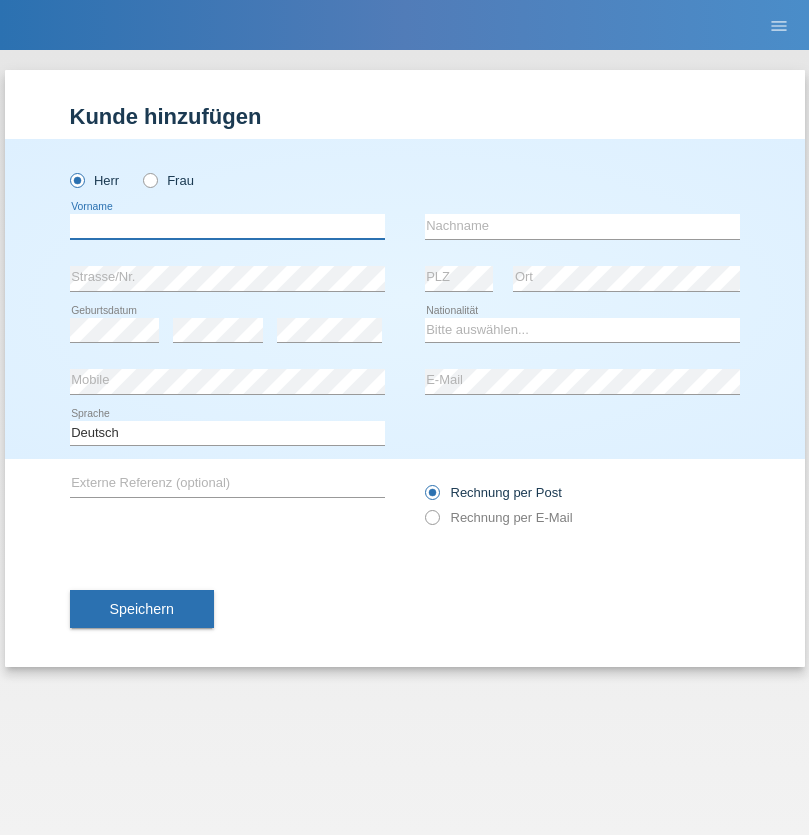 click at bounding box center (227, 226) 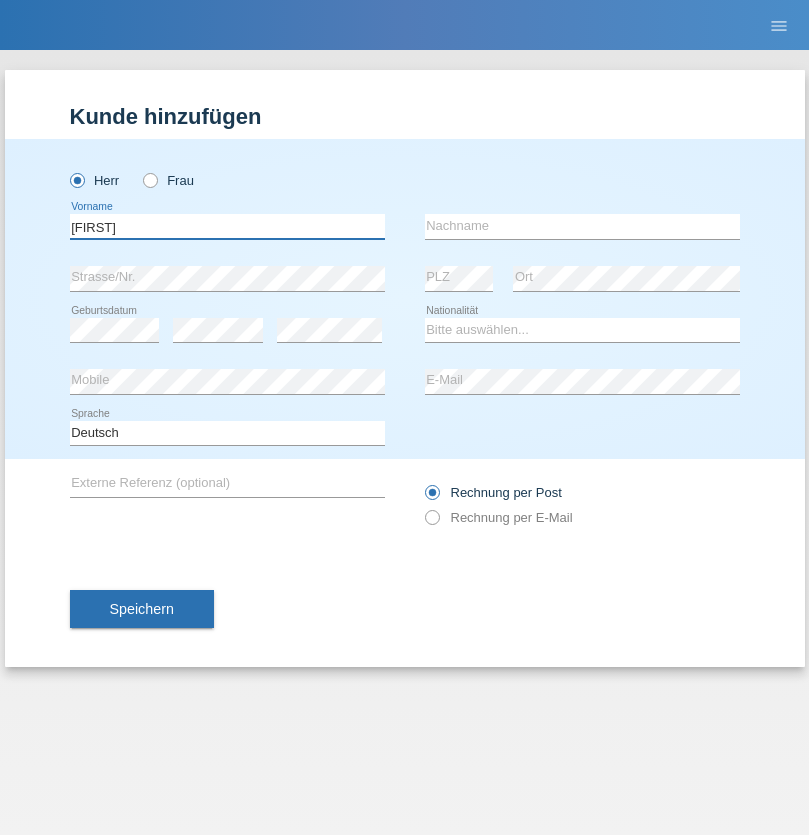 type on "Hugo" 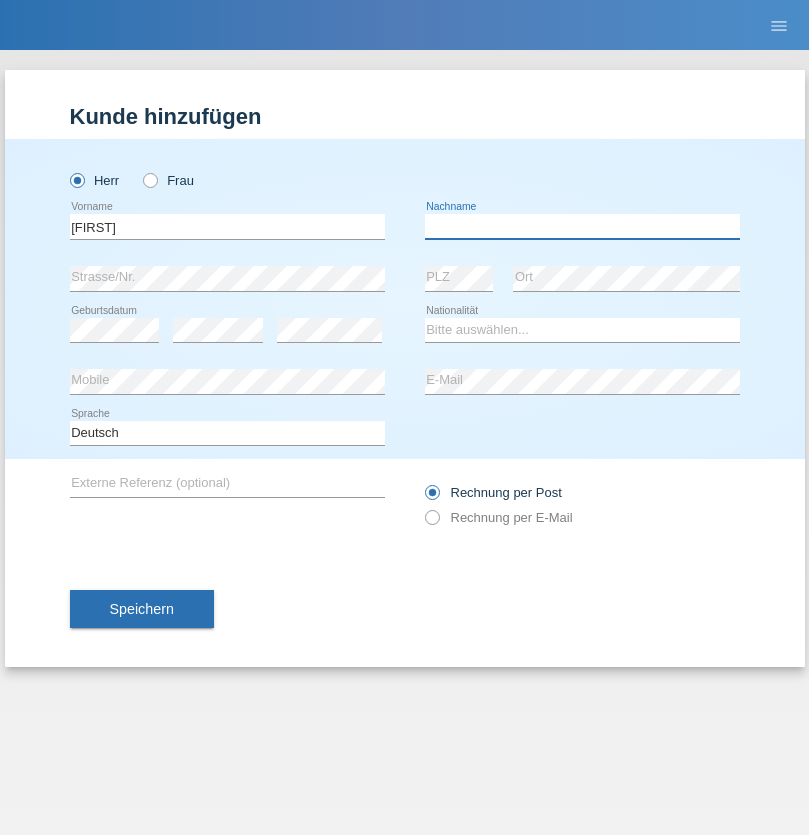click at bounding box center (582, 226) 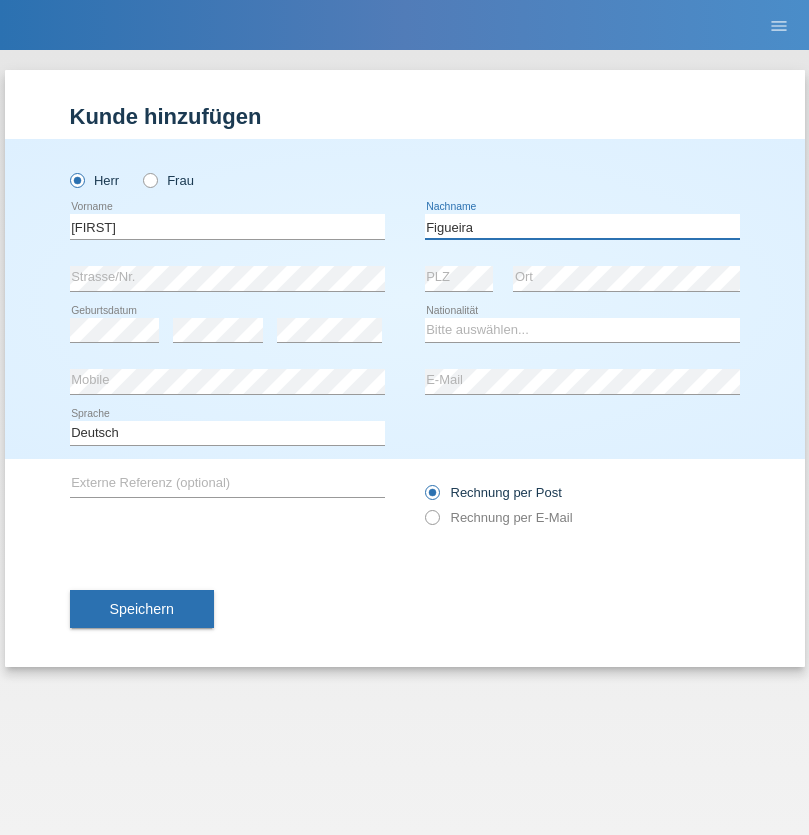 type on "Figueira" 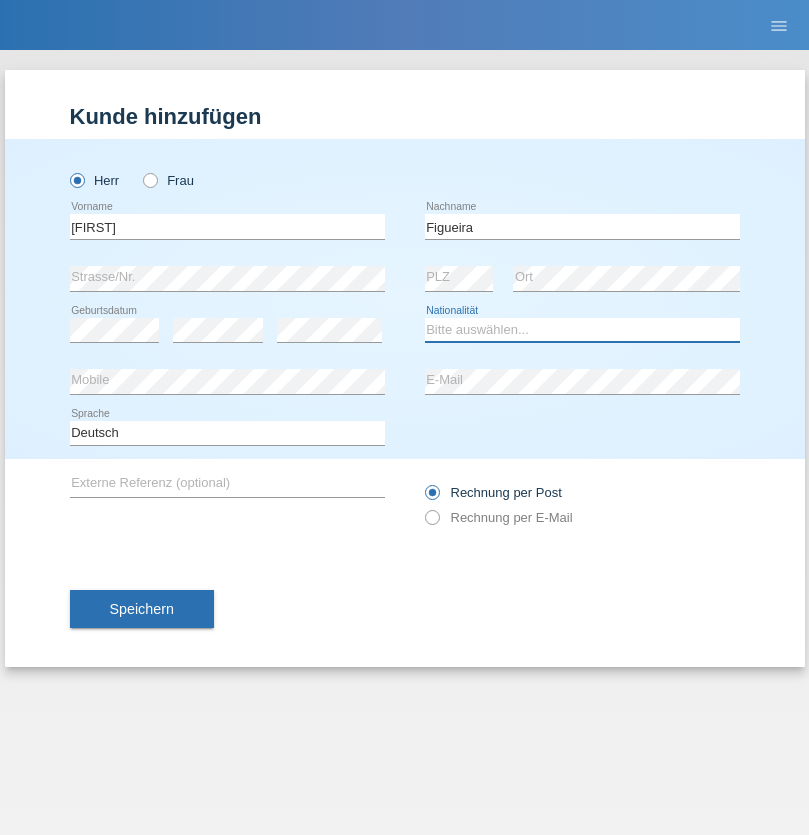 select on "PT" 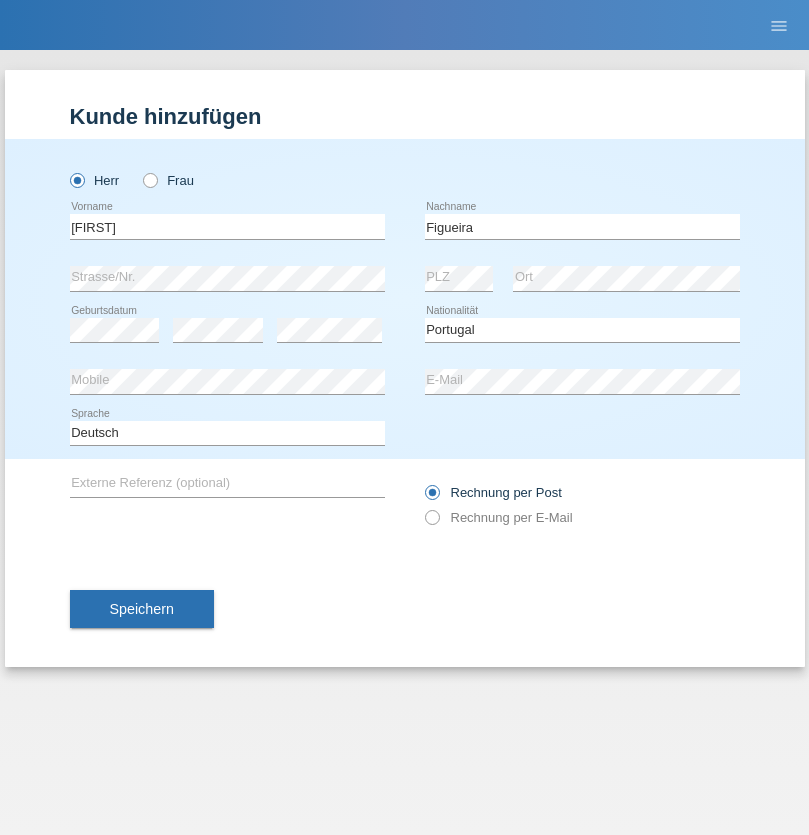 select on "C" 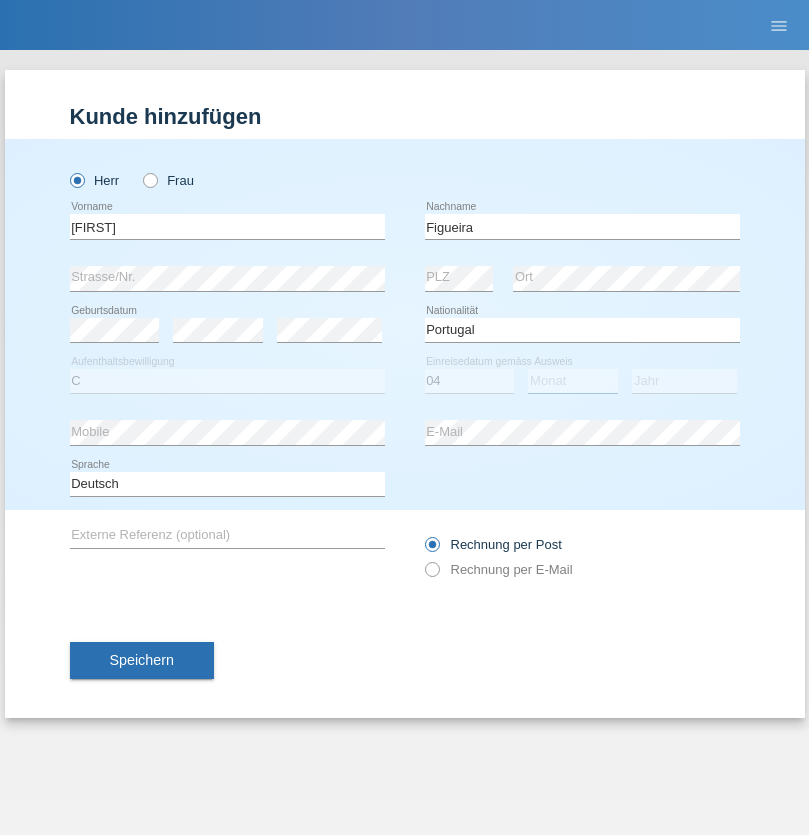 select on "02" 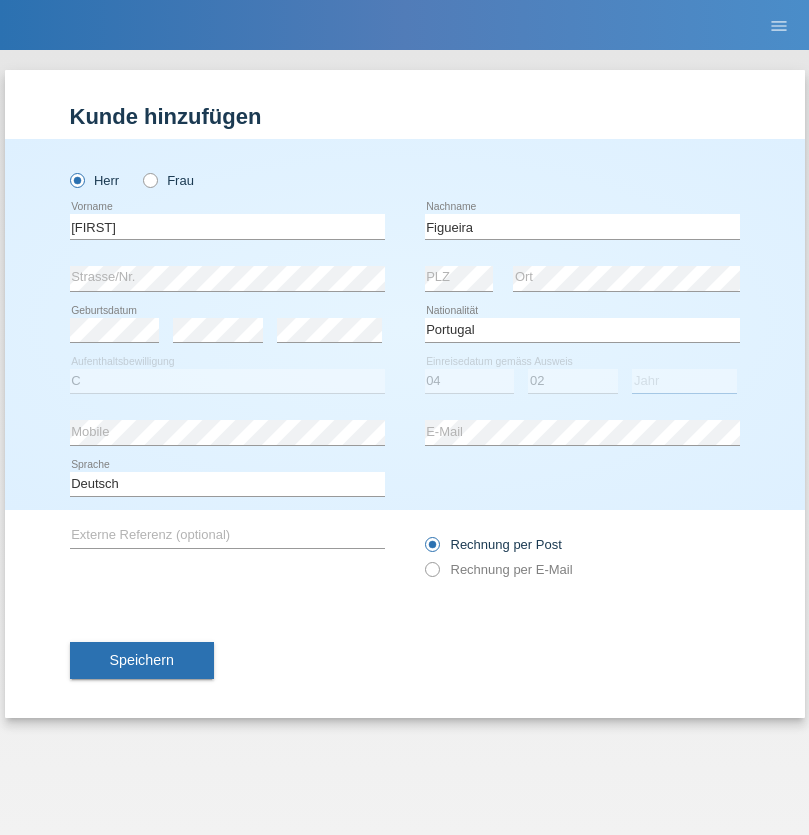 select on "2012" 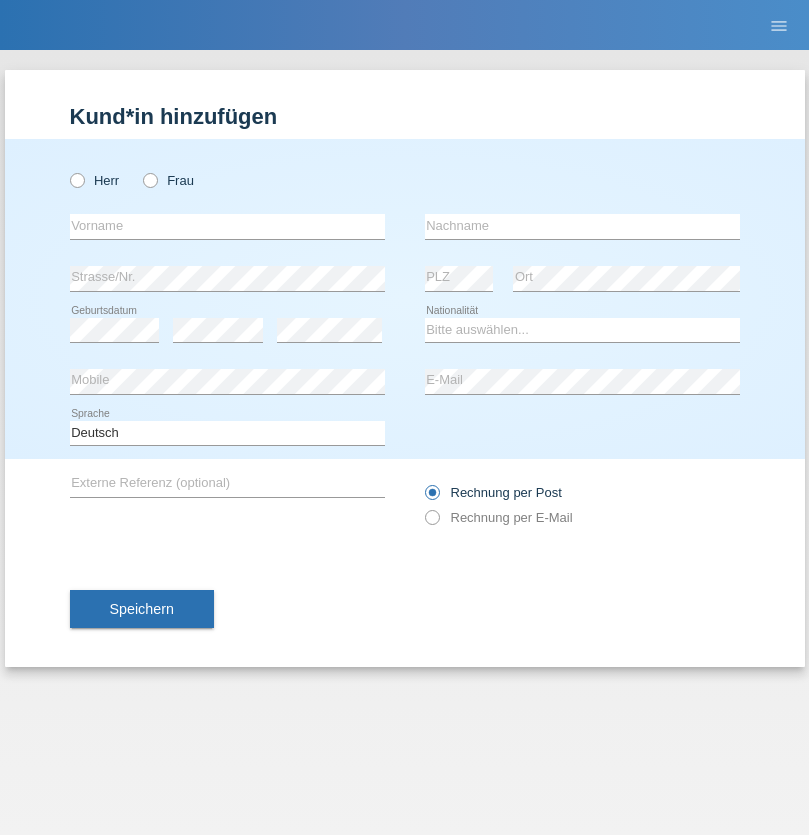 scroll, scrollTop: 0, scrollLeft: 0, axis: both 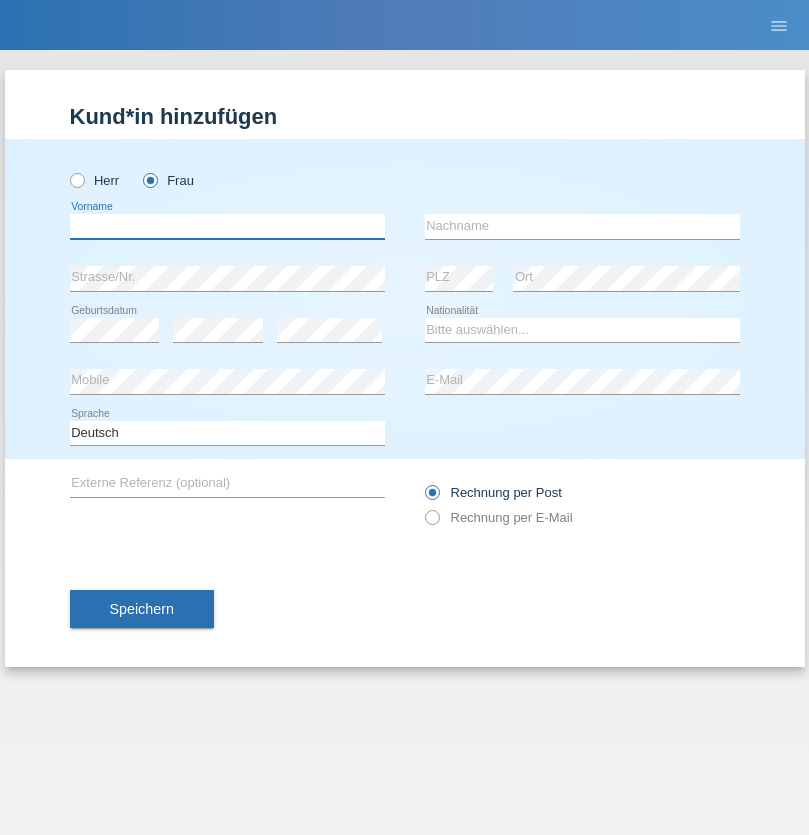 click at bounding box center (227, 226) 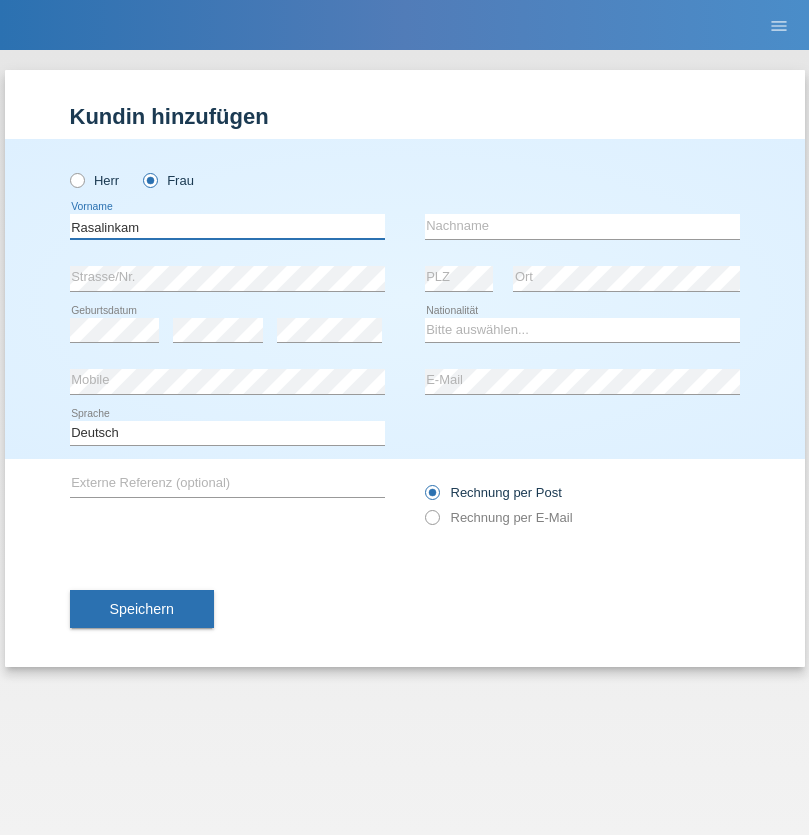 type on "Rasalinkam" 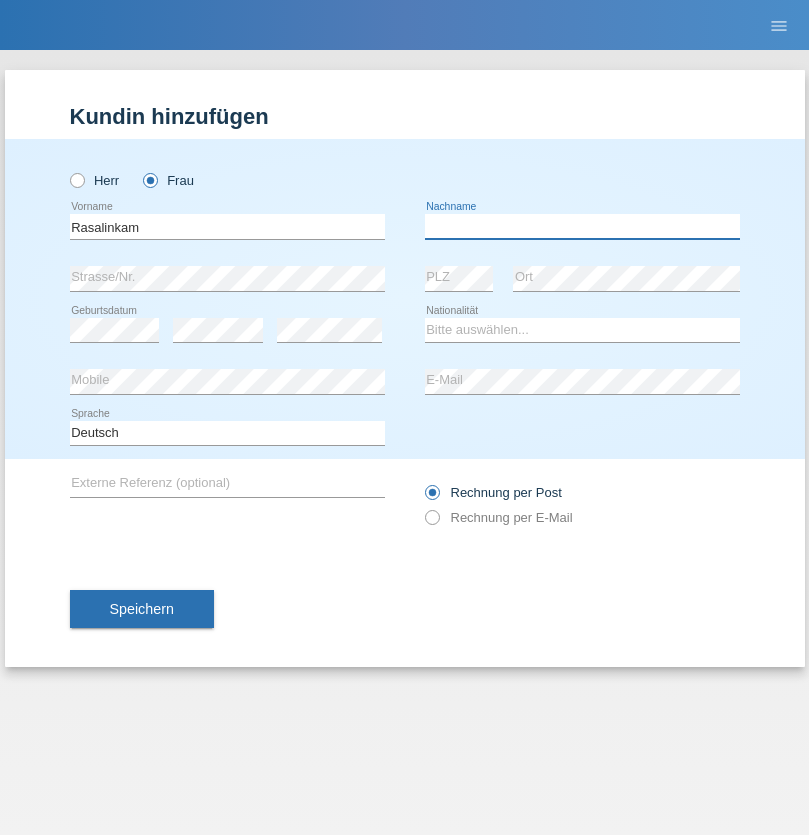 click at bounding box center [582, 226] 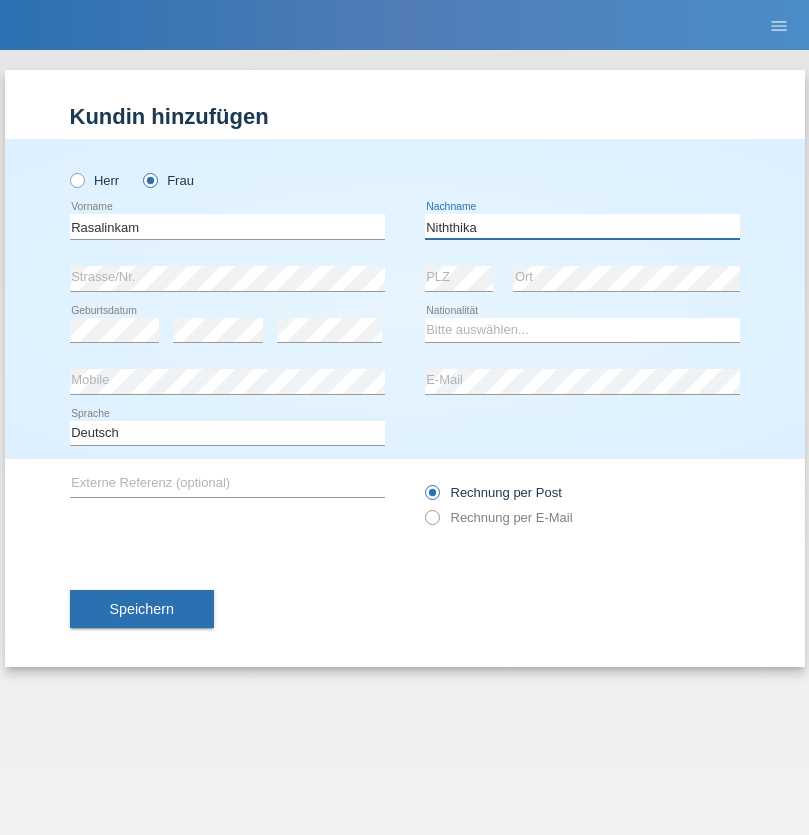 type on "Niththika" 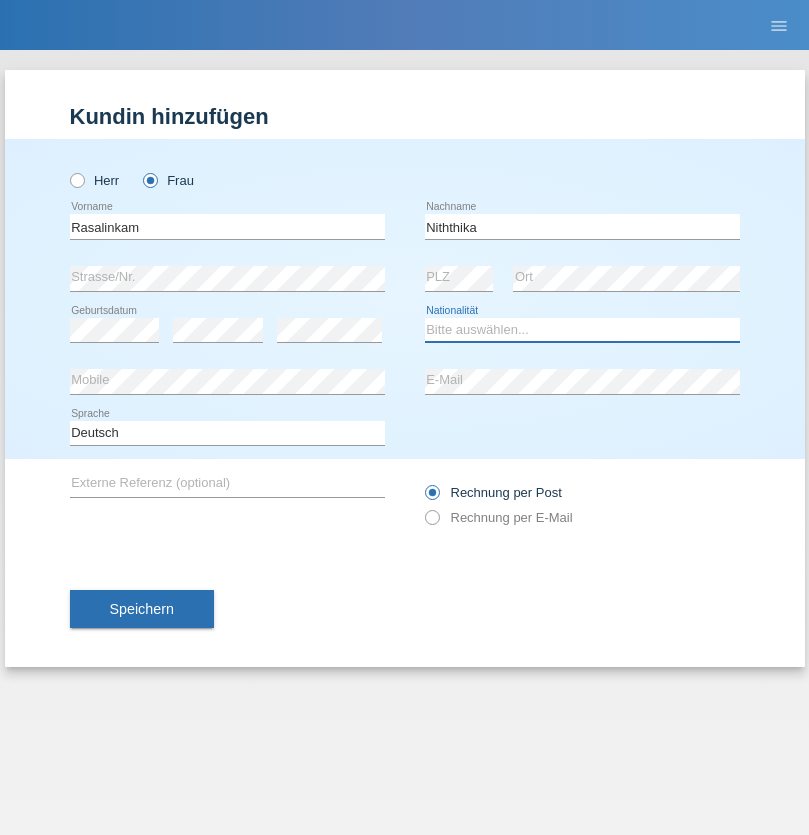 select on "LK" 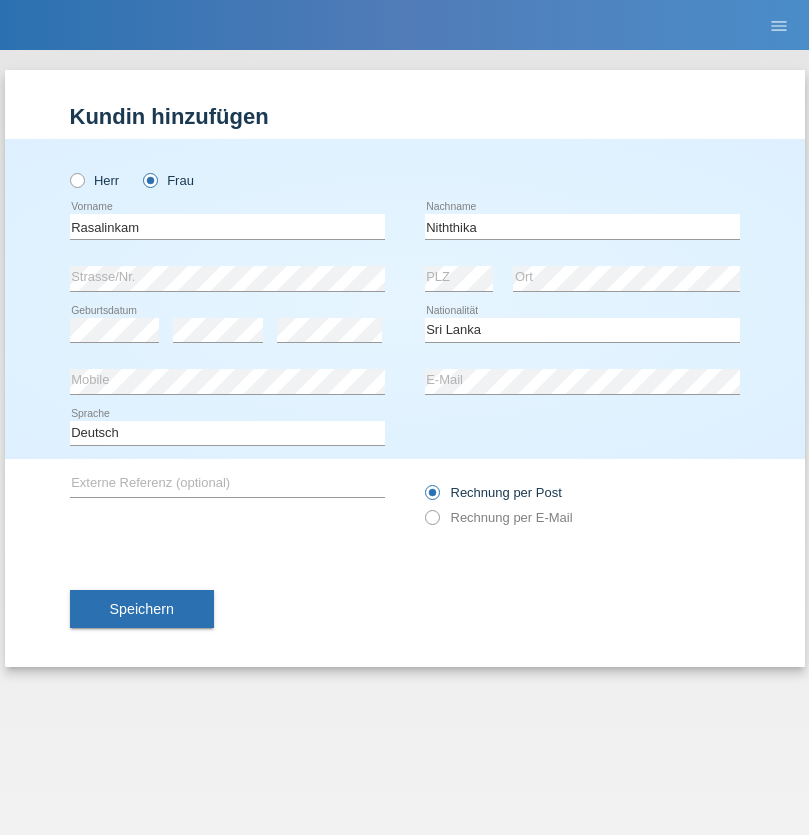 select on "C" 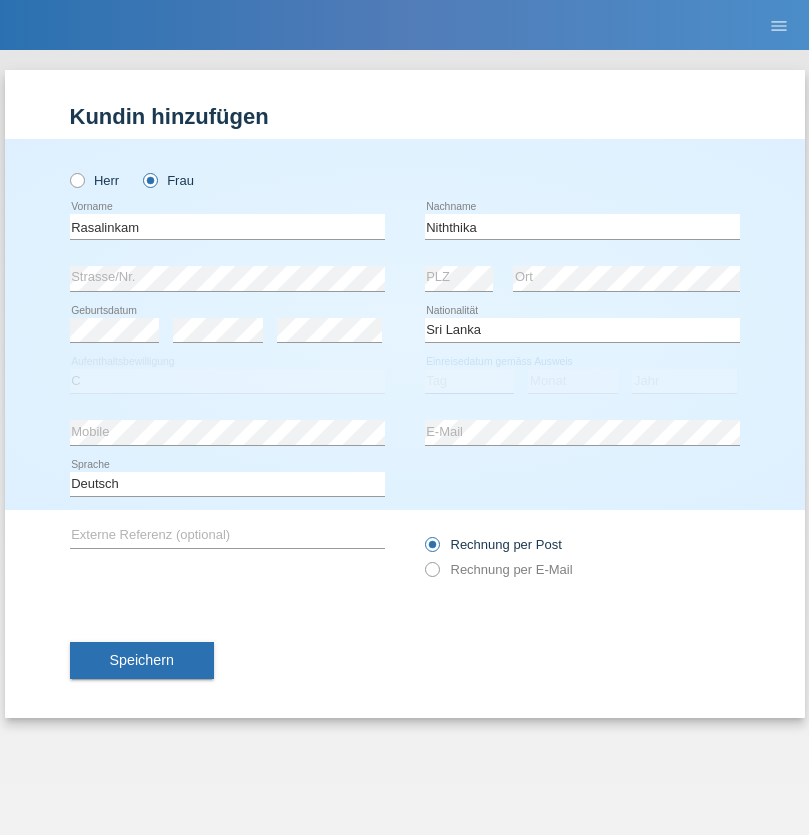 select on "03" 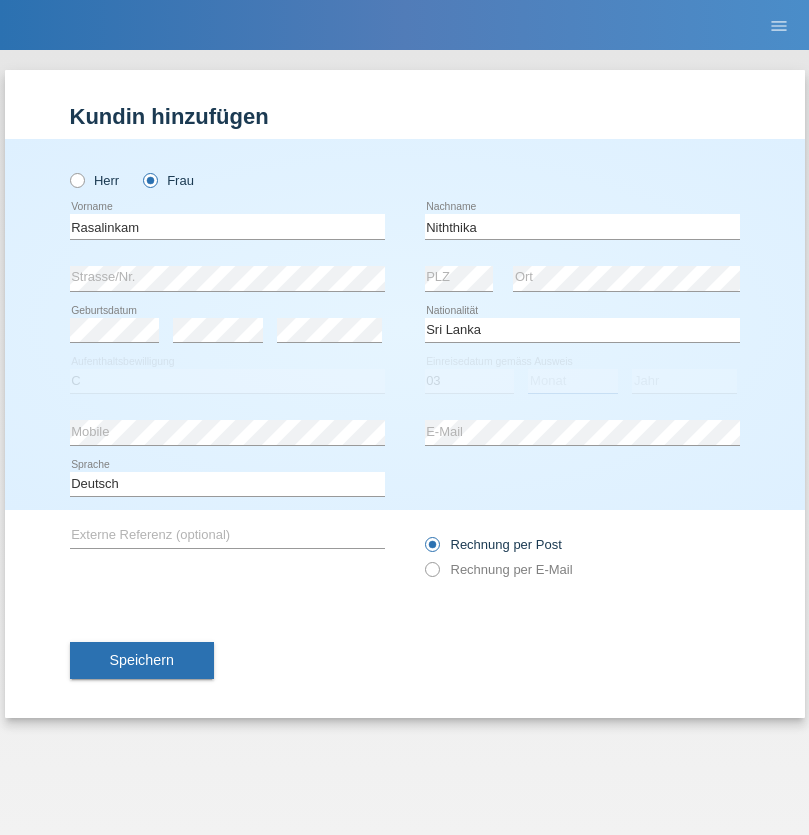 select on "08" 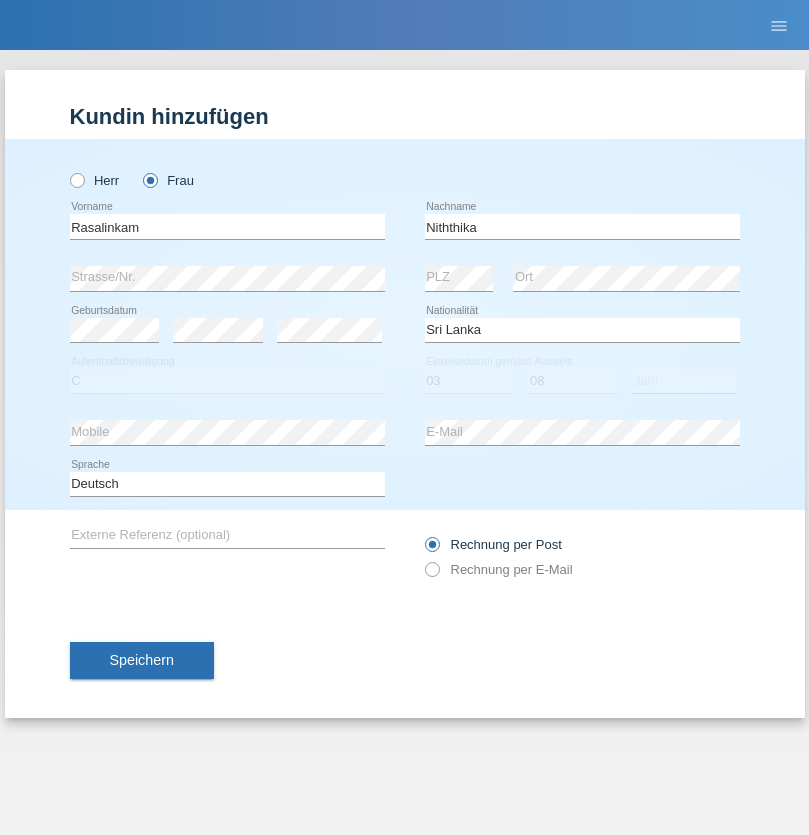 select on "2021" 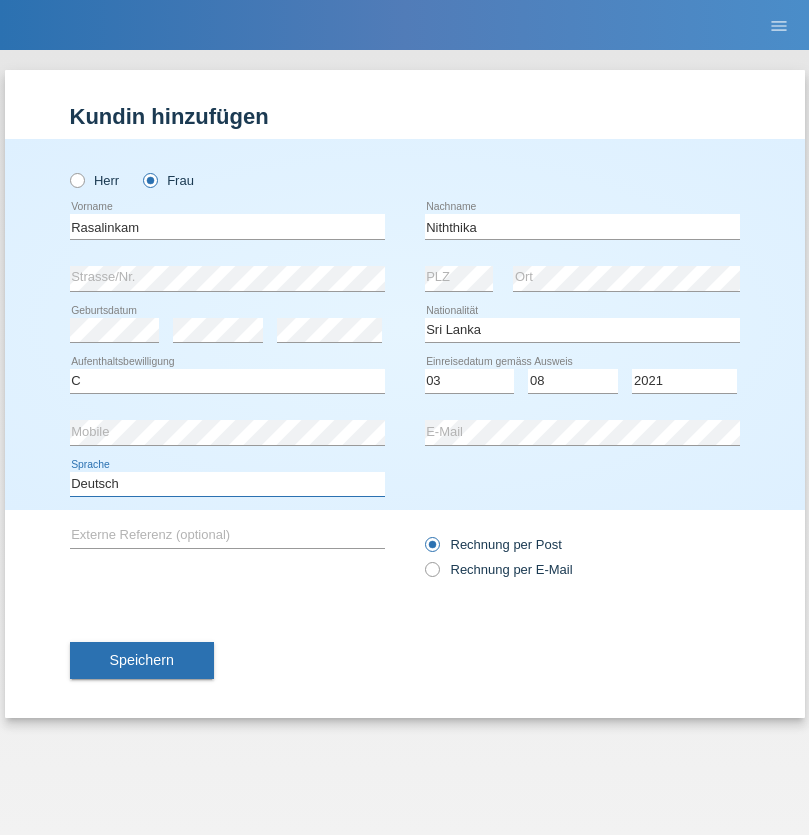 select on "en" 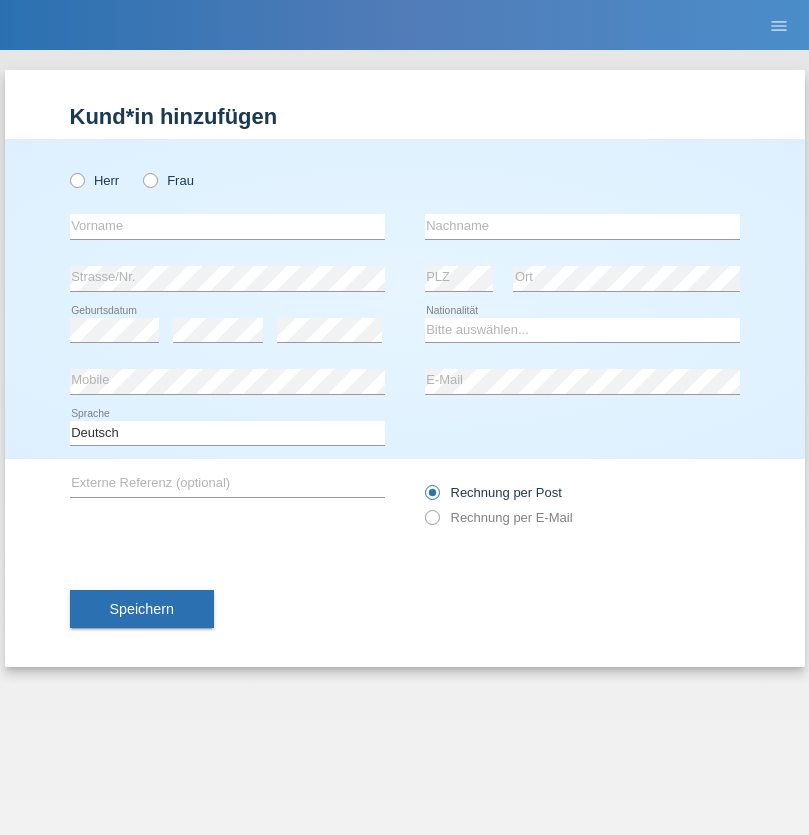 scroll, scrollTop: 0, scrollLeft: 0, axis: both 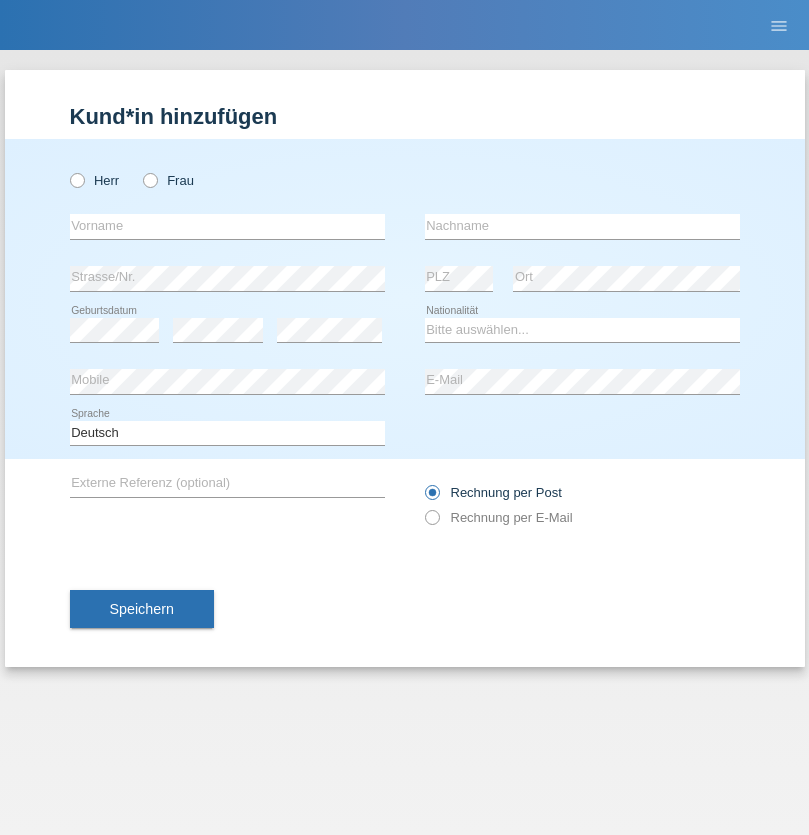 radio on "true" 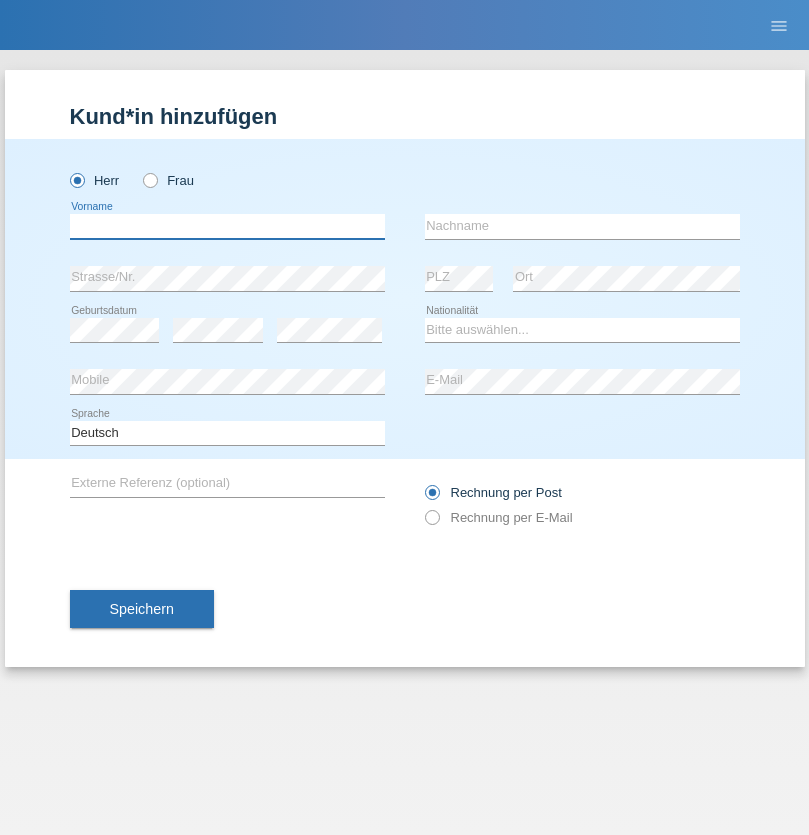 click at bounding box center [227, 226] 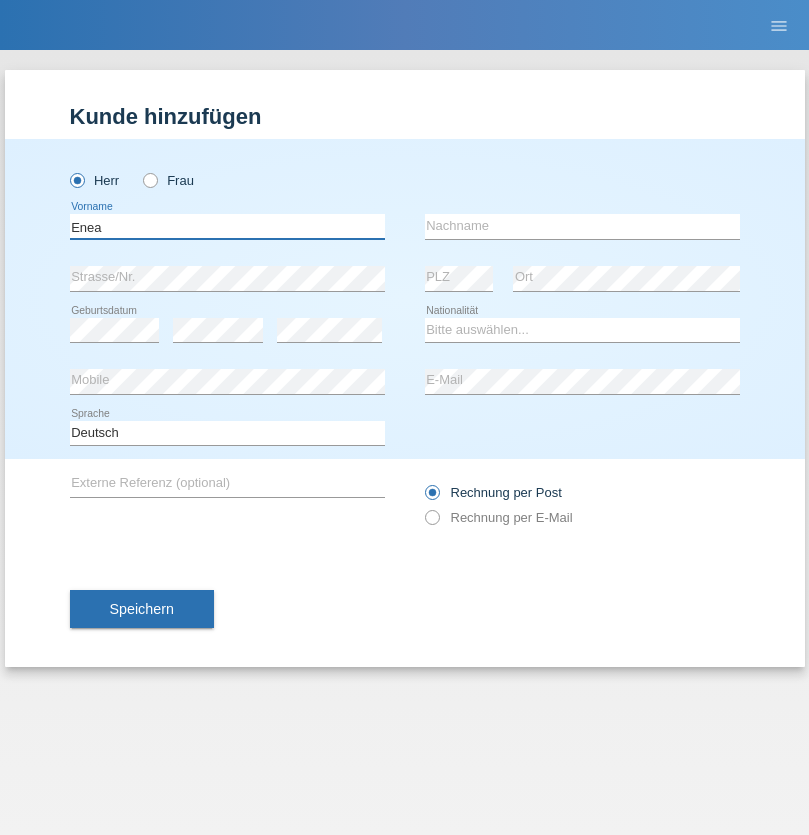 type on "Enea" 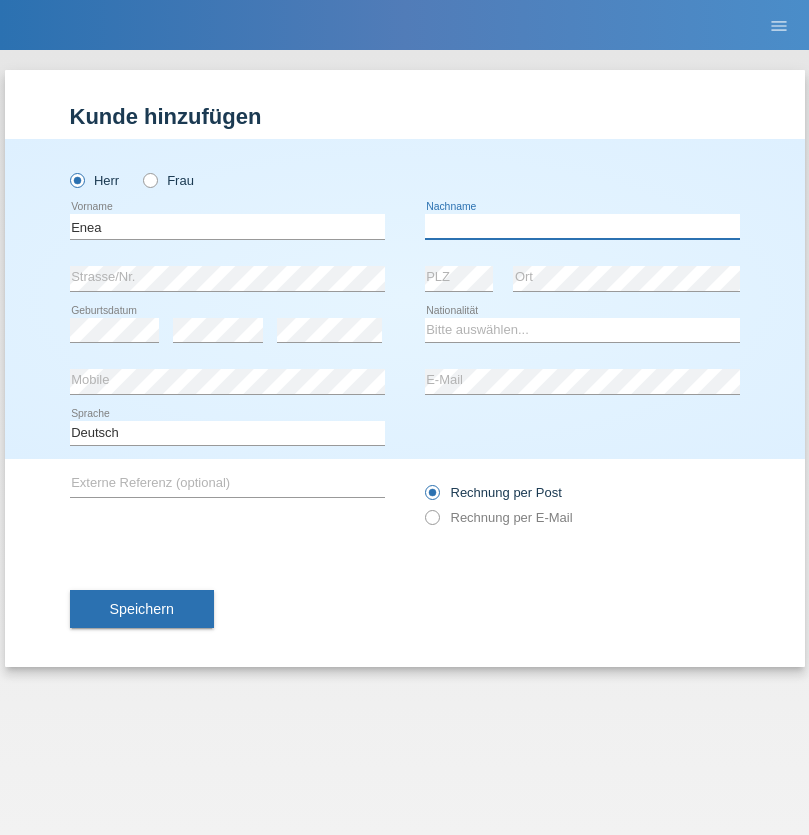 click at bounding box center [582, 226] 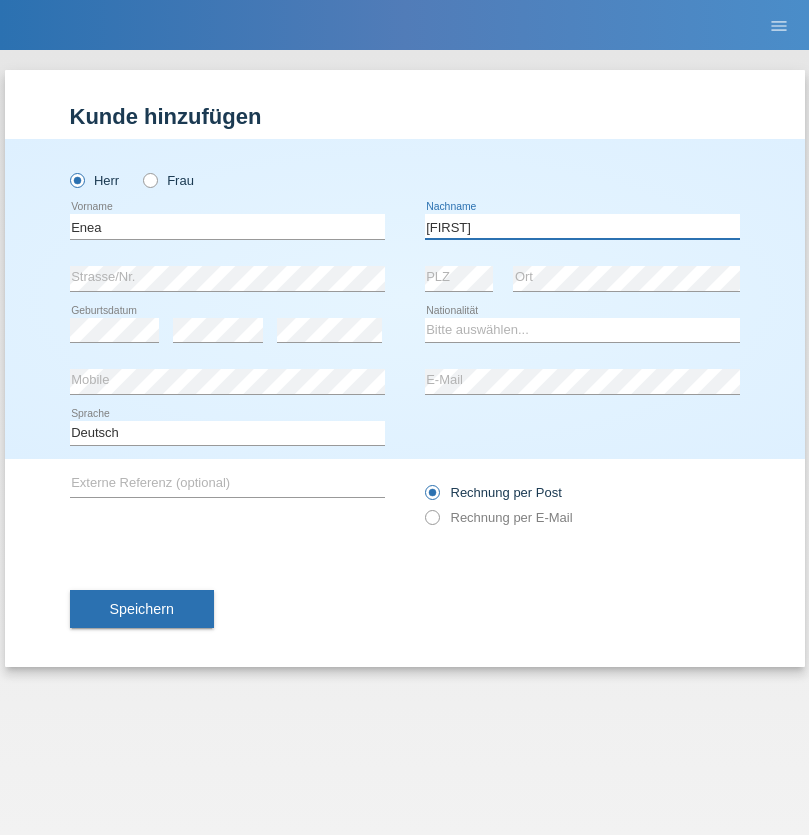 type on "[FIRST]" 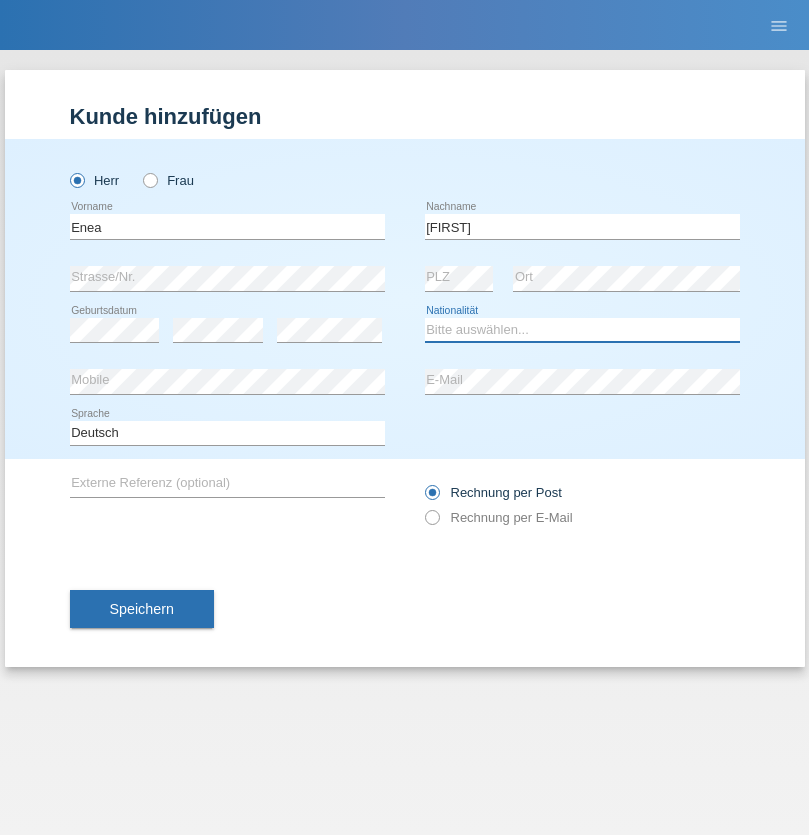 select on "OM" 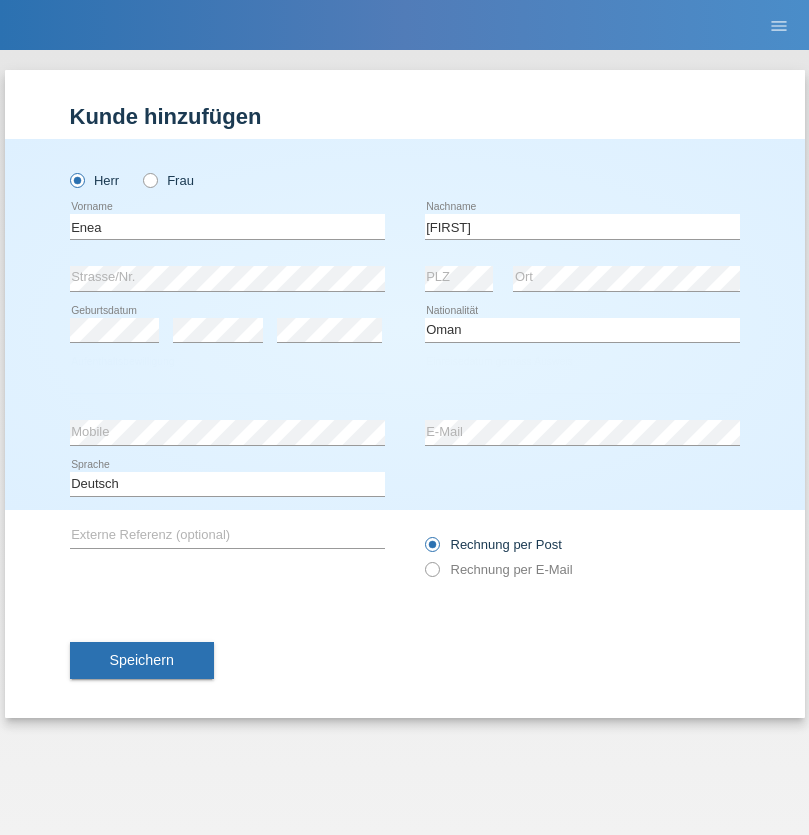 select on "C" 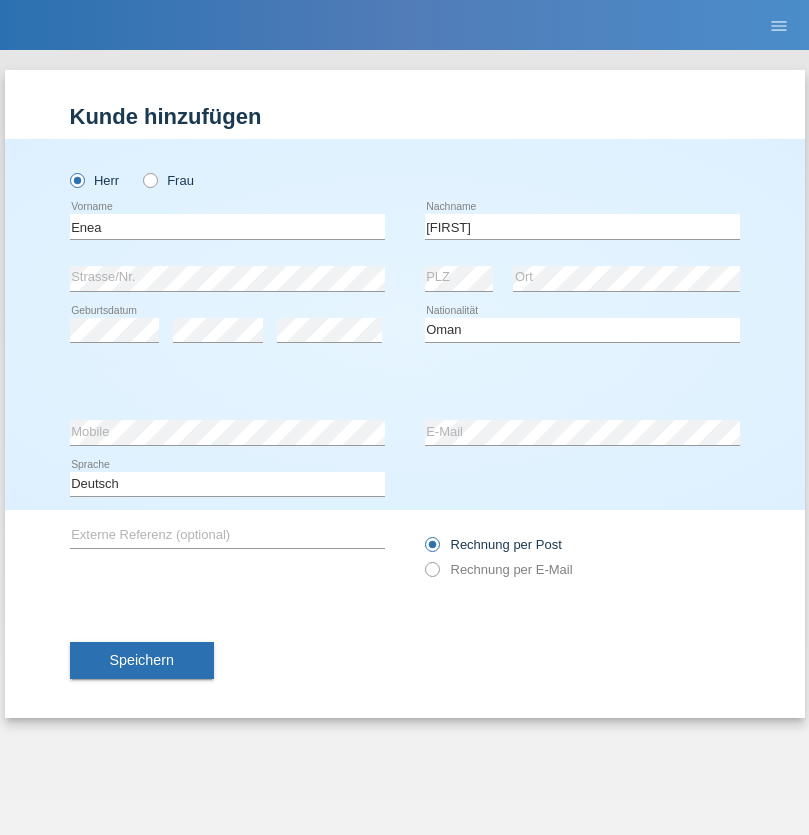 select on "17" 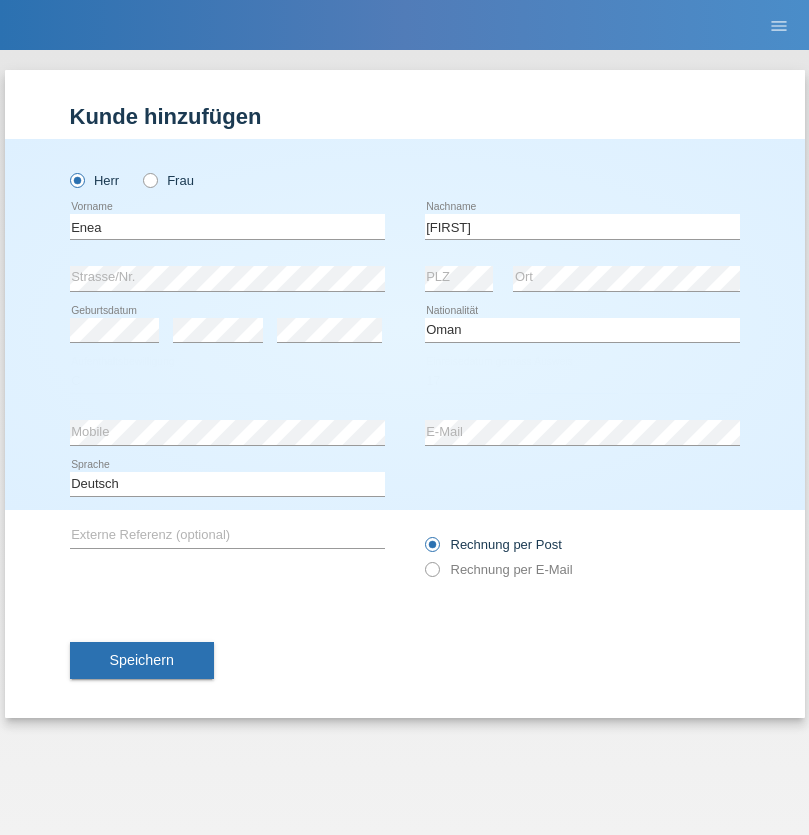 select on "06" 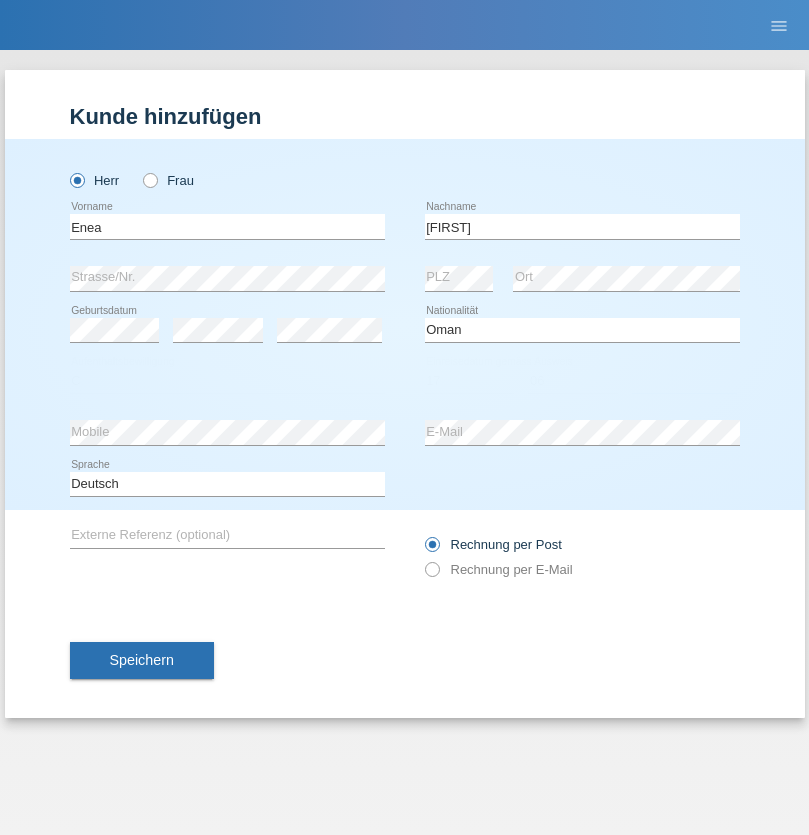 select on "2021" 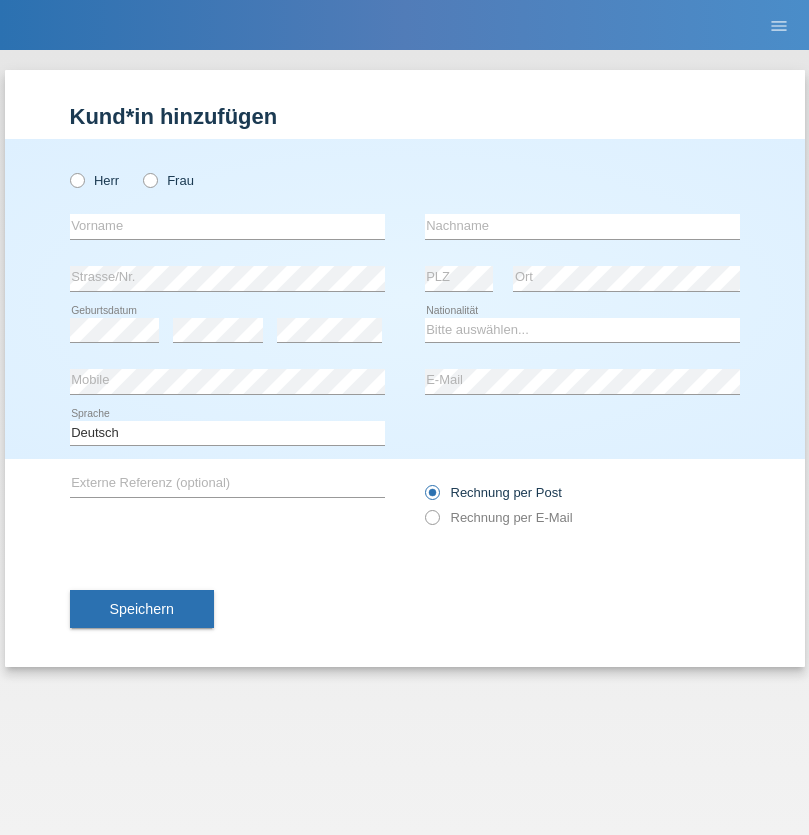 scroll, scrollTop: 0, scrollLeft: 0, axis: both 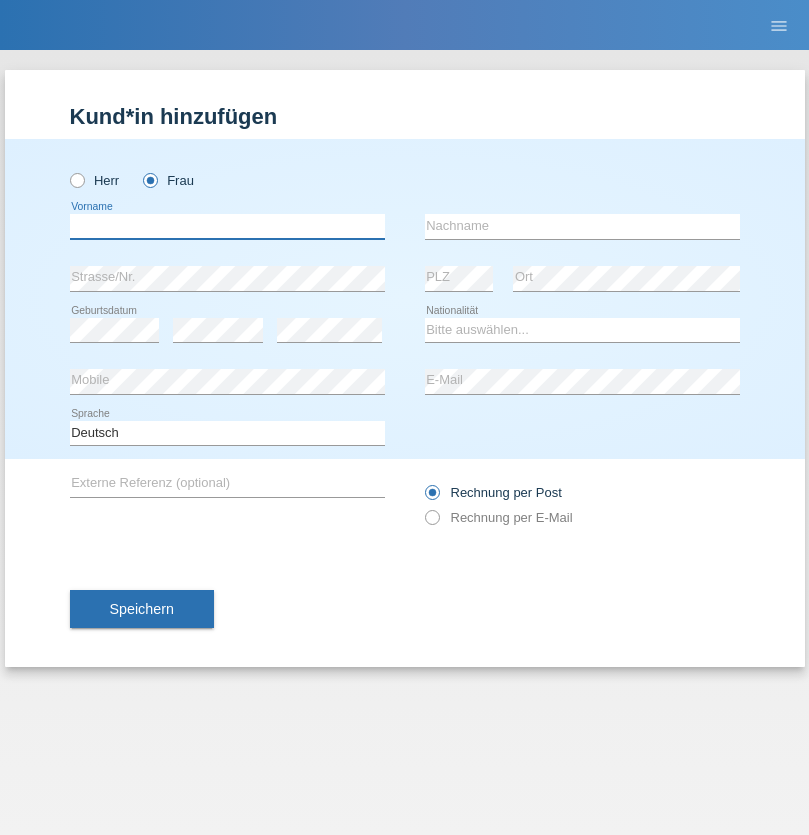 click at bounding box center (227, 226) 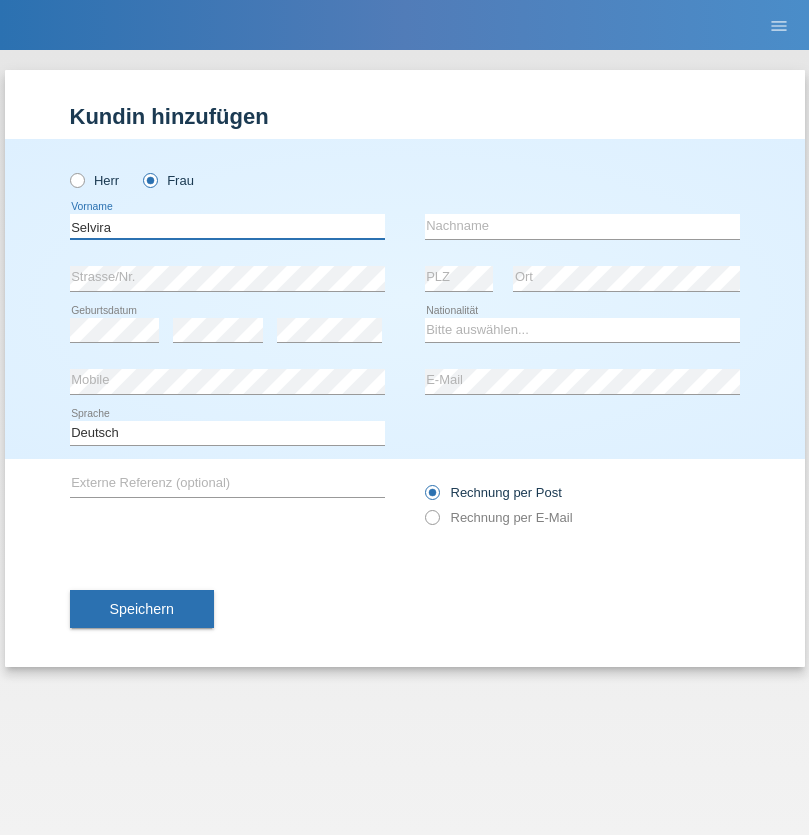 type on "Selvira" 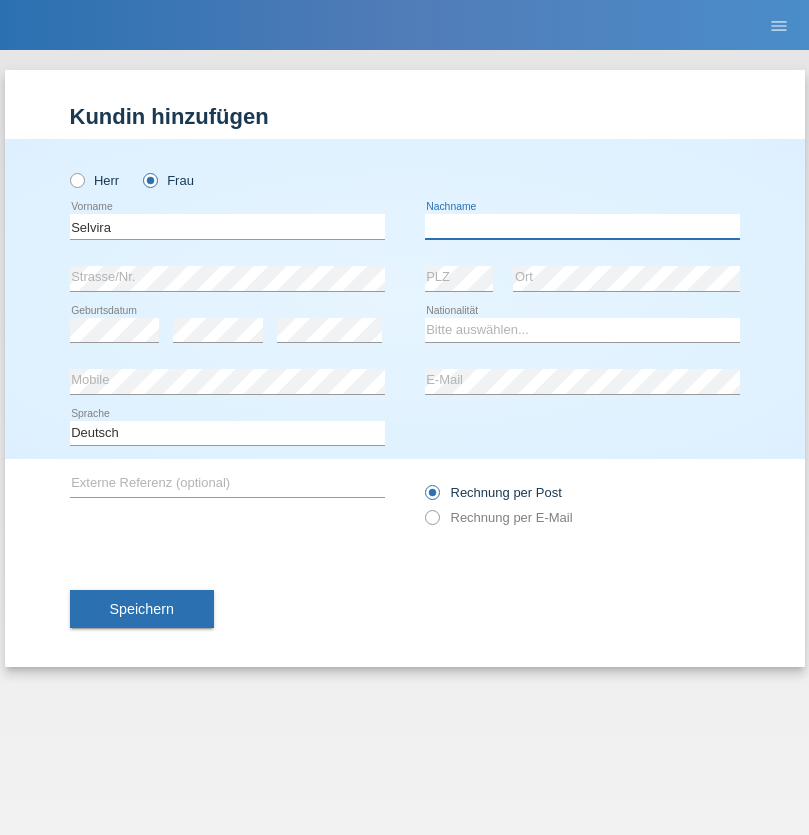 click at bounding box center (582, 226) 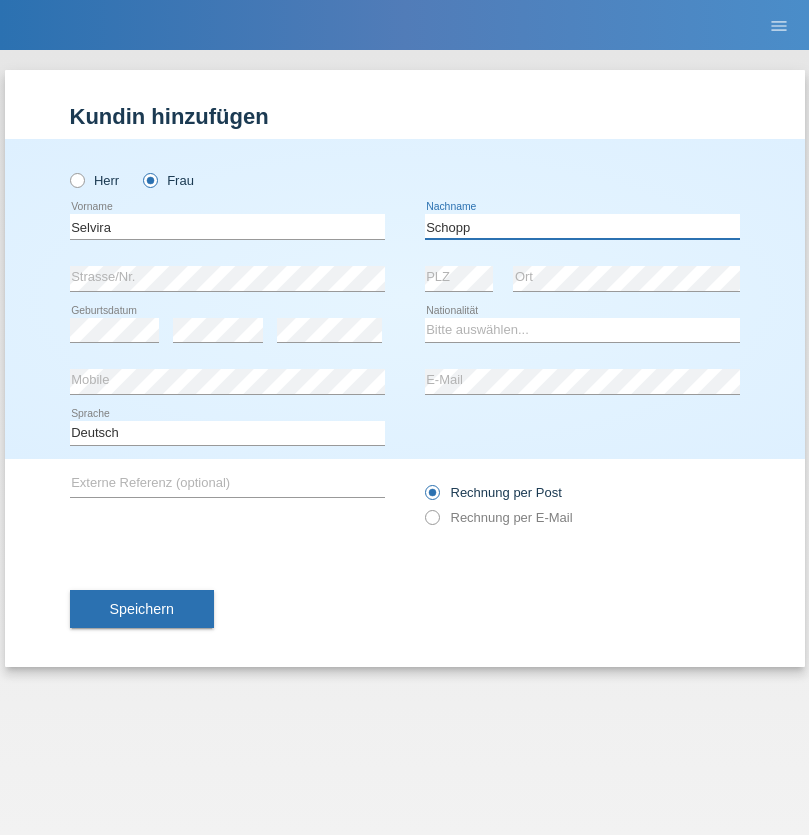 type on "Schopp" 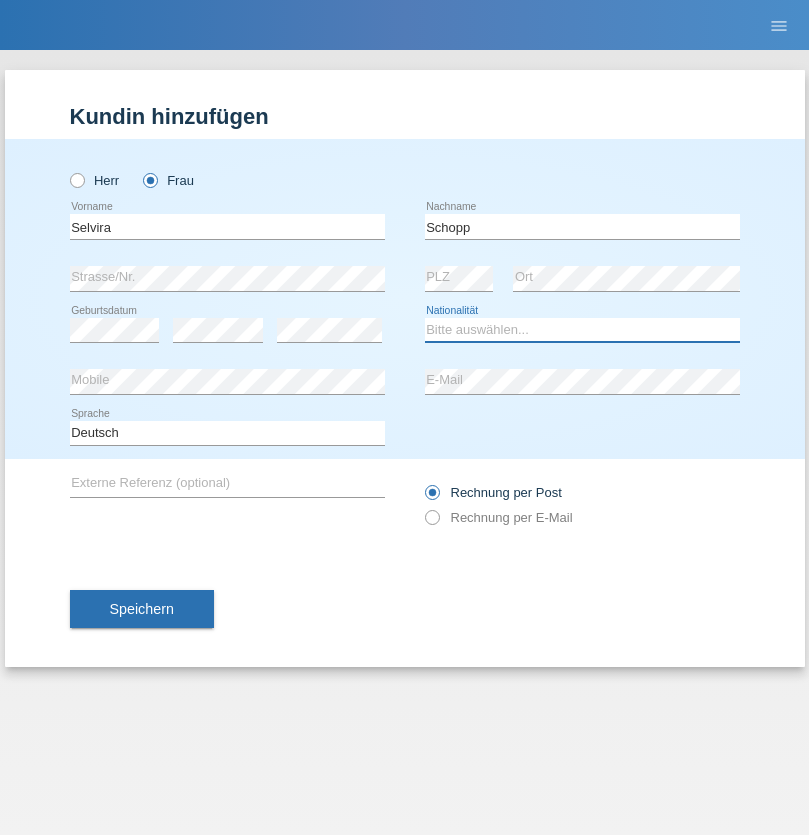 select on "CH" 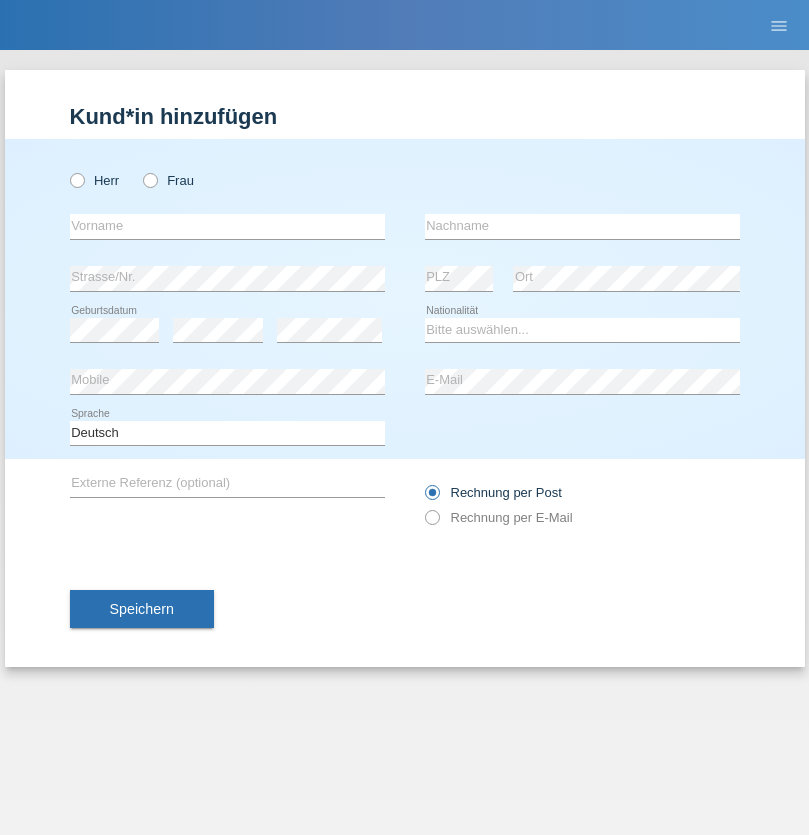 scroll, scrollTop: 0, scrollLeft: 0, axis: both 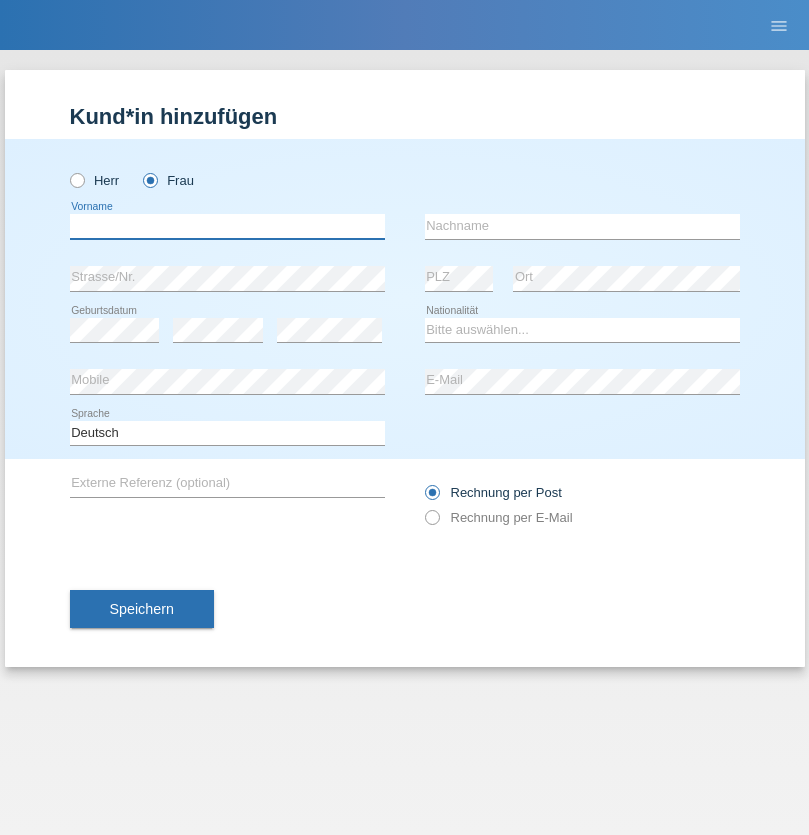 click at bounding box center [227, 226] 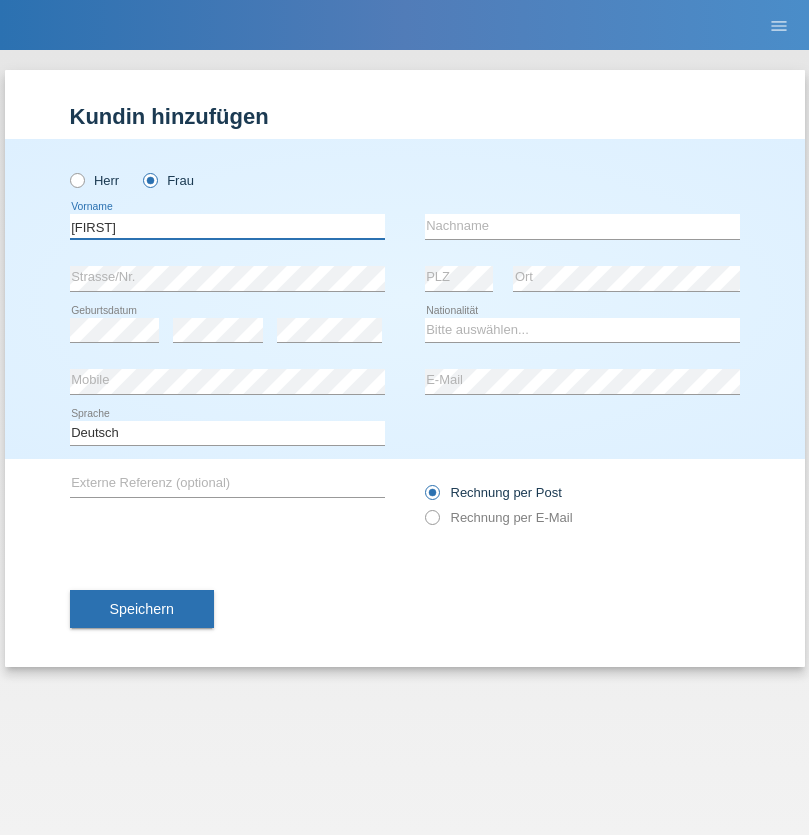 type on "MICHAELA" 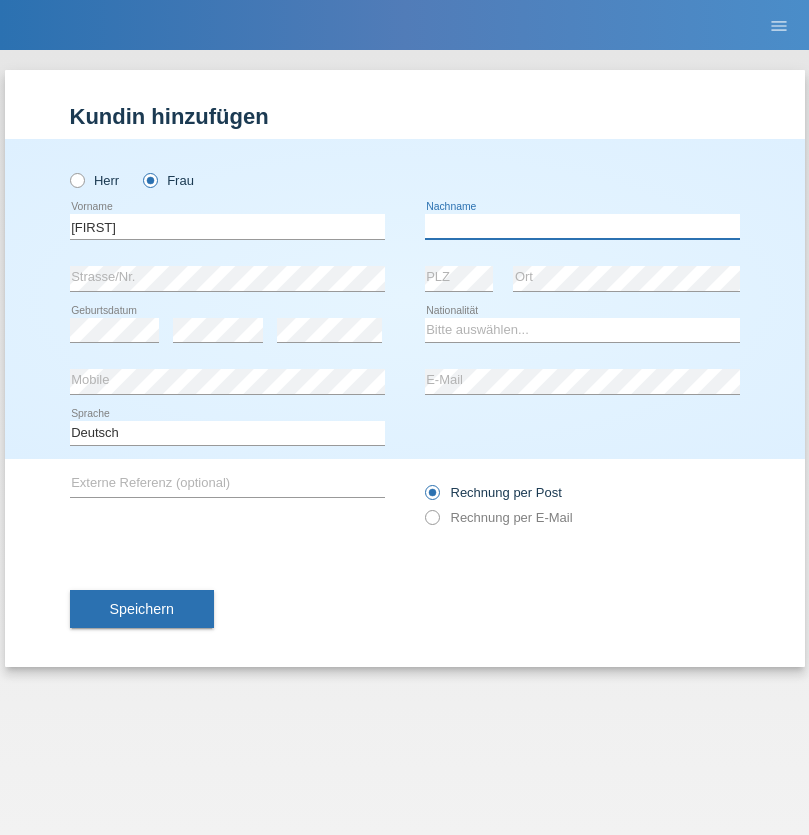 click at bounding box center [582, 226] 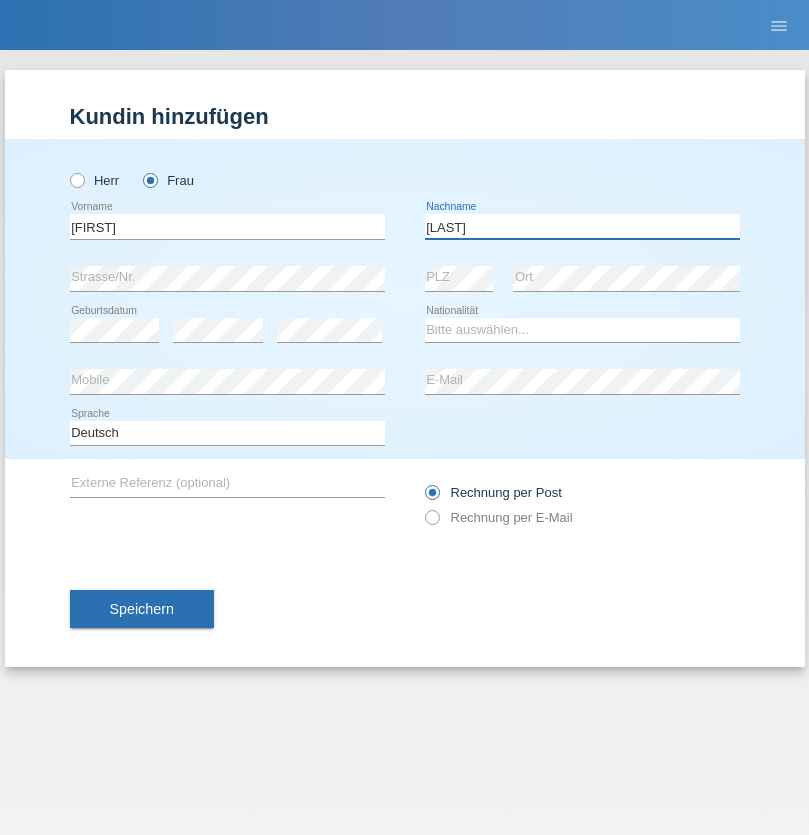 type on "BERNATOVA" 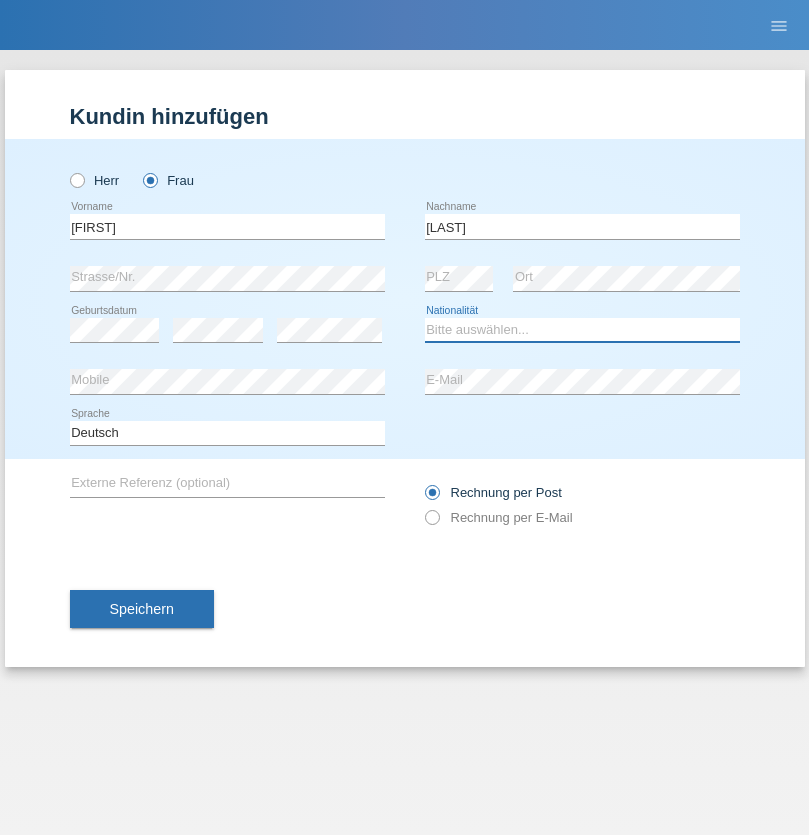 select on "SK" 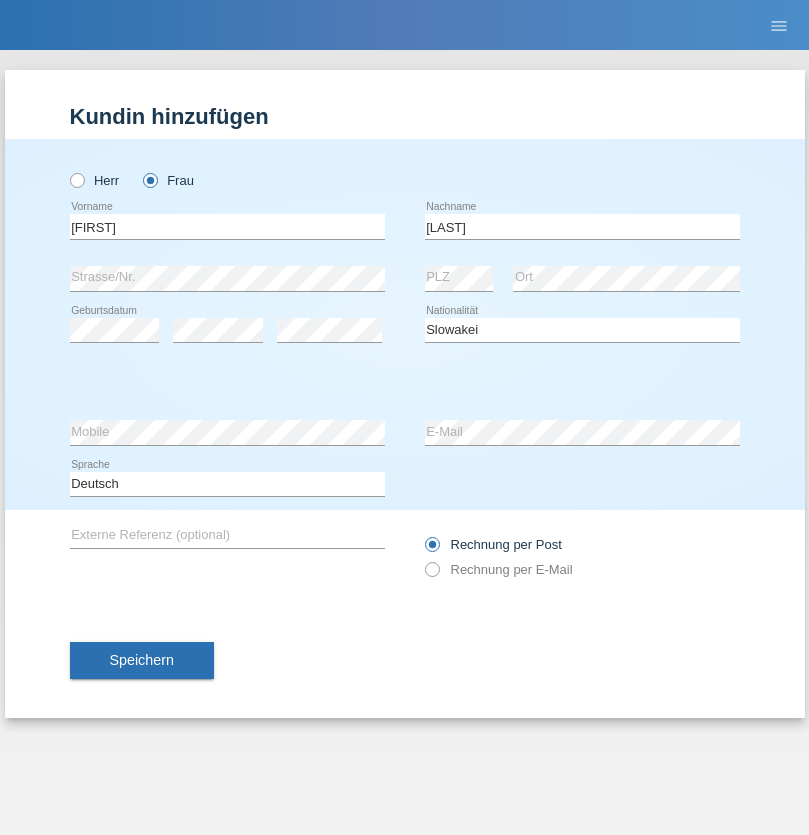 select on "C" 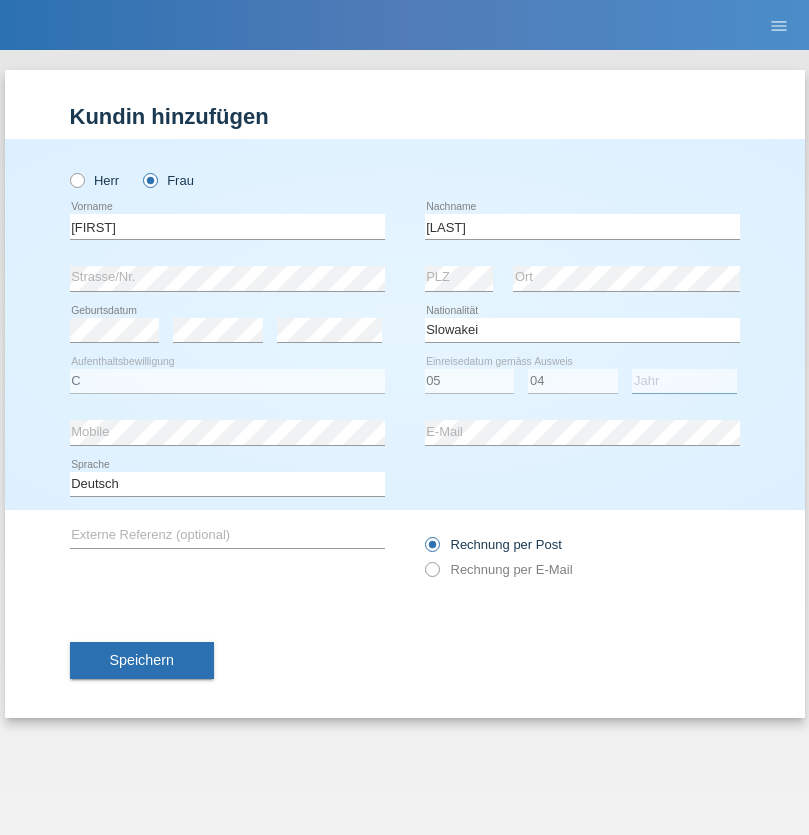 select on "2014" 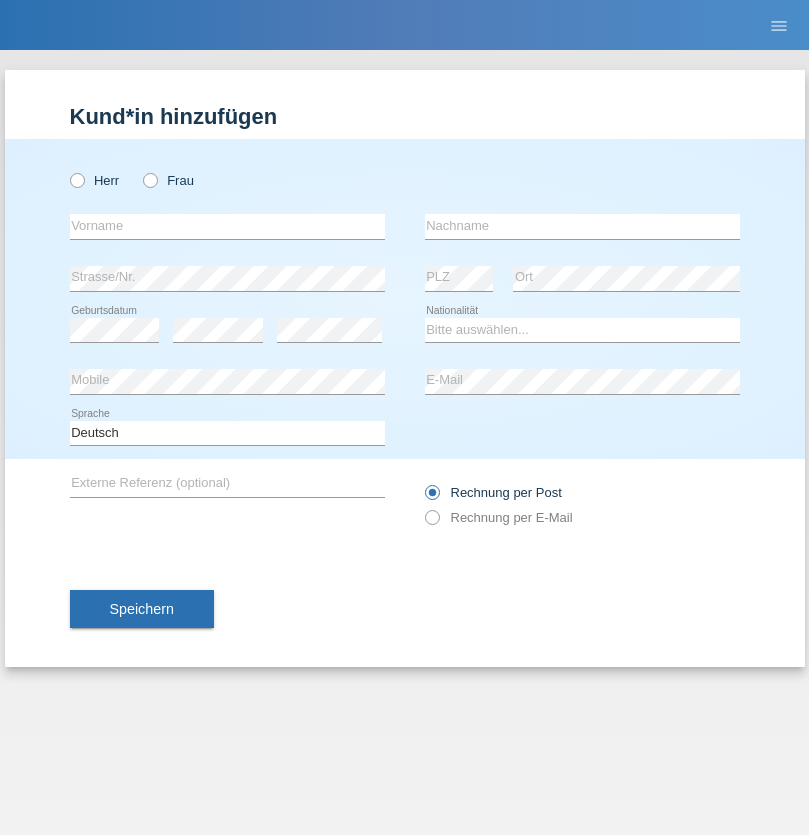 scroll, scrollTop: 0, scrollLeft: 0, axis: both 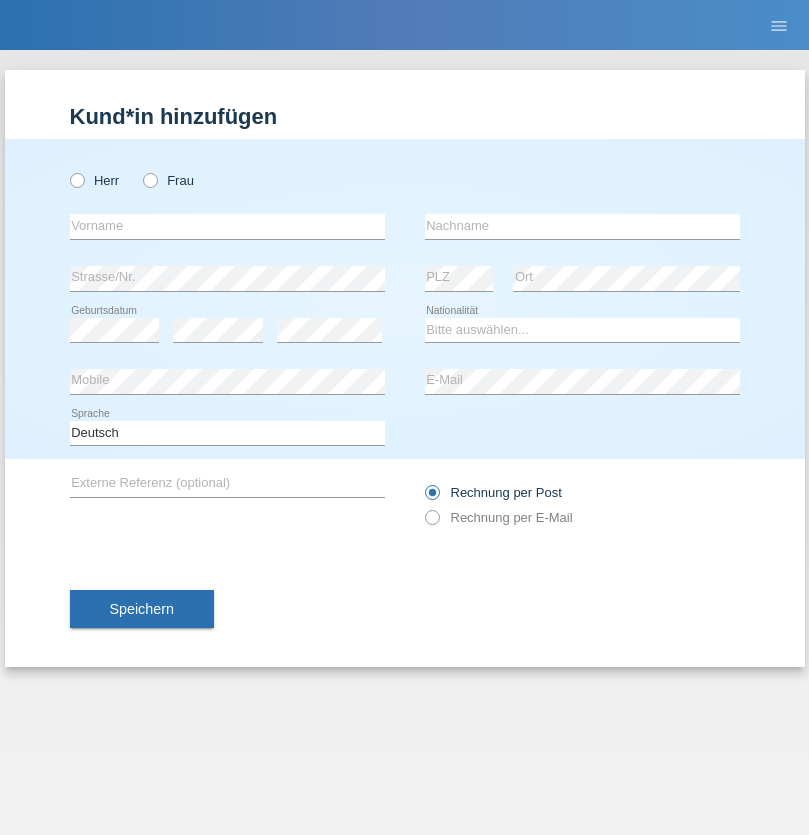 radio on "true" 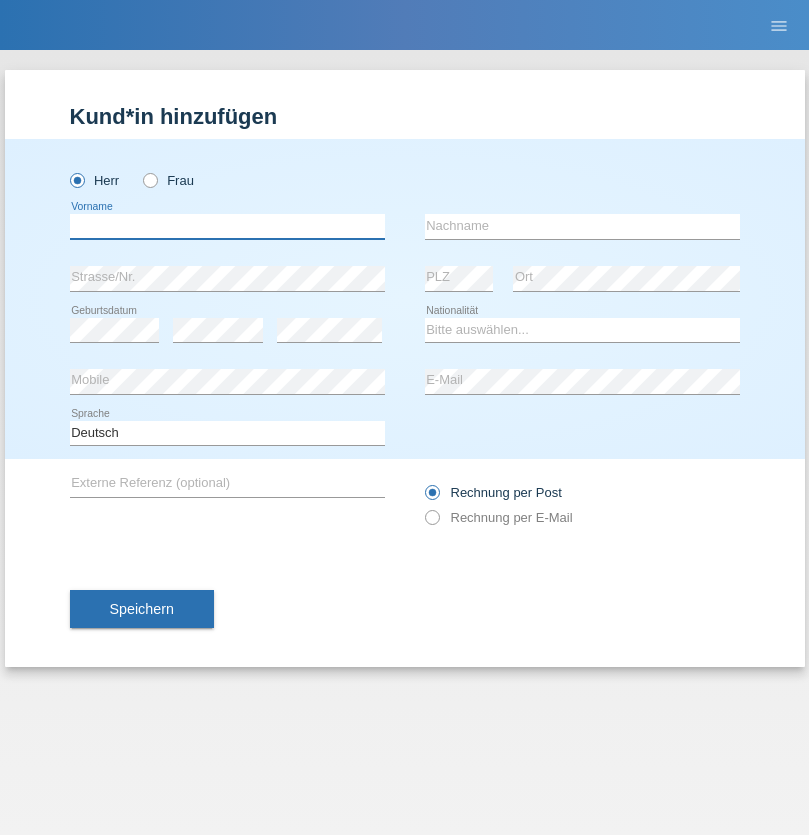 click at bounding box center (227, 226) 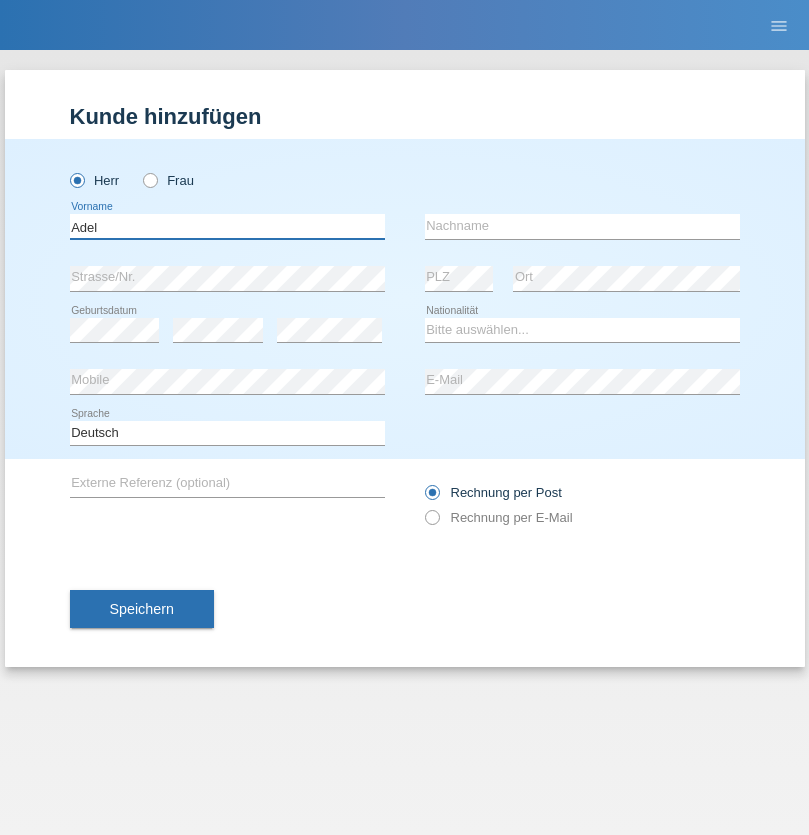 type on "Adel" 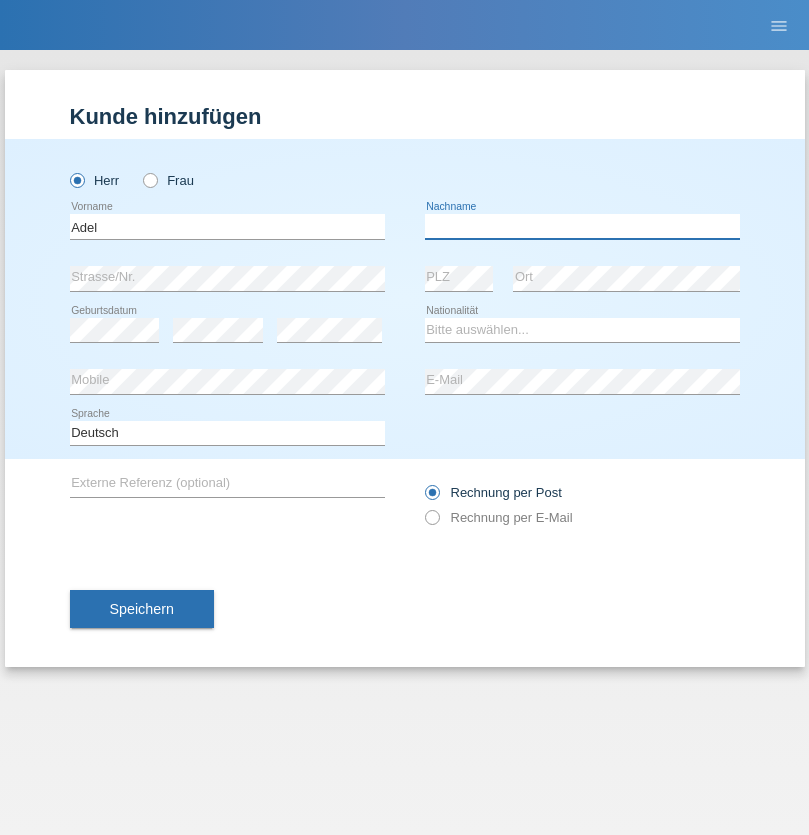 click at bounding box center [582, 226] 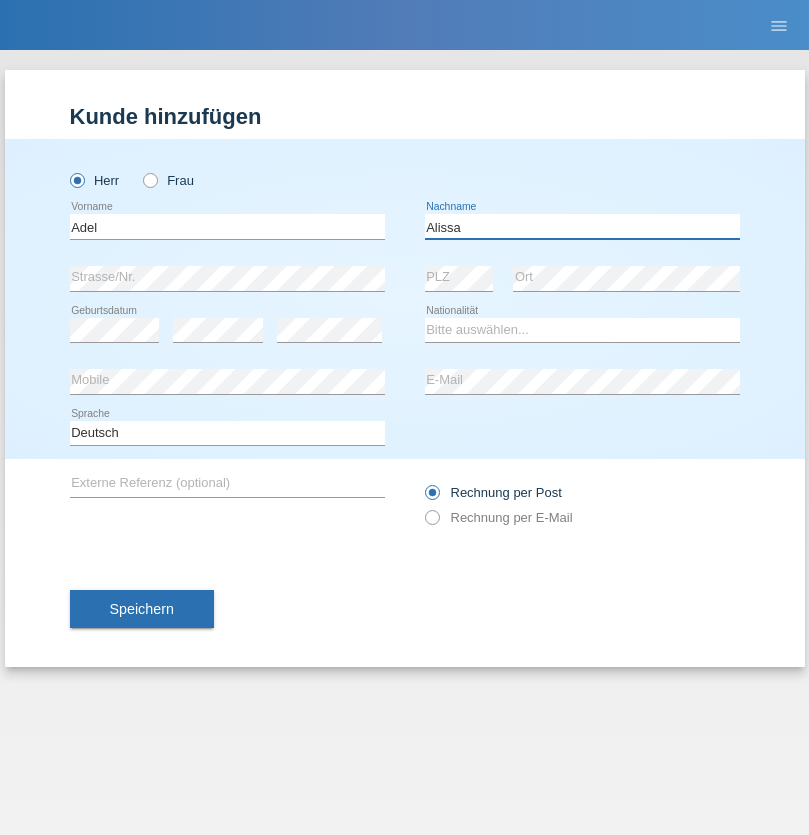 type on "Alissa" 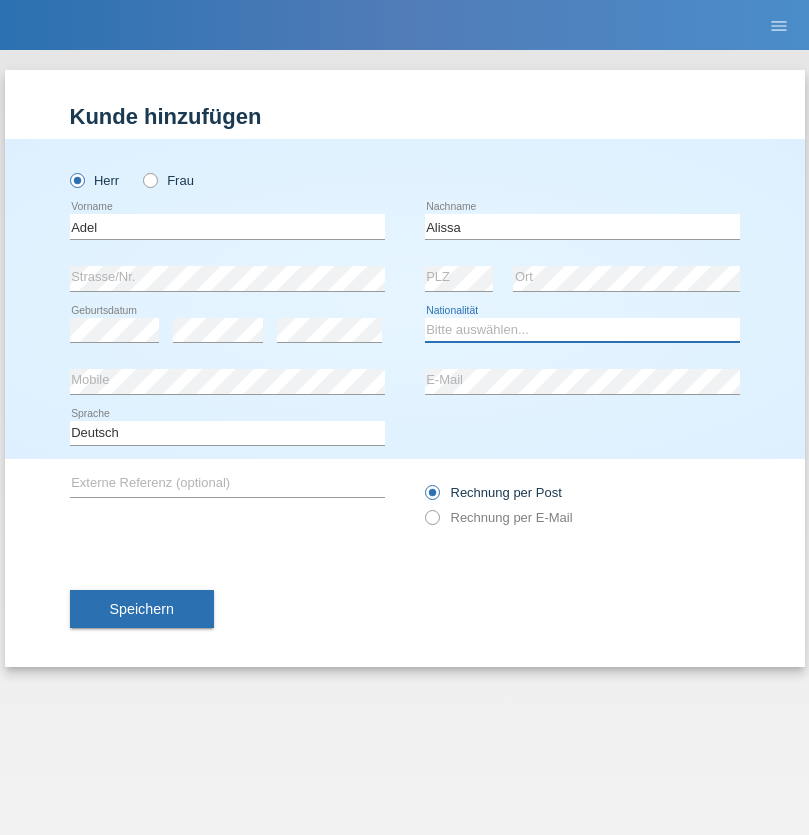 select on "SY" 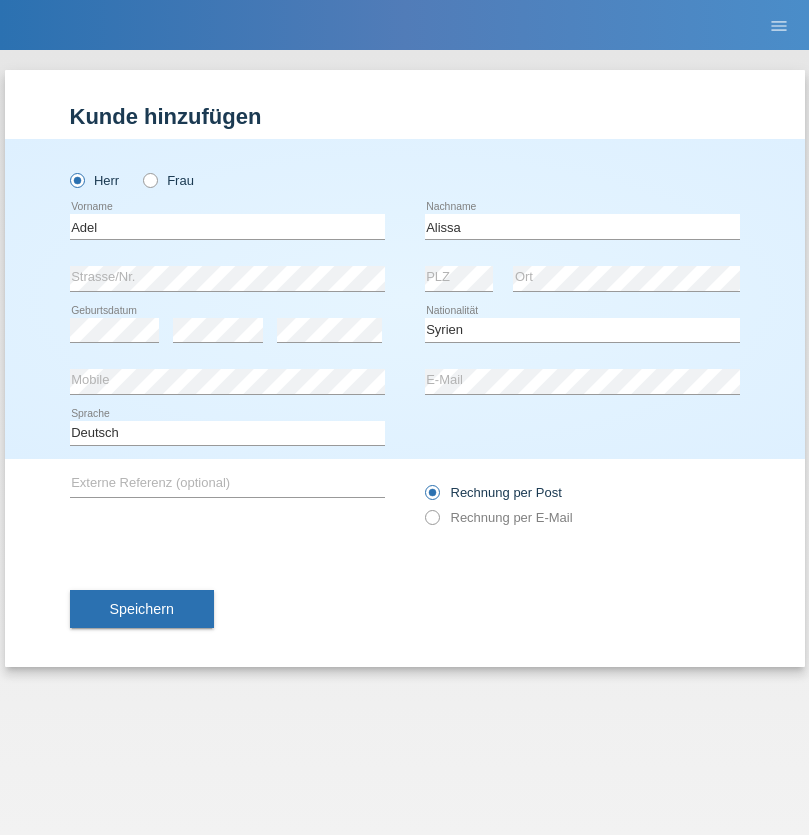 select on "C" 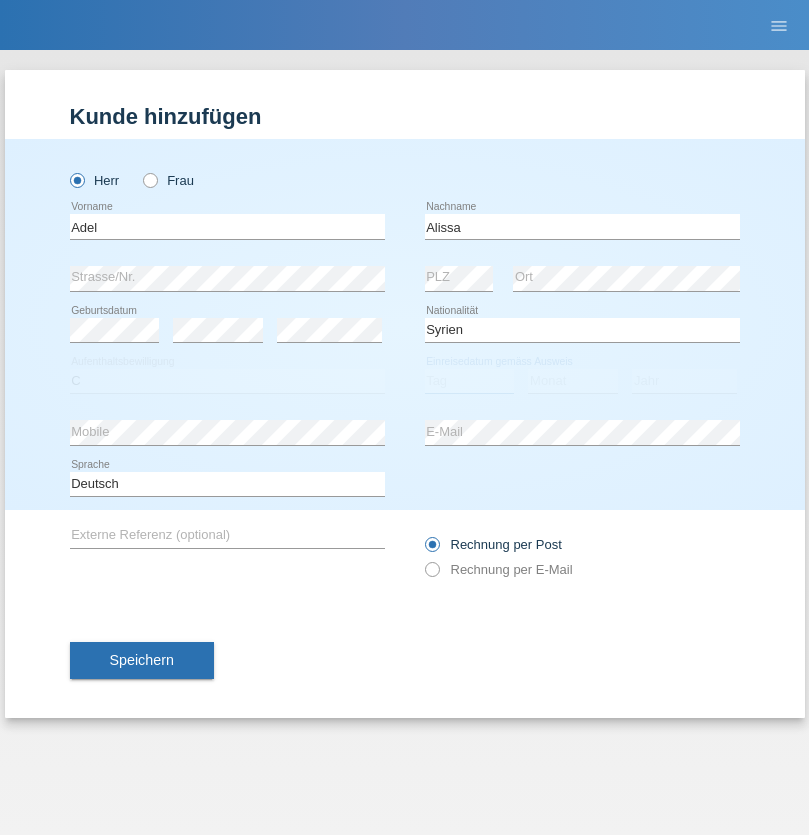 select on "20" 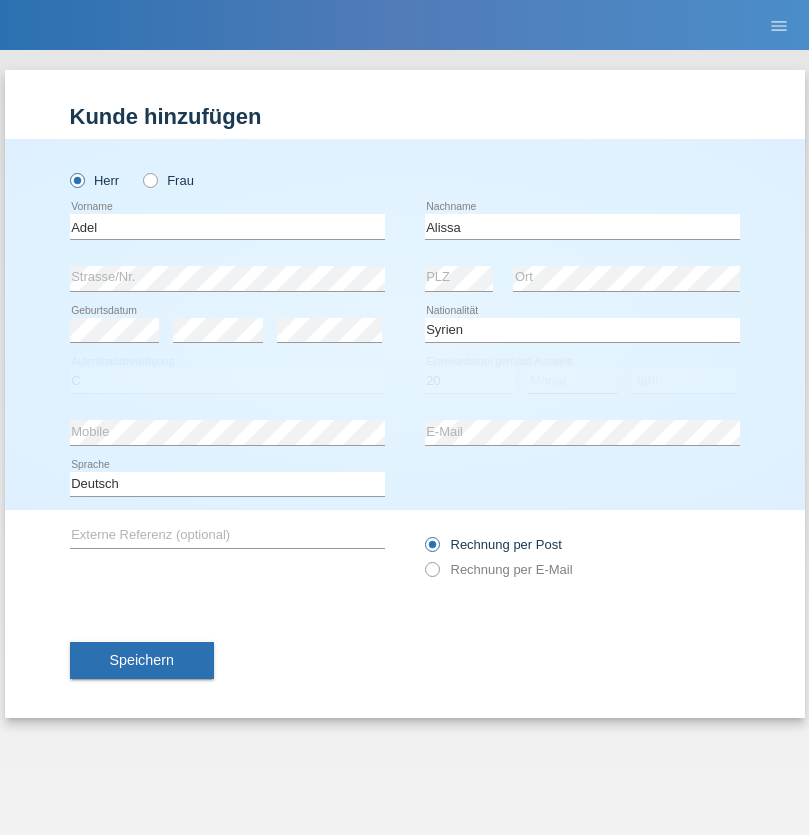select on "09" 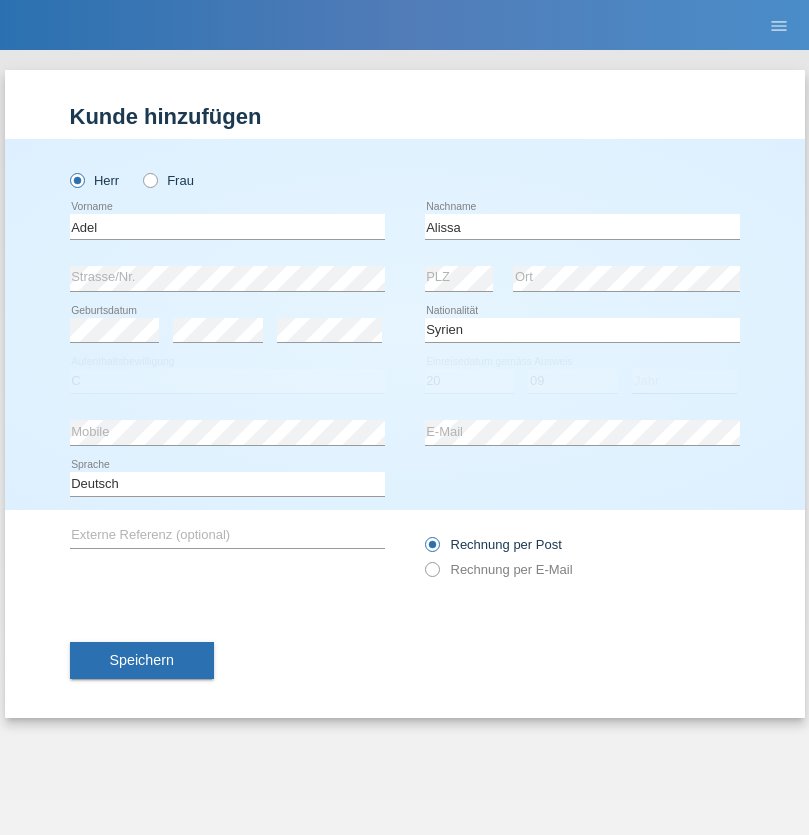 select on "2018" 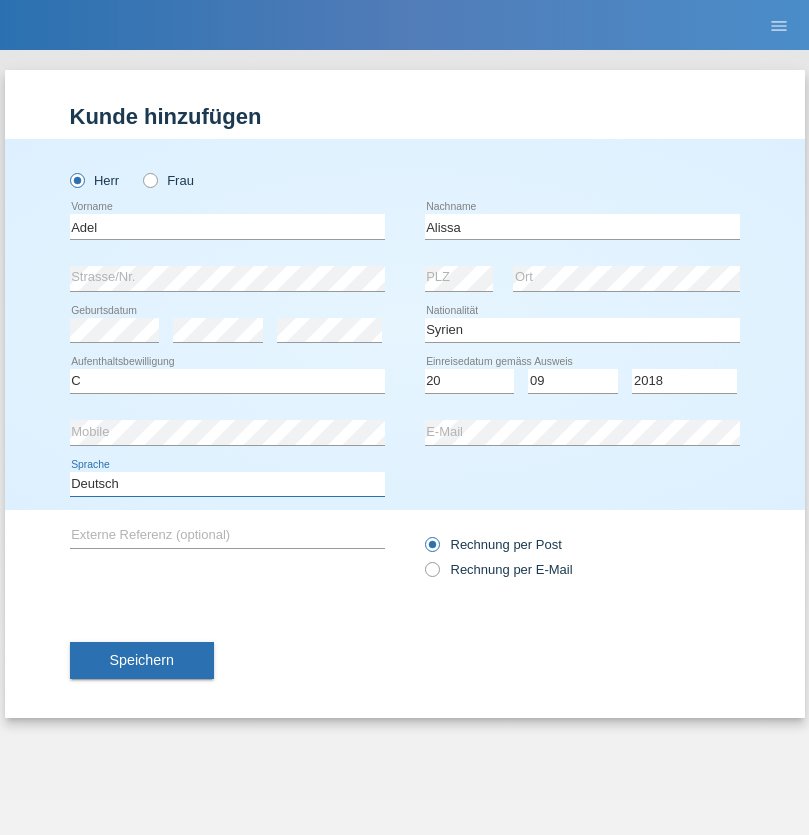 select on "en" 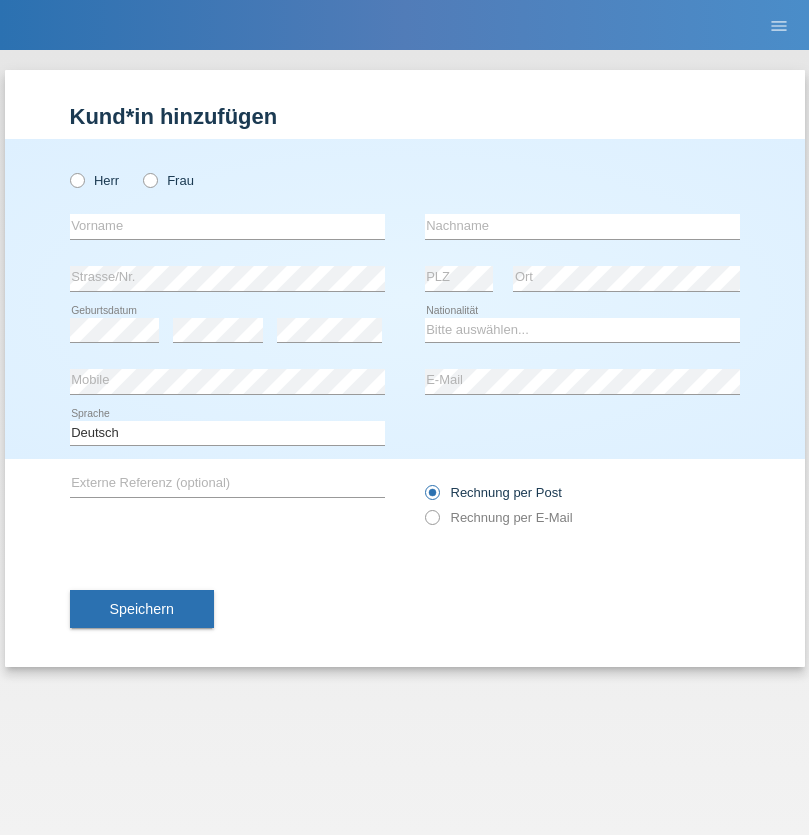 scroll, scrollTop: 0, scrollLeft: 0, axis: both 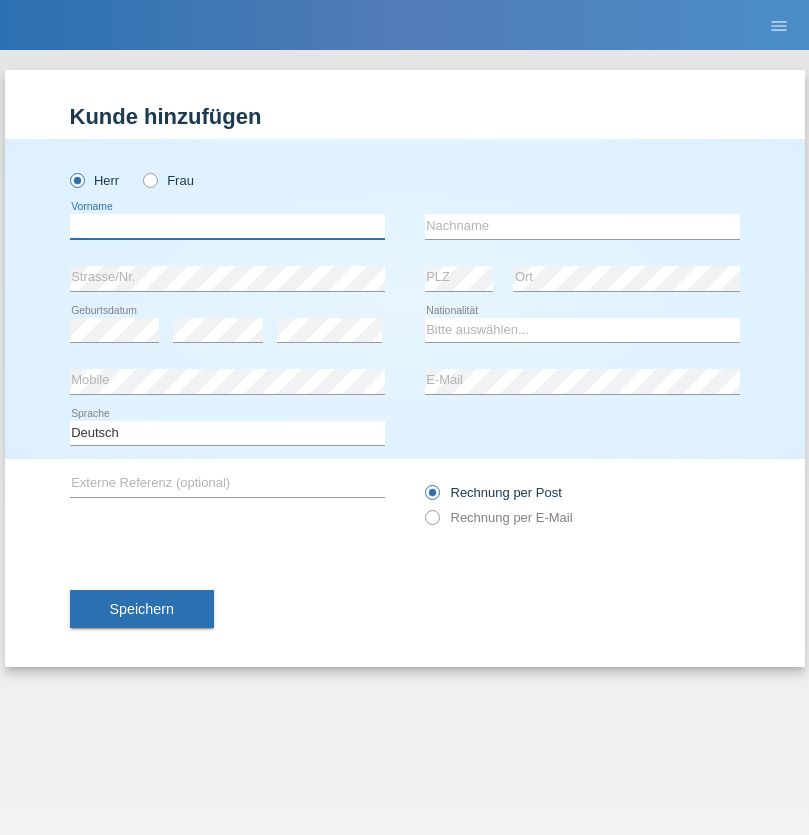 click at bounding box center [227, 226] 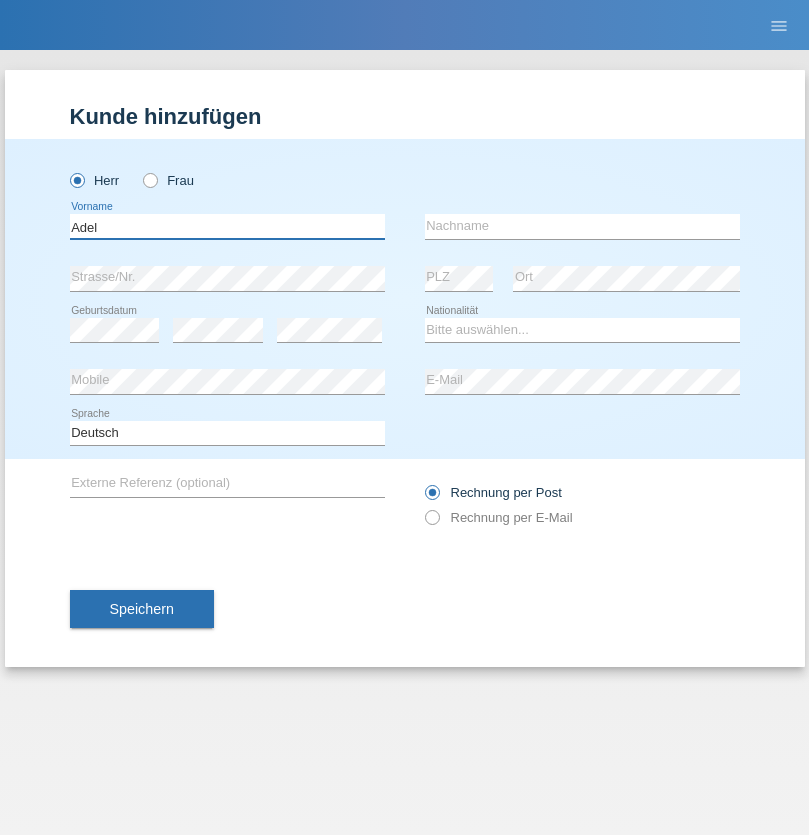type on "Adel" 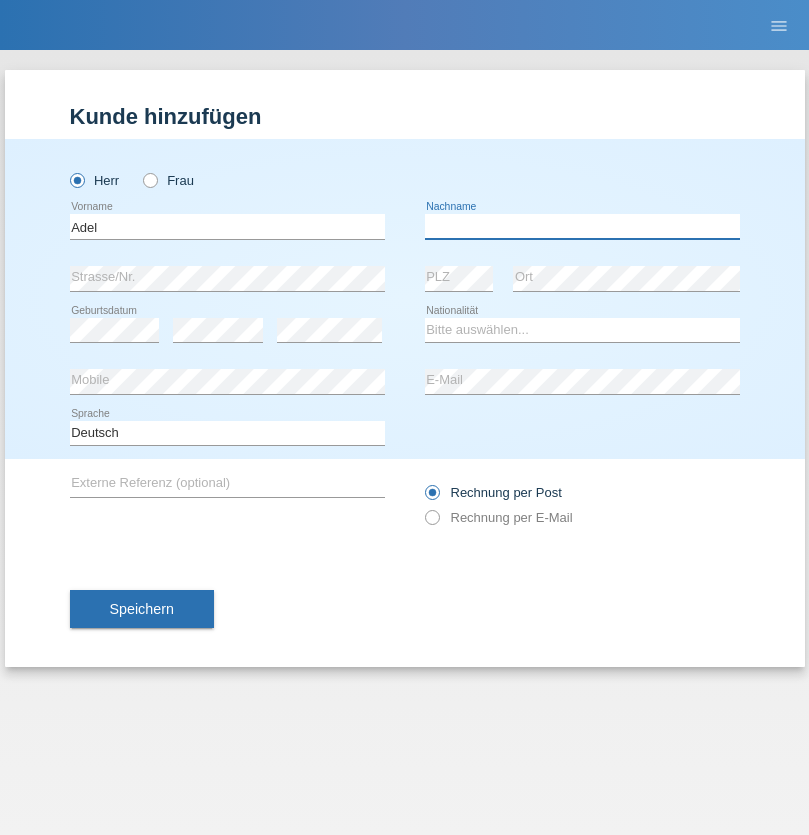 click at bounding box center (582, 226) 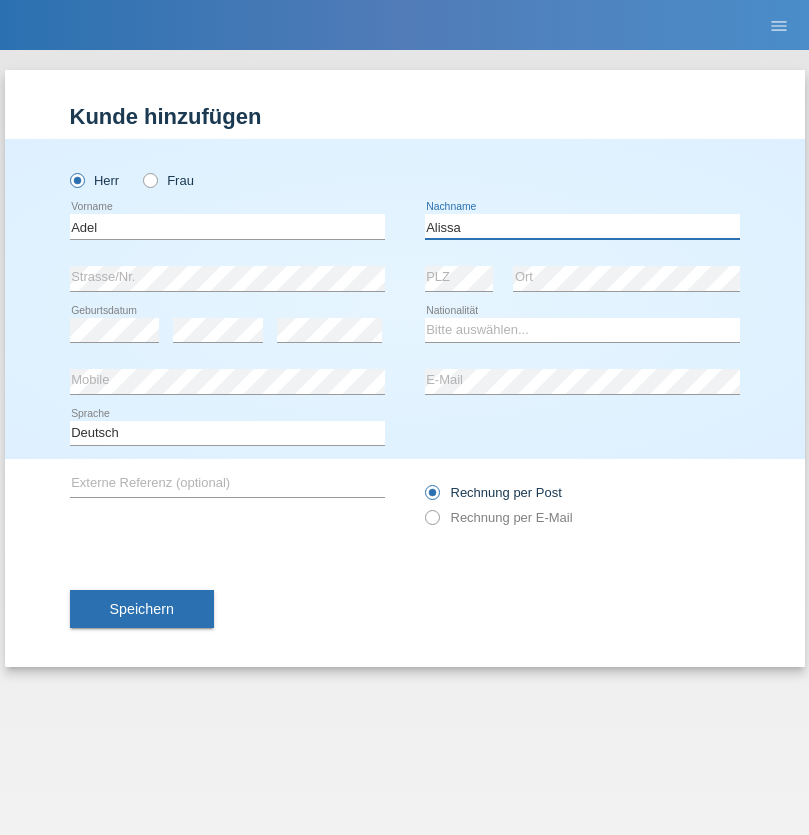 type on "Alissa" 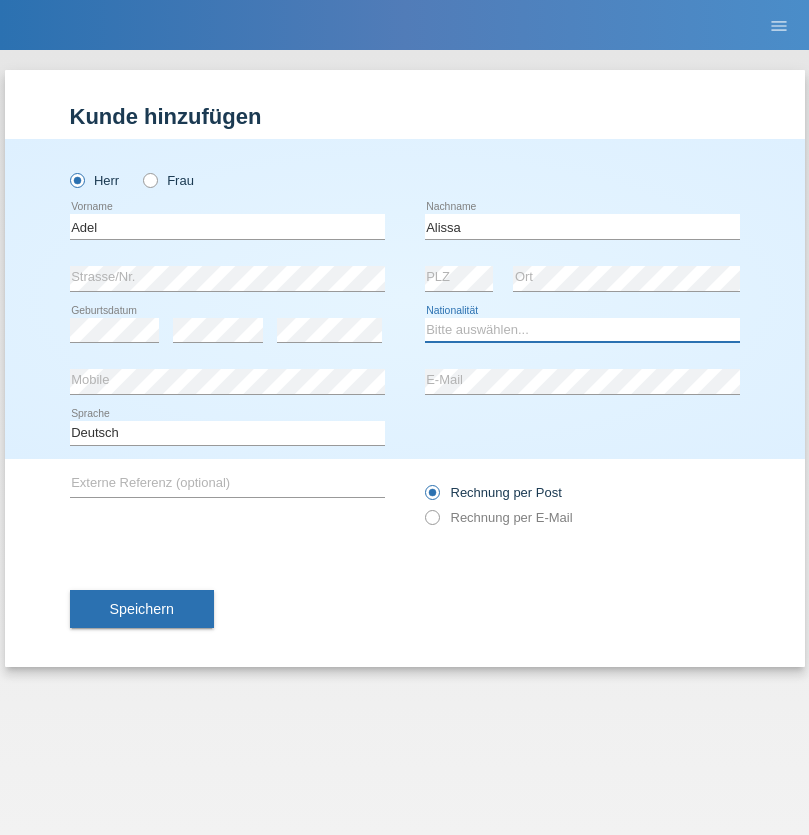 select on "SY" 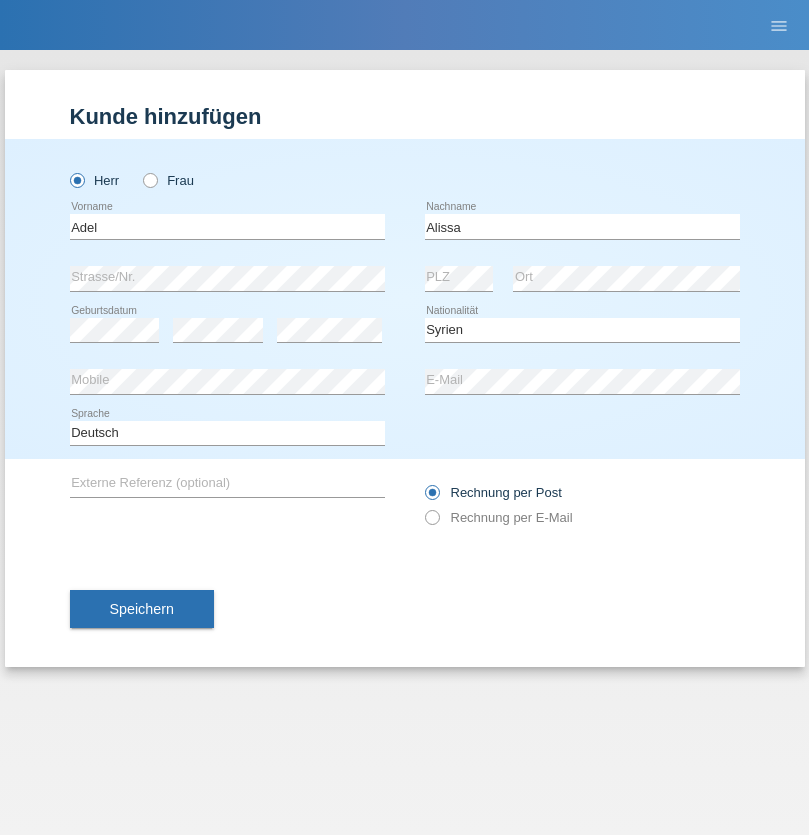 select on "C" 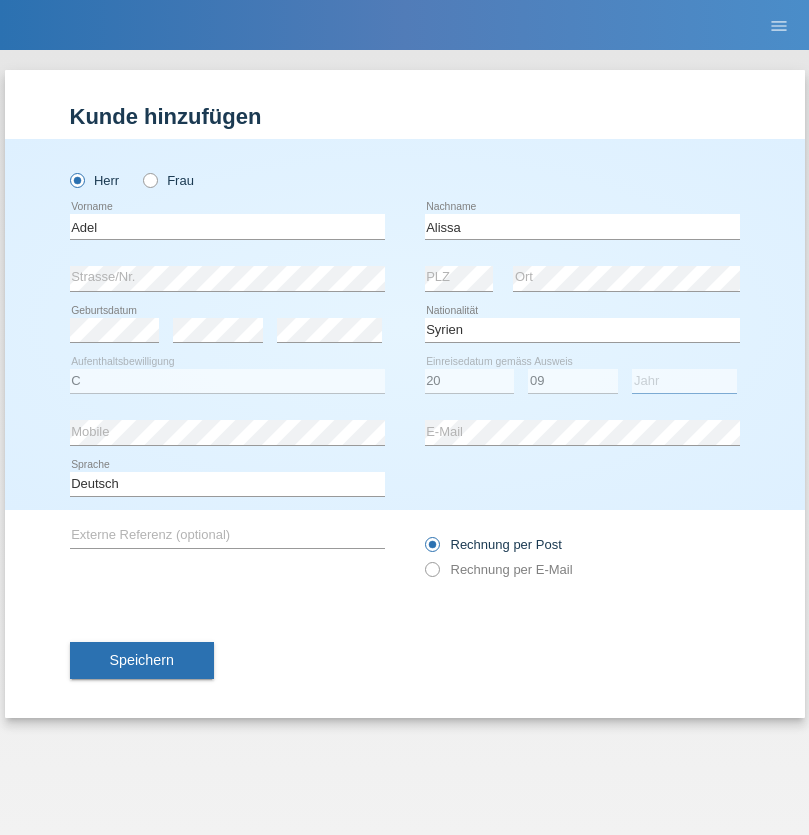 select on "2018" 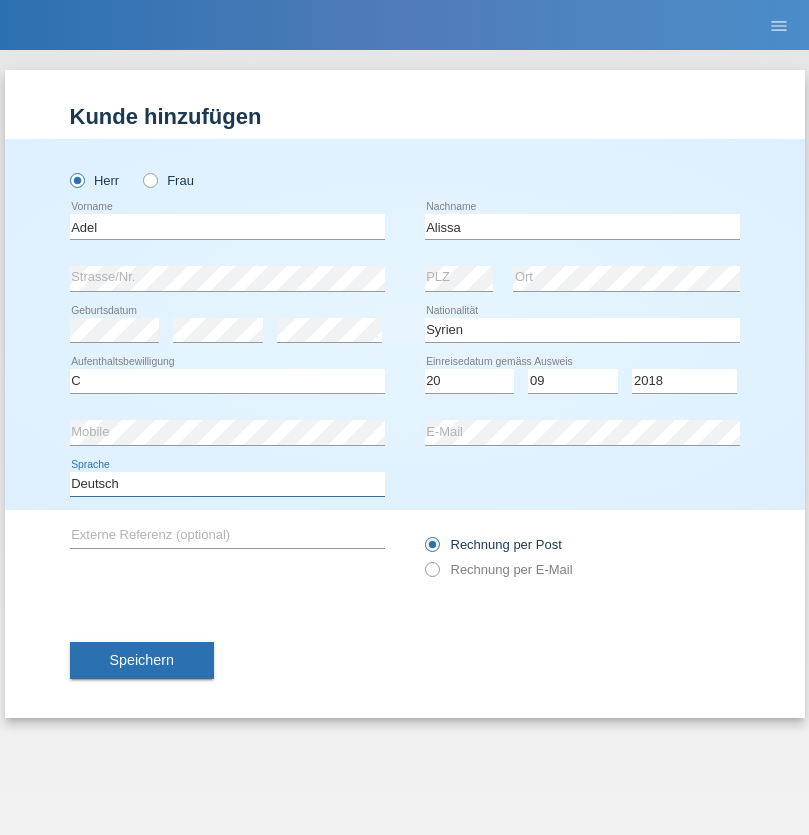 select on "en" 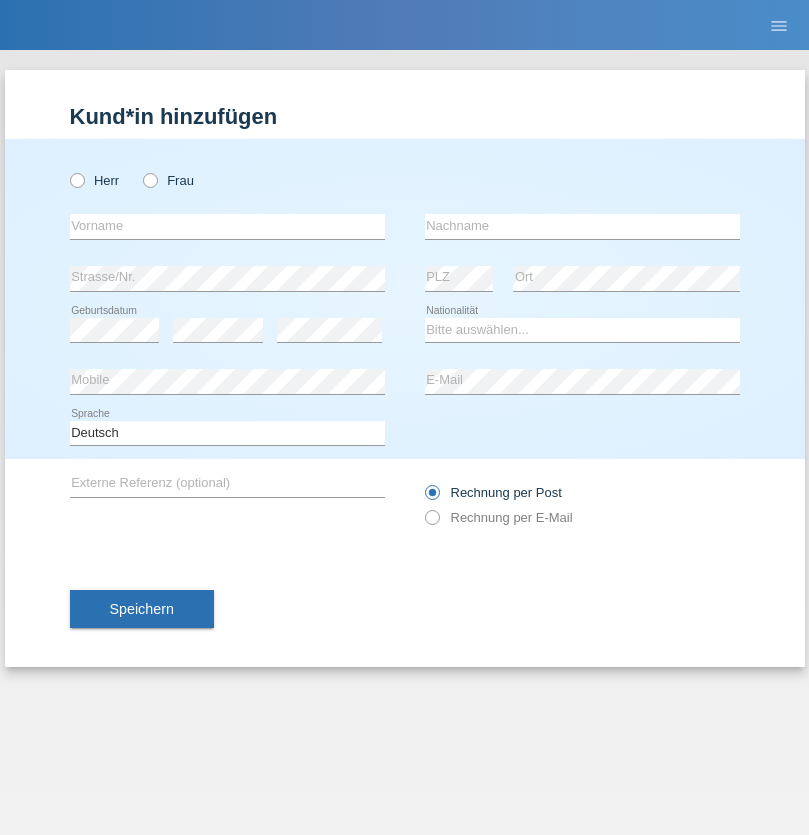 scroll, scrollTop: 0, scrollLeft: 0, axis: both 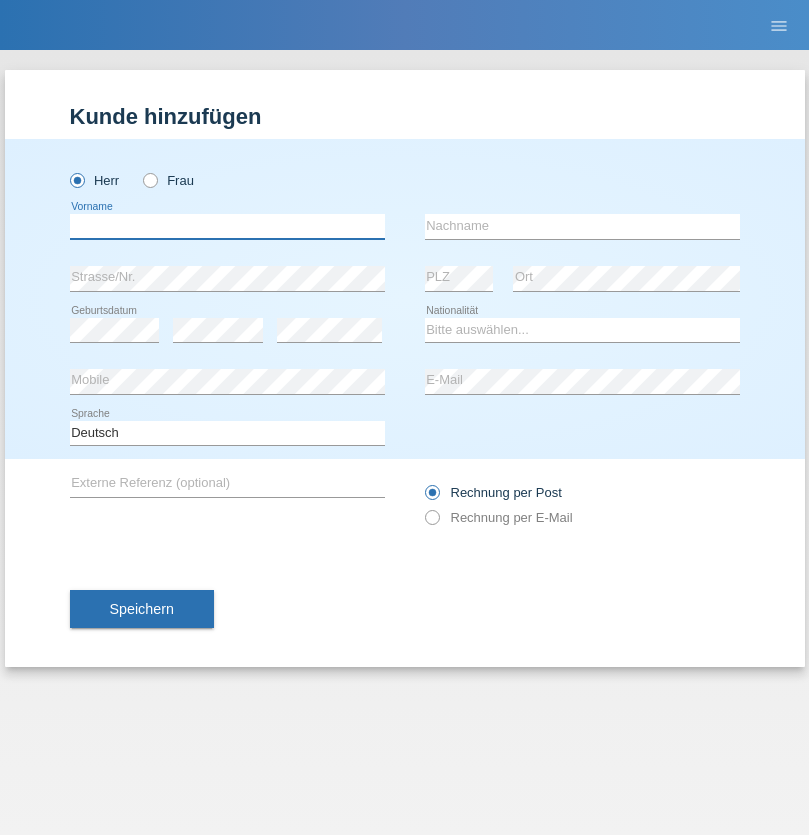 click at bounding box center (227, 226) 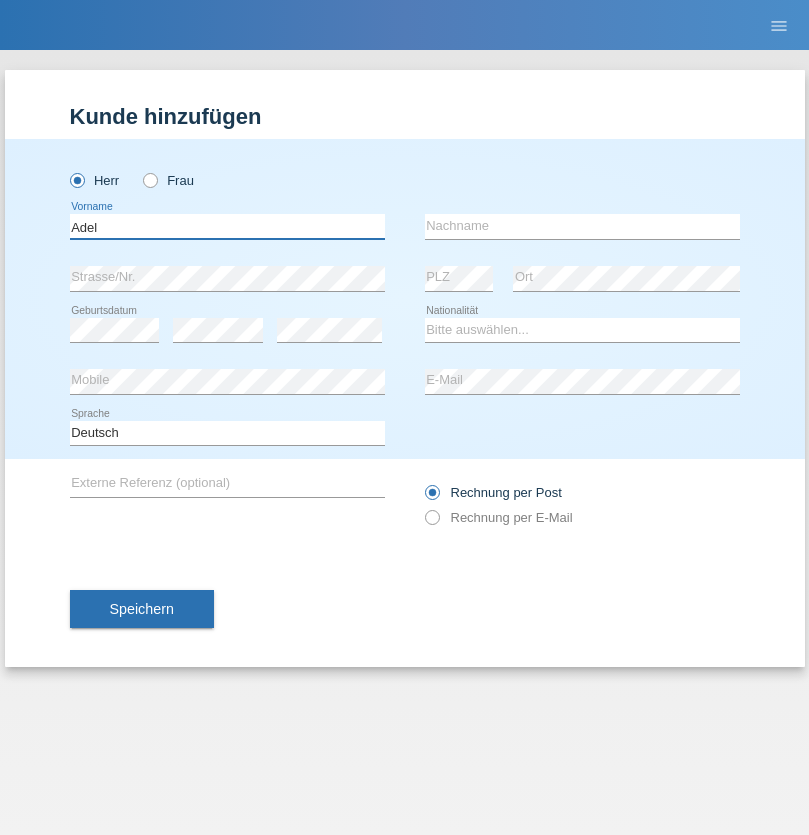 type on "Adel" 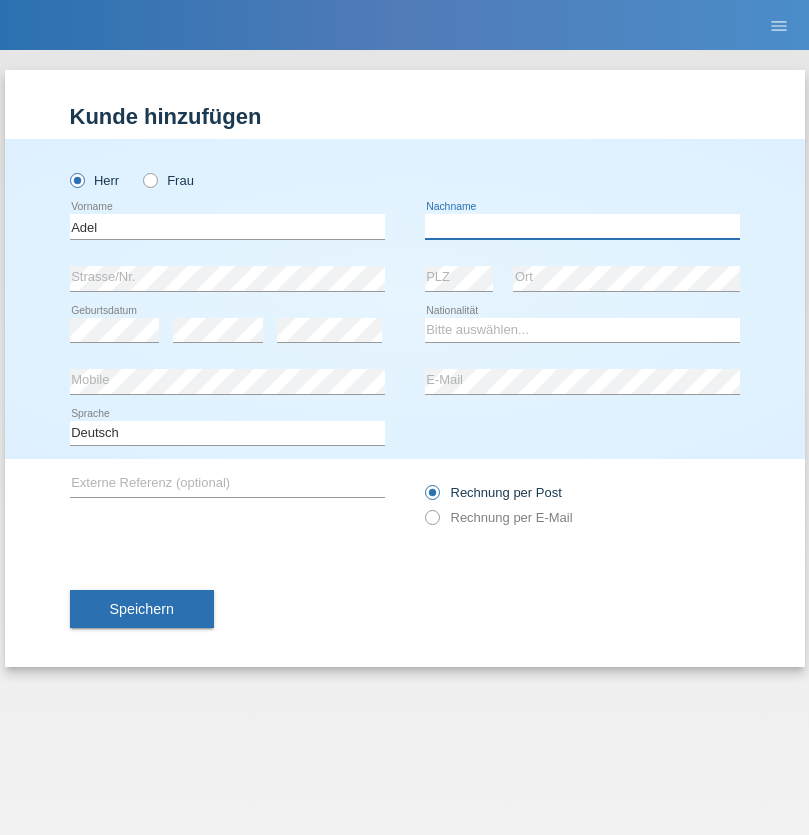 click at bounding box center [582, 226] 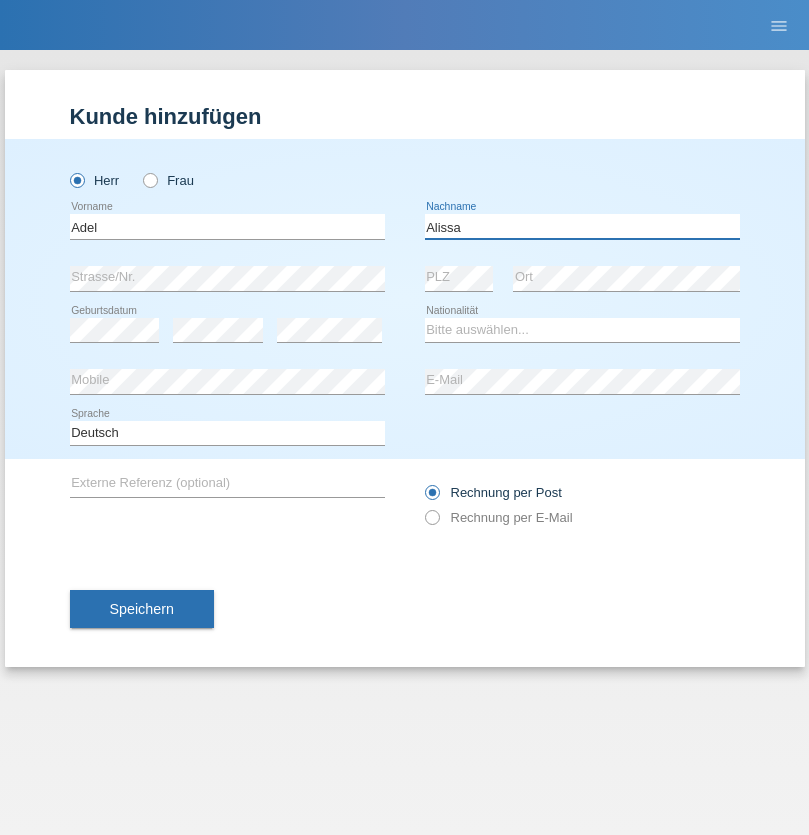 type on "Alissa" 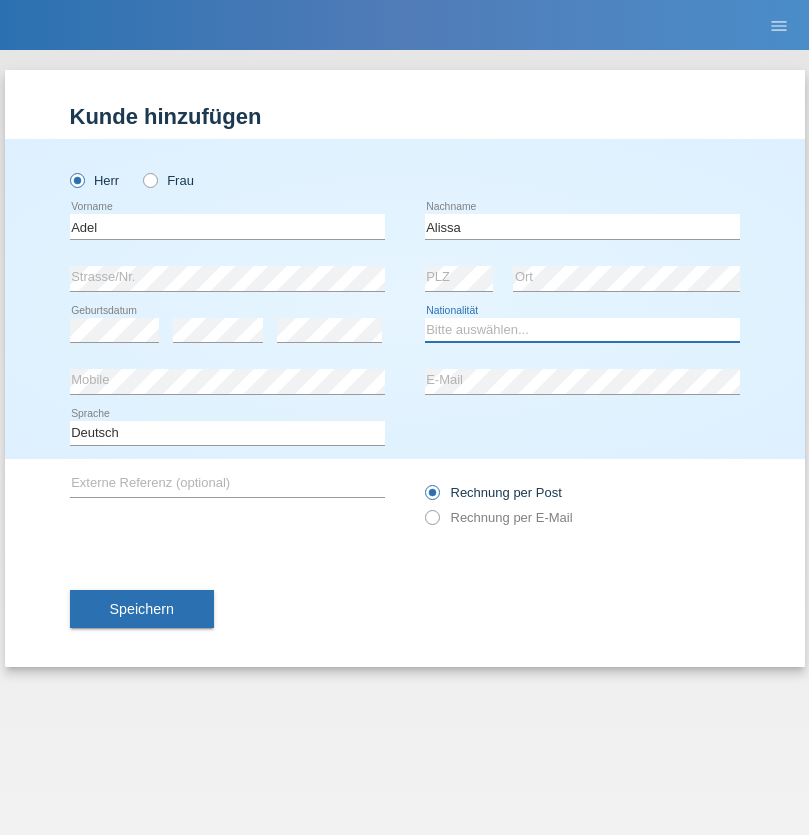 select on "SY" 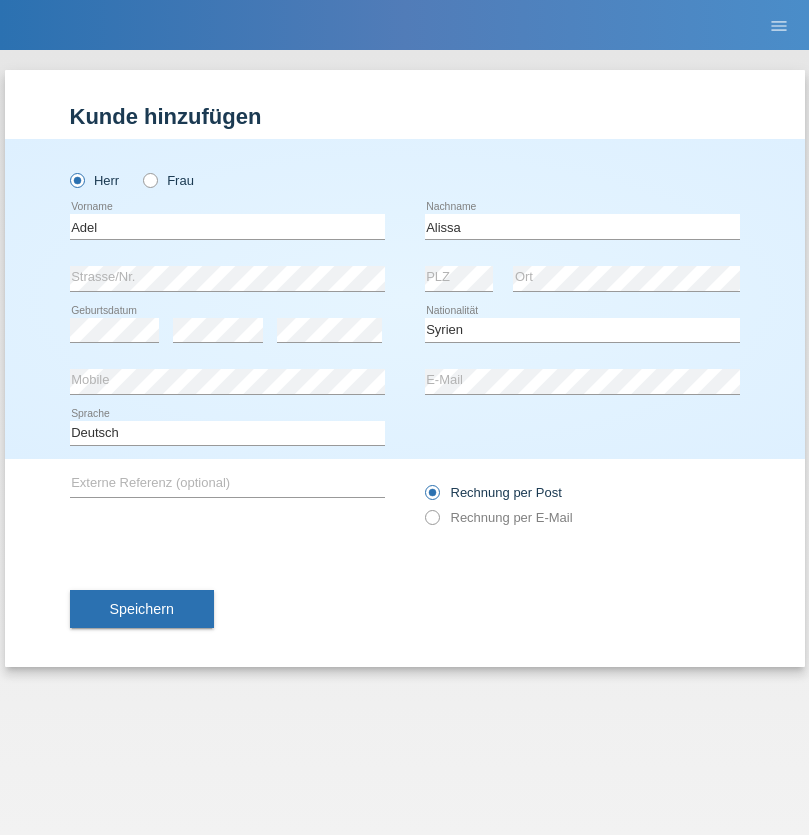 select on "C" 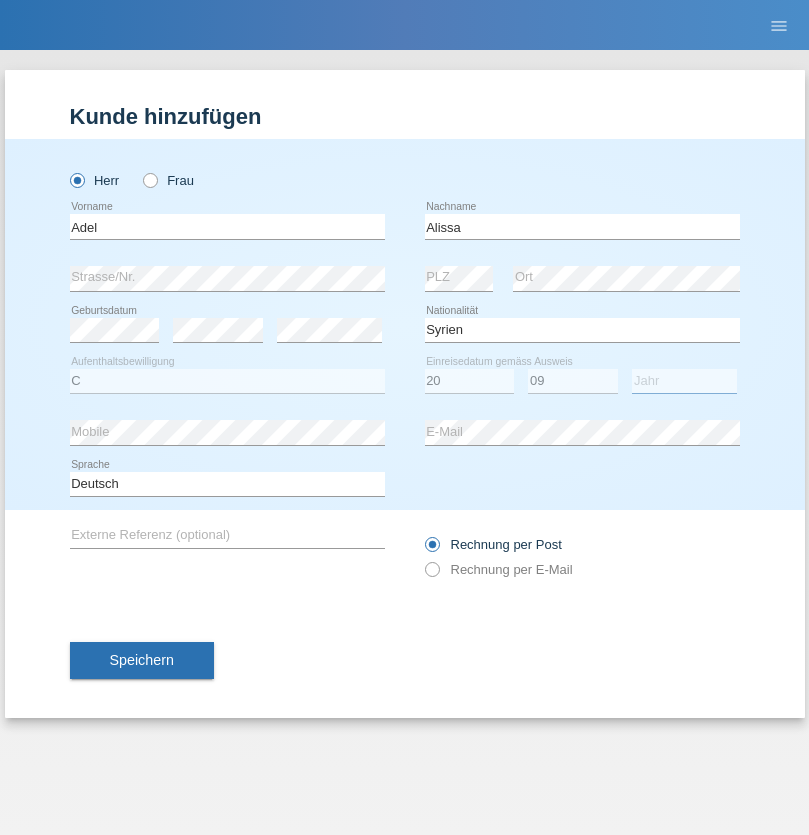 select on "2018" 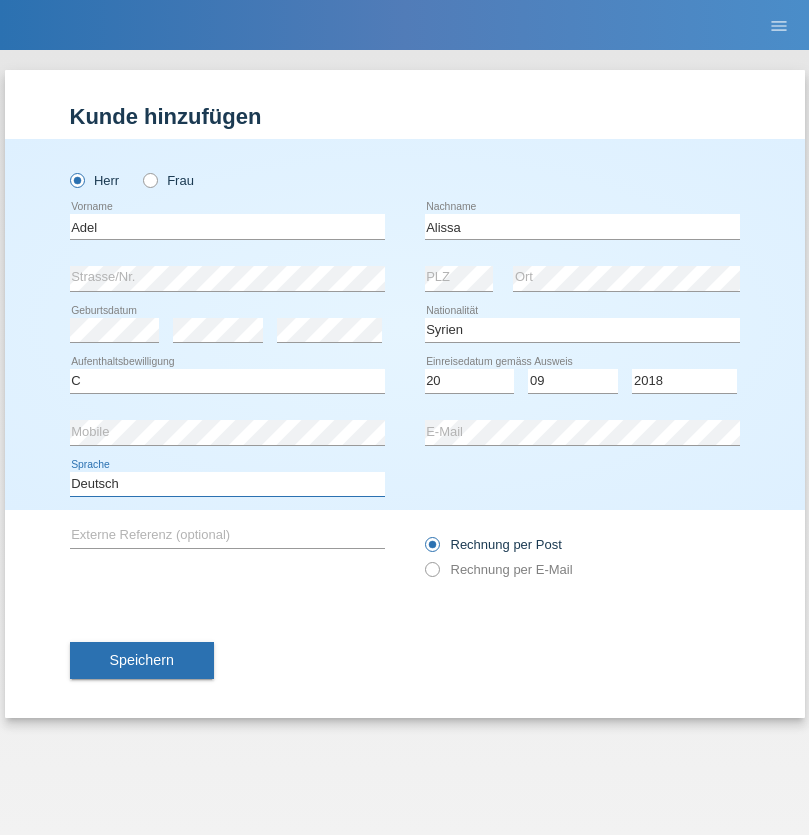 select on "en" 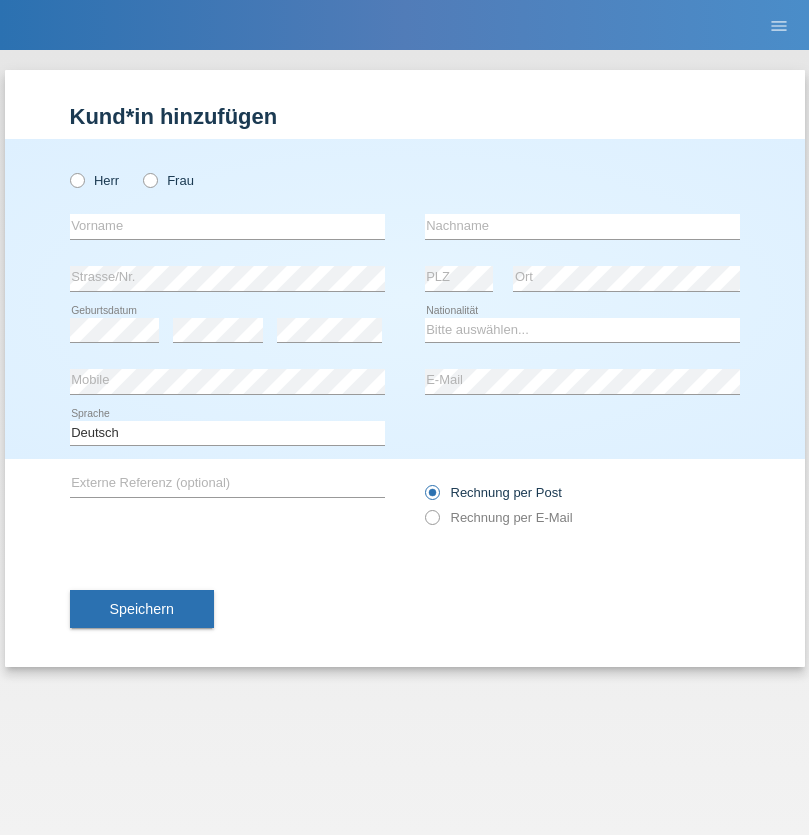 scroll, scrollTop: 0, scrollLeft: 0, axis: both 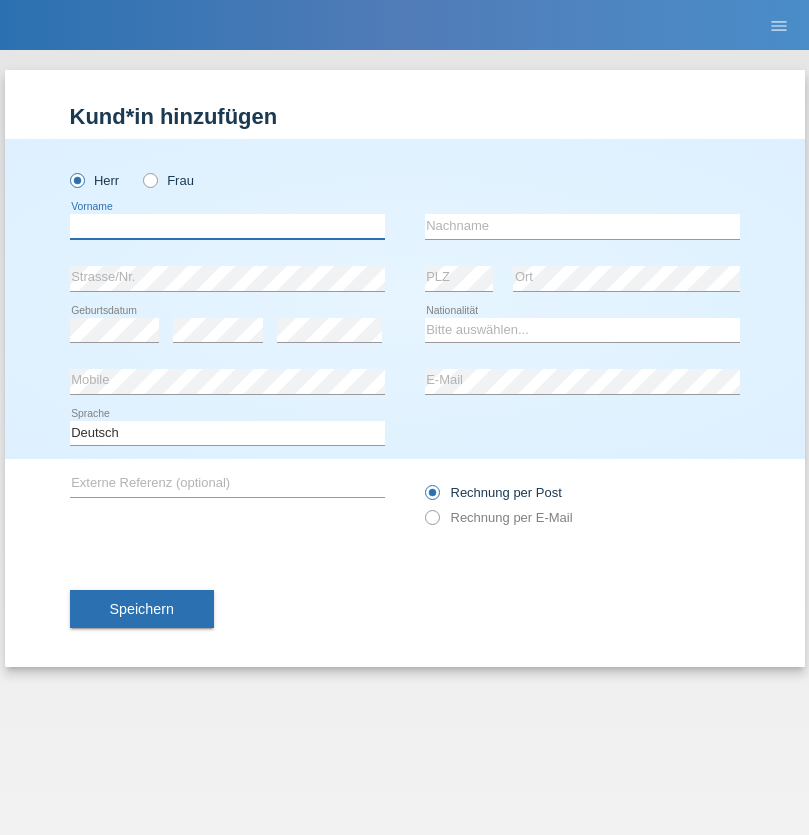 click at bounding box center (227, 226) 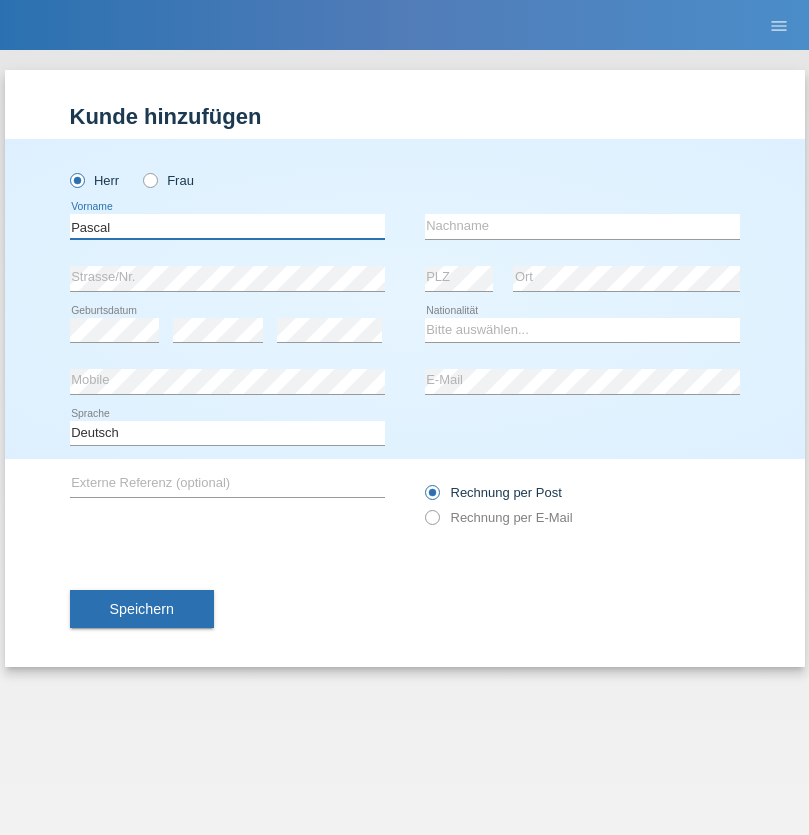 type on "Pascal" 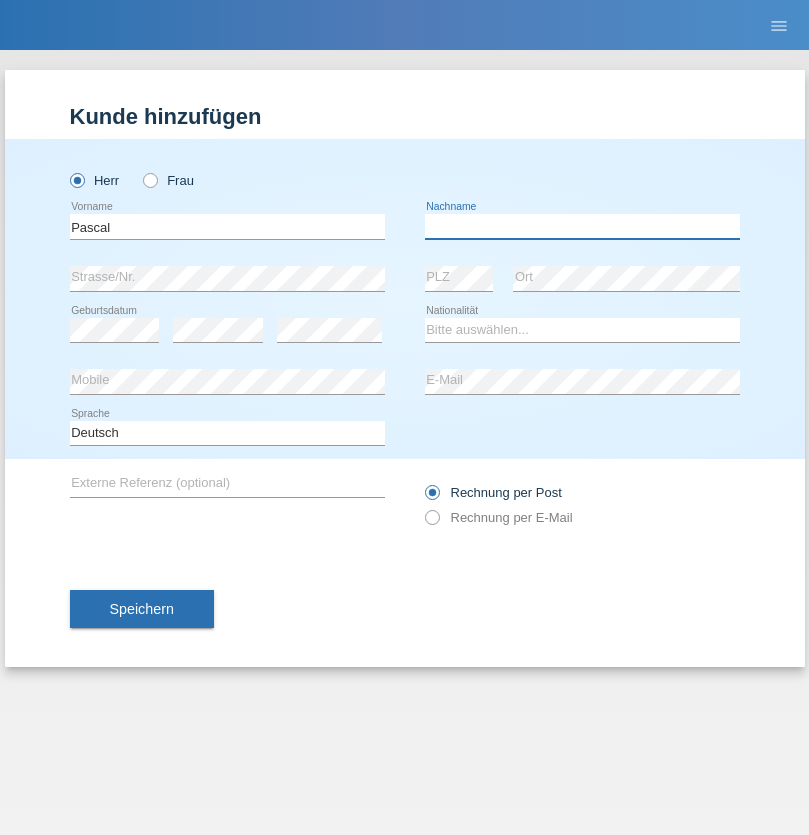 click at bounding box center (582, 226) 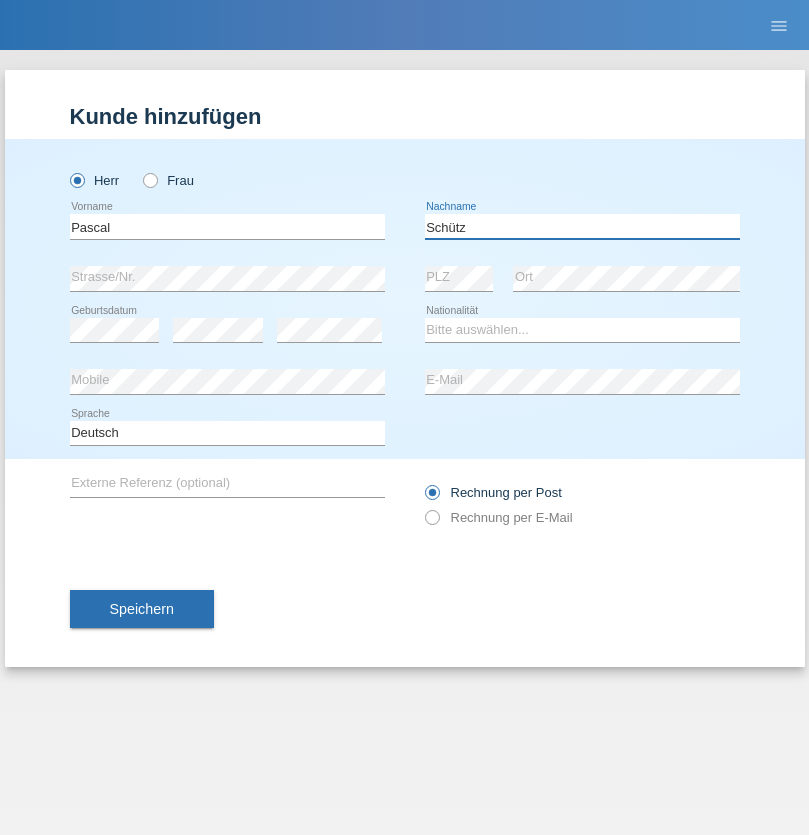 type on "Schütz" 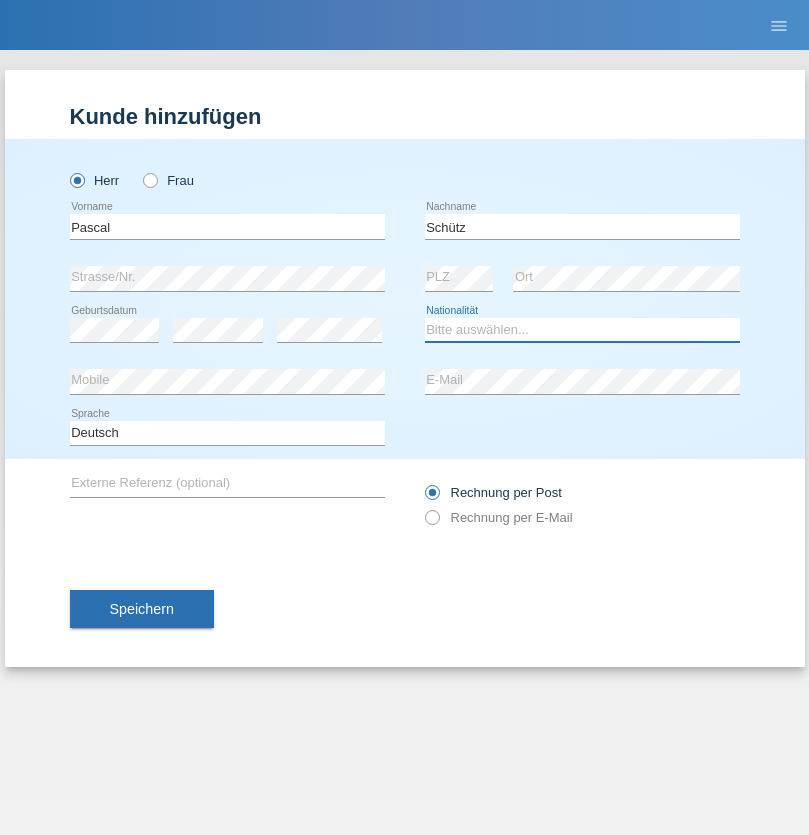 select on "DE" 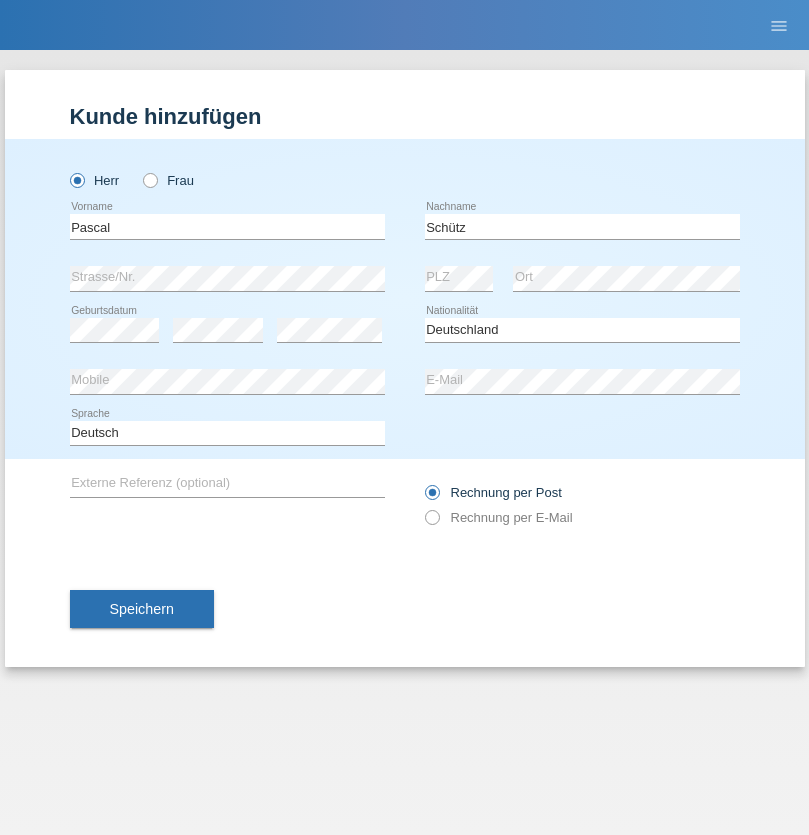 select on "C" 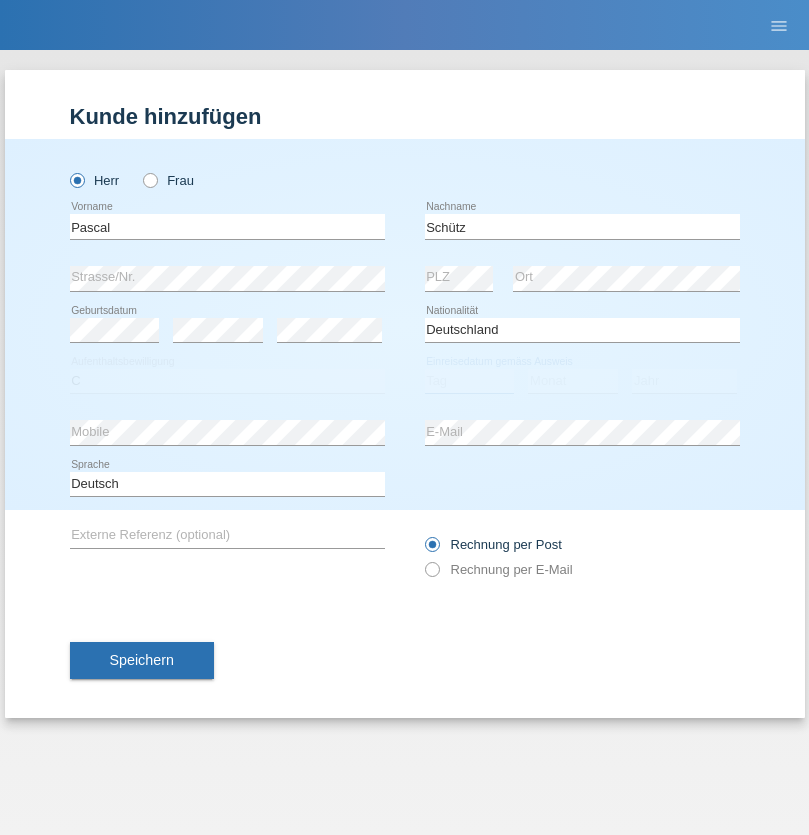 select on "01" 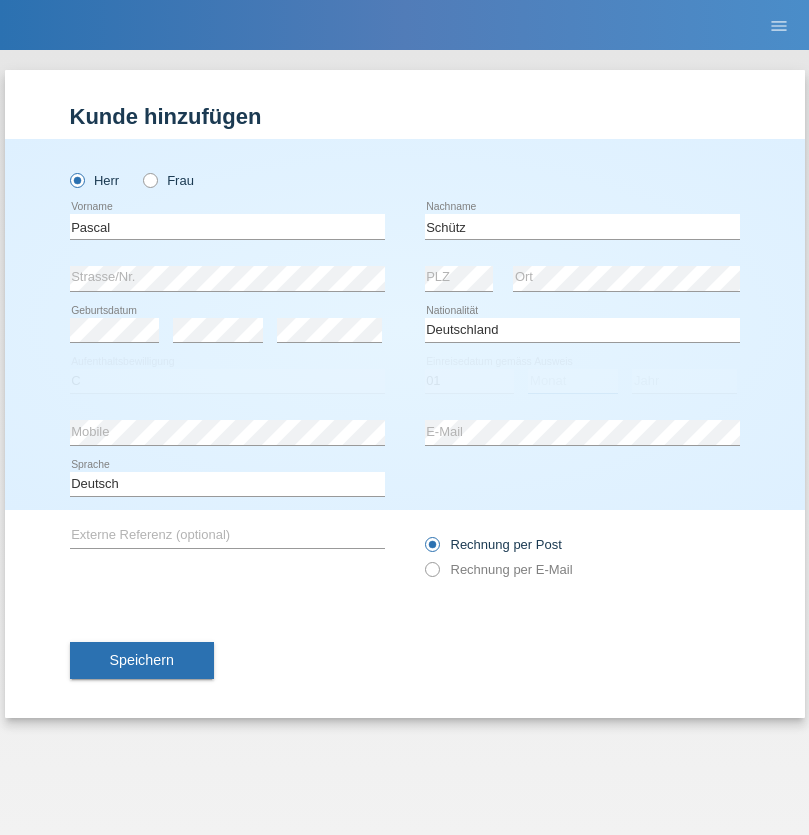 select on "08" 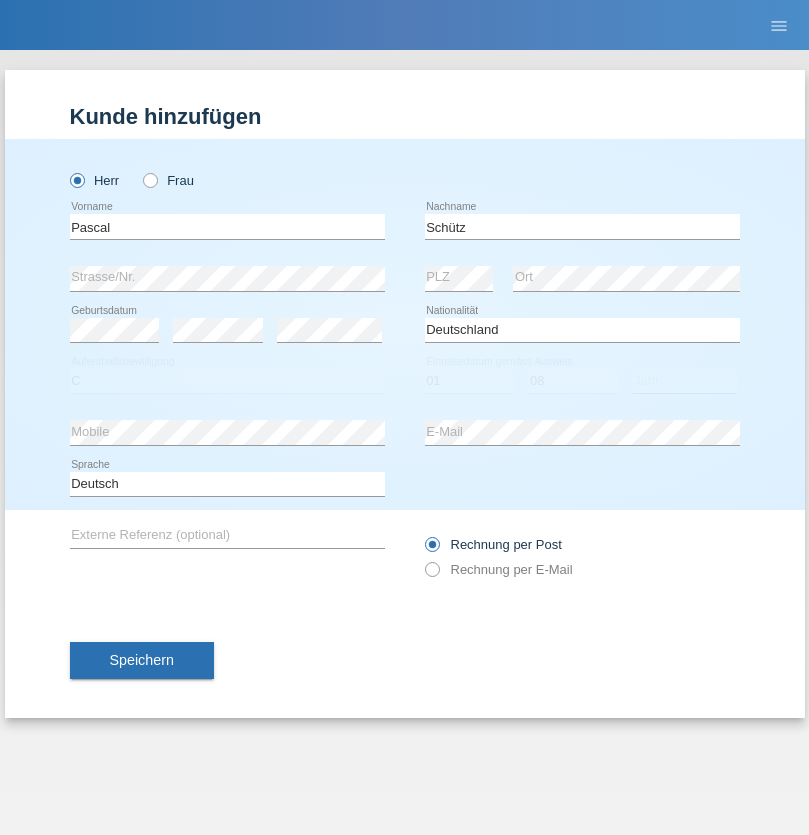 select on "2008" 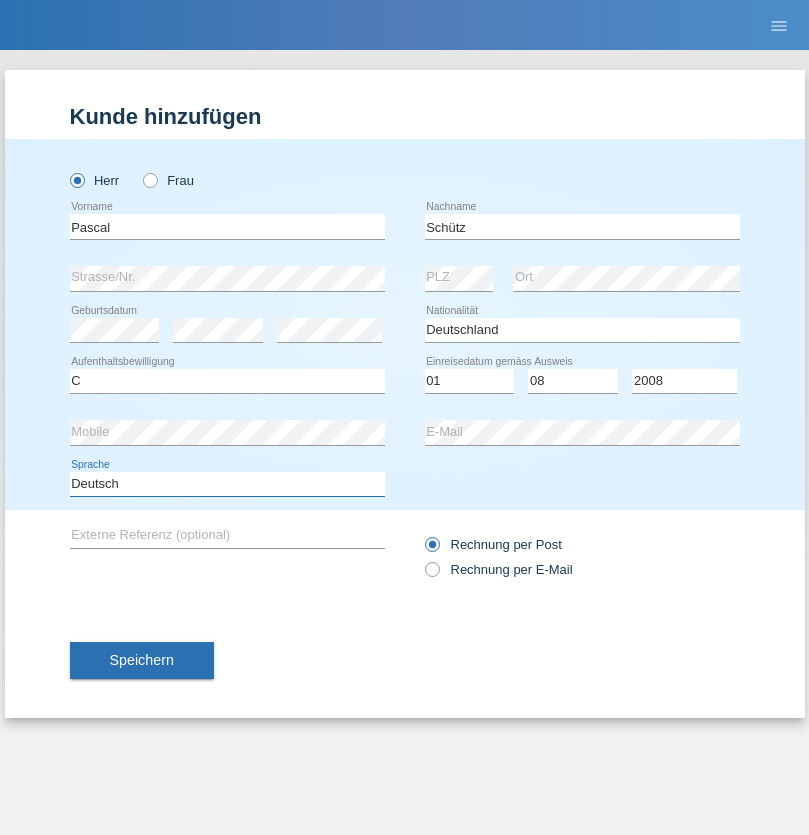 select on "en" 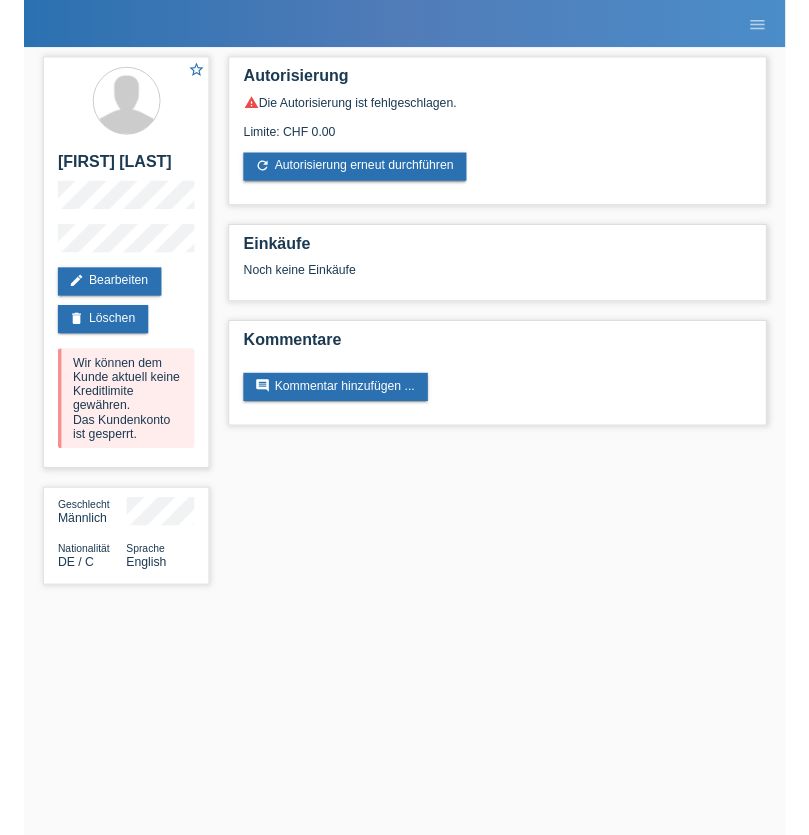 scroll, scrollTop: 0, scrollLeft: 0, axis: both 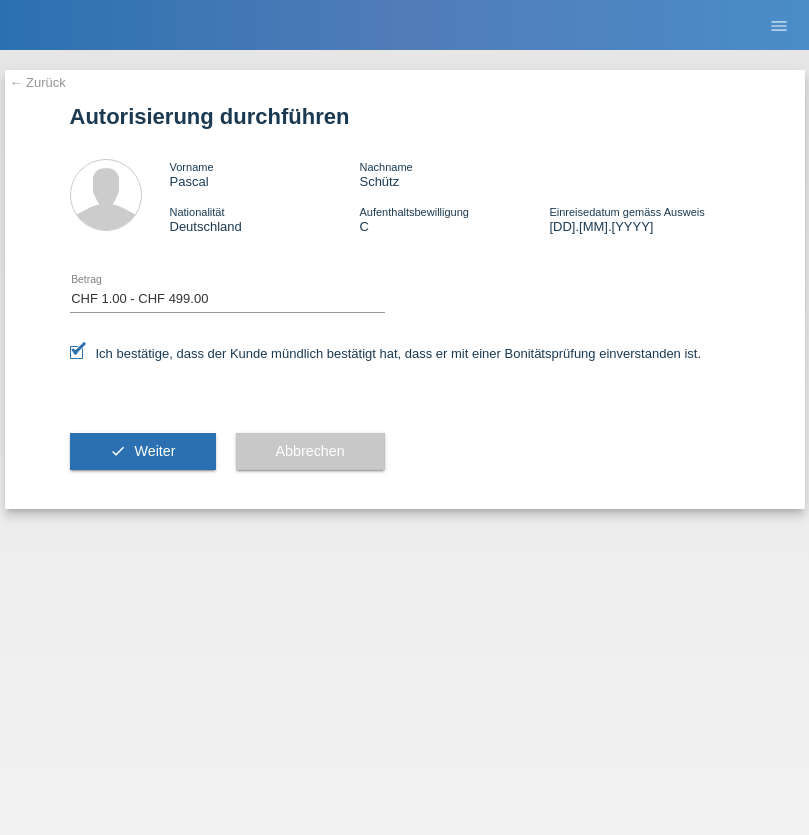 select on "1" 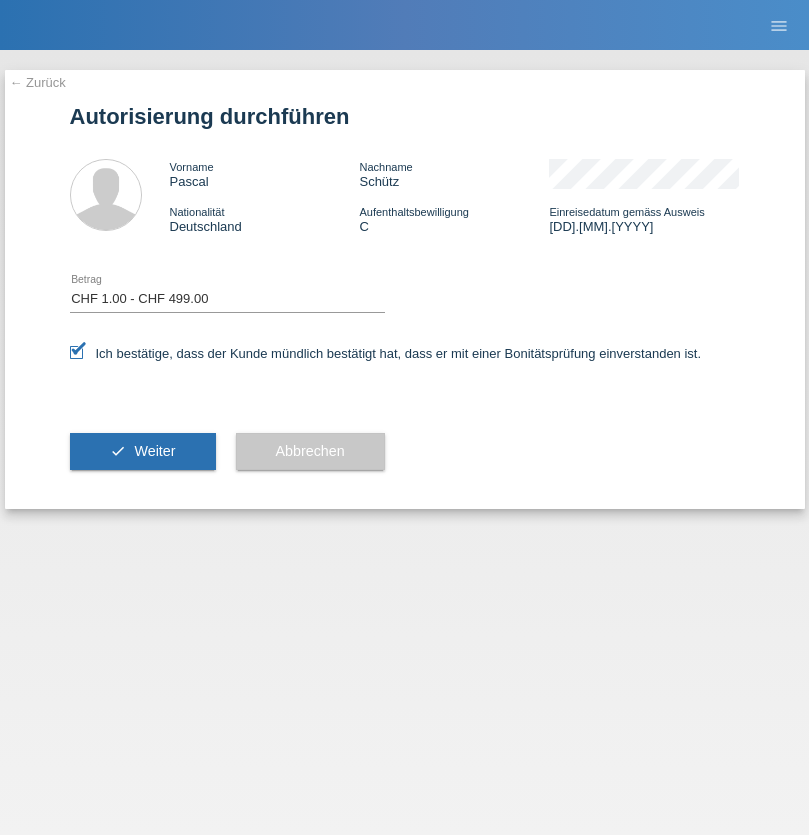scroll, scrollTop: 0, scrollLeft: 0, axis: both 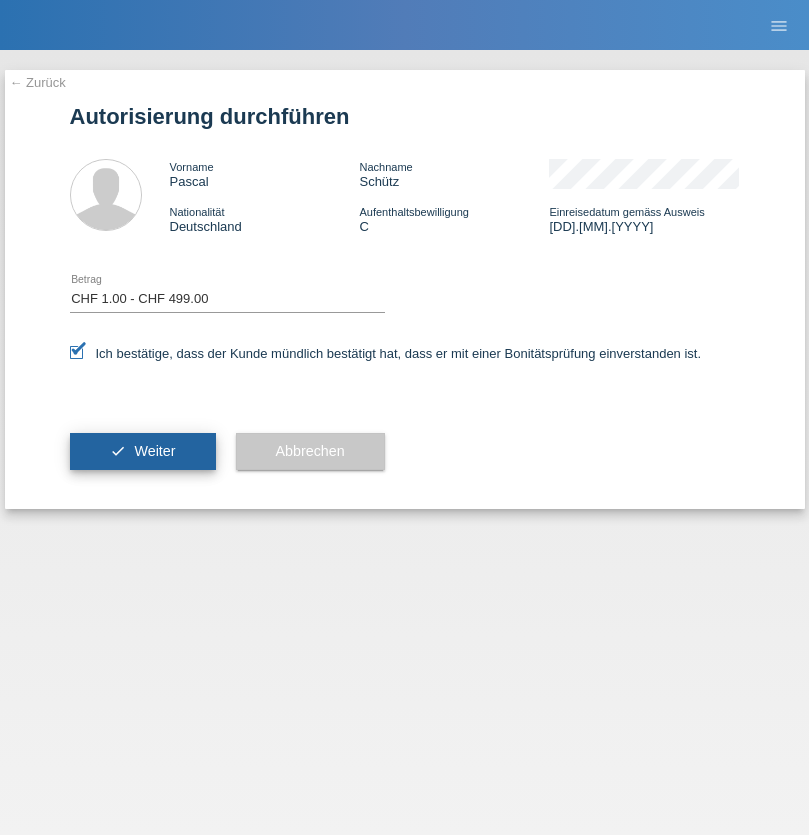 click on "Weiter" at bounding box center [154, 451] 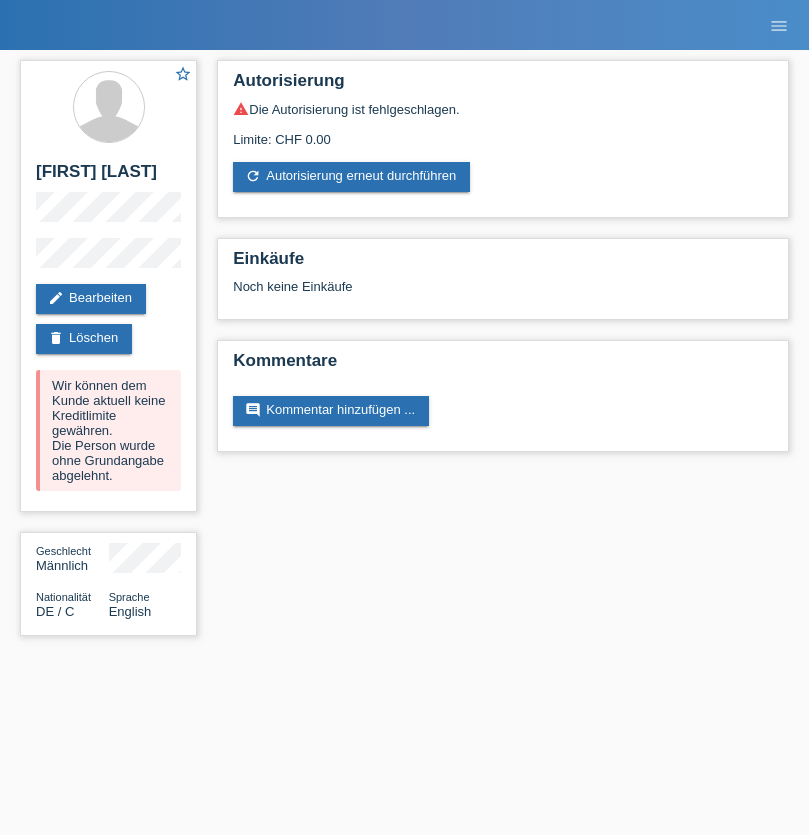 scroll, scrollTop: 0, scrollLeft: 0, axis: both 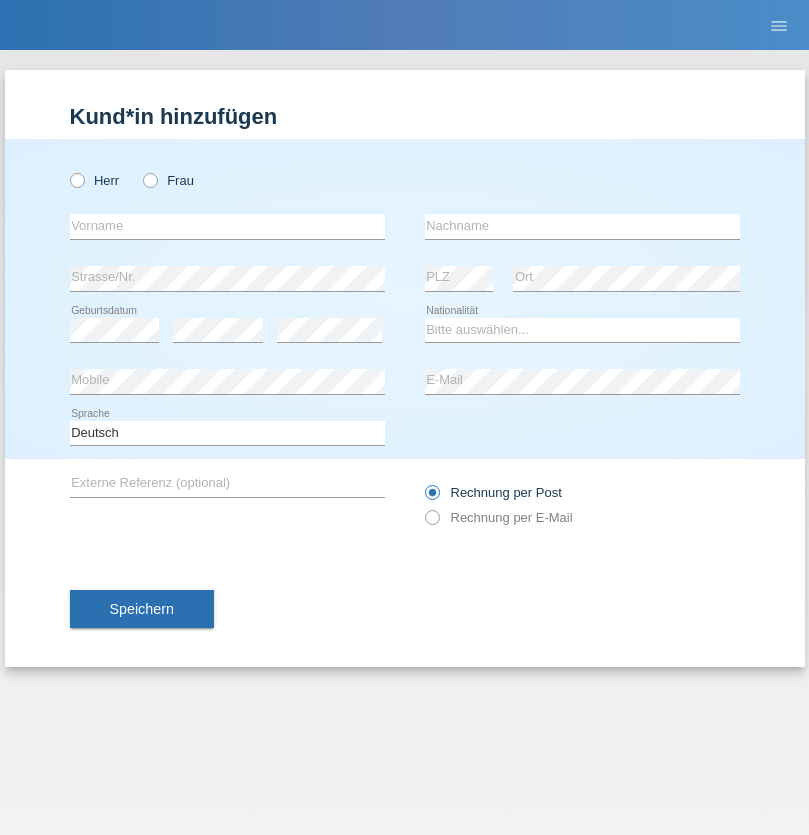 radio on "true" 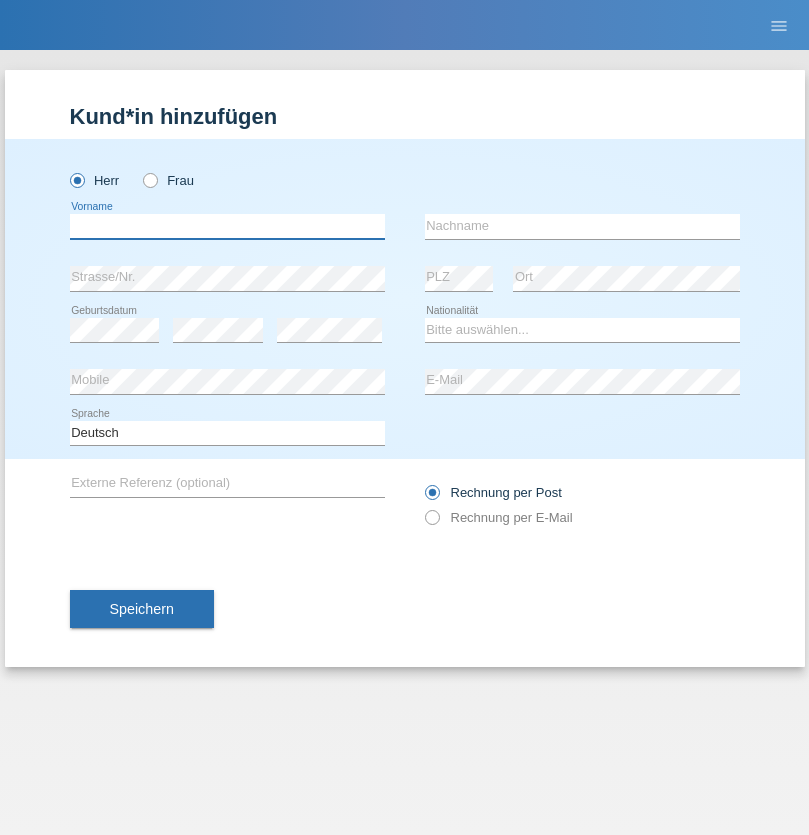 click at bounding box center (227, 226) 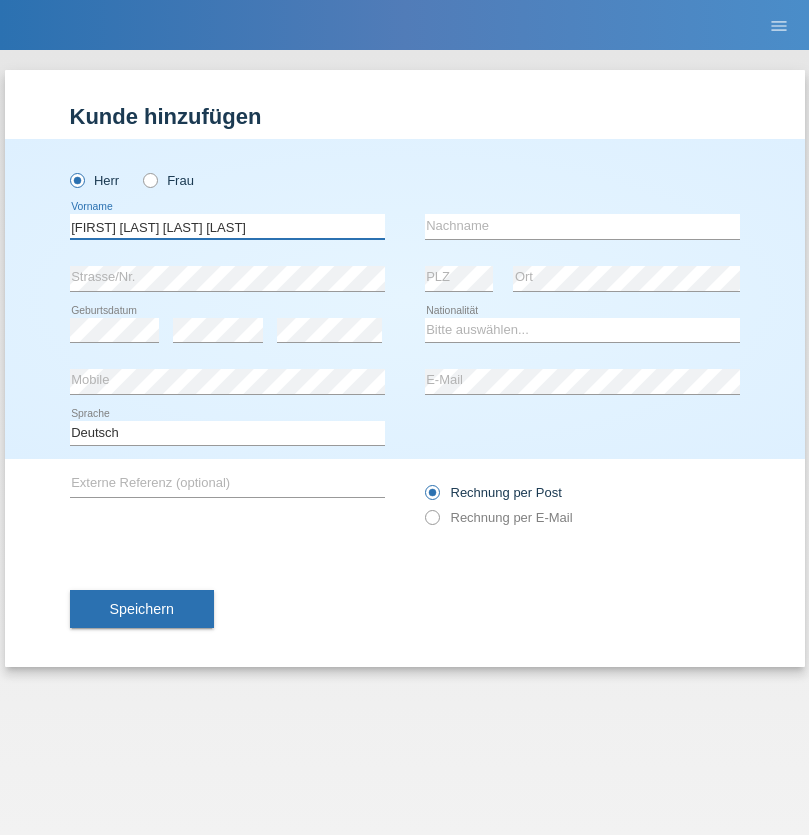 type on "[FIRST] [LAST] [LAST] [LAST]" 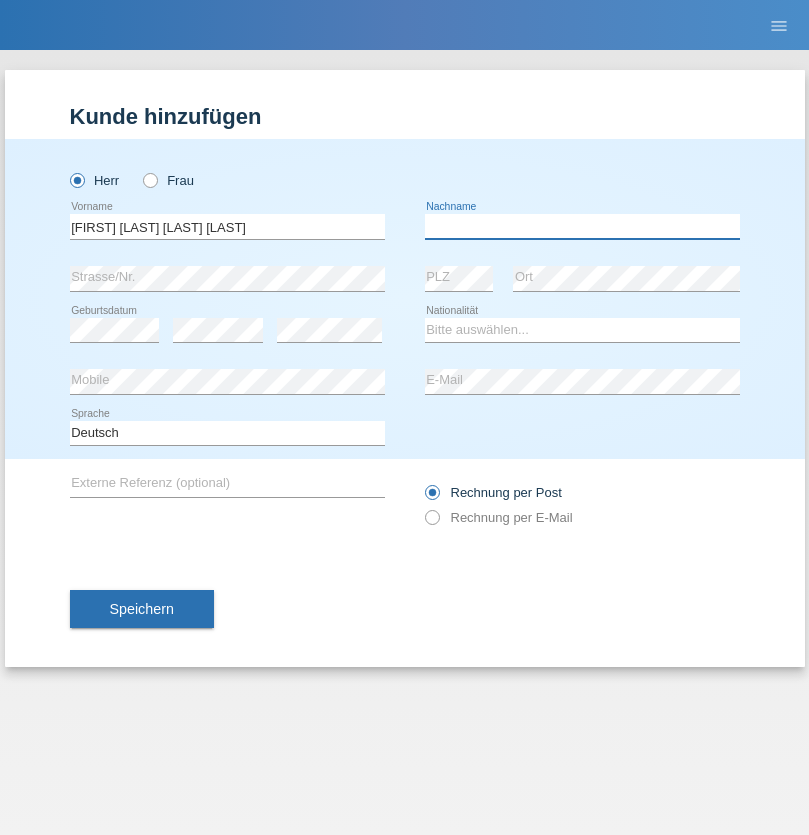 click at bounding box center (582, 226) 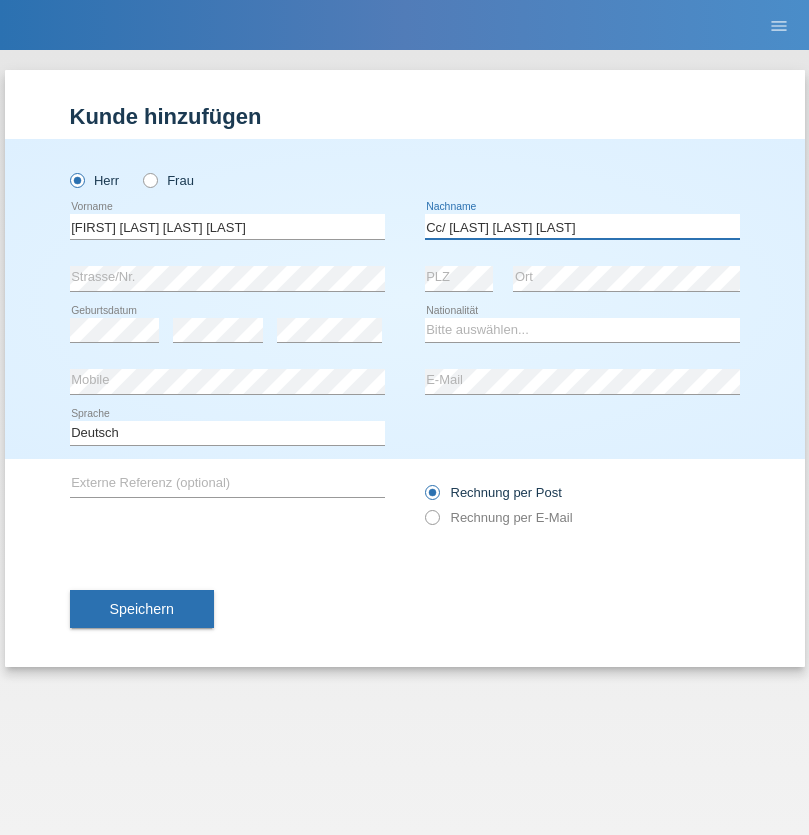 type on "Cc/ [LAST] [LAST] [LAST]" 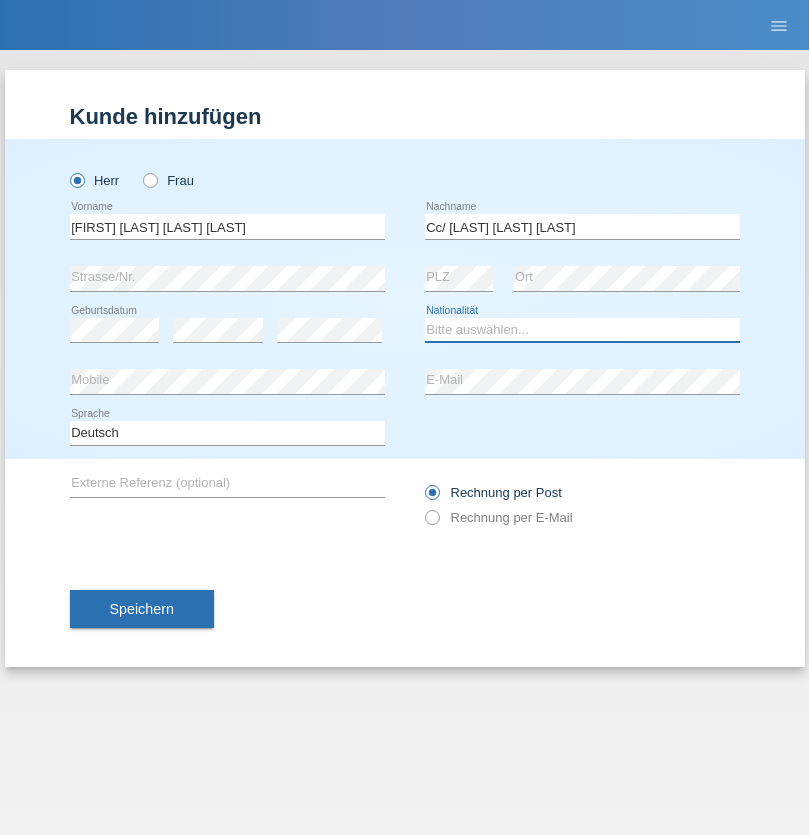 select on "BR" 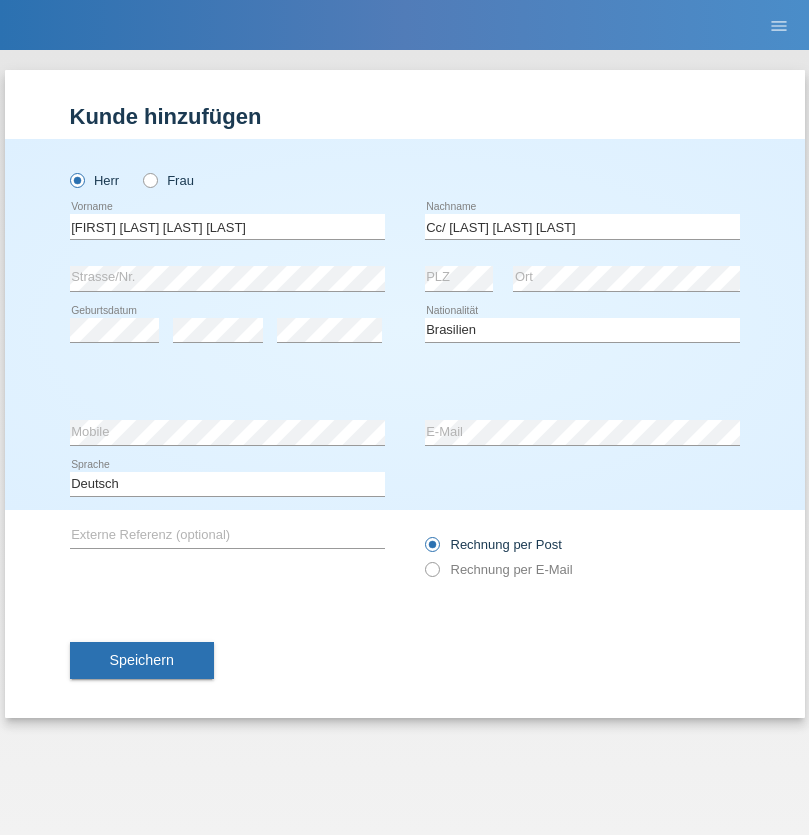 select on "C" 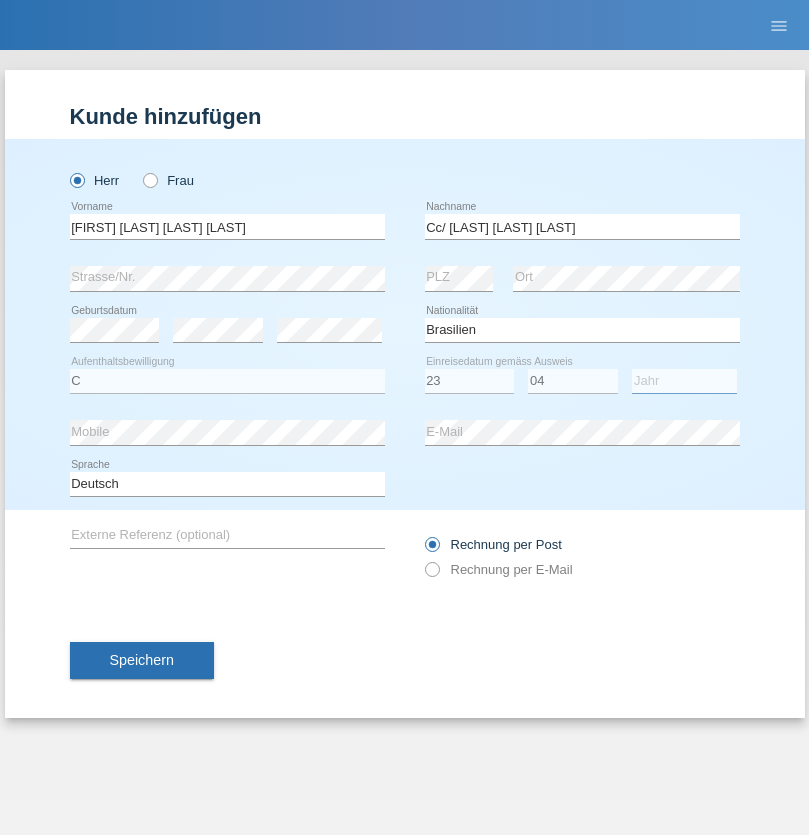 select on "2021" 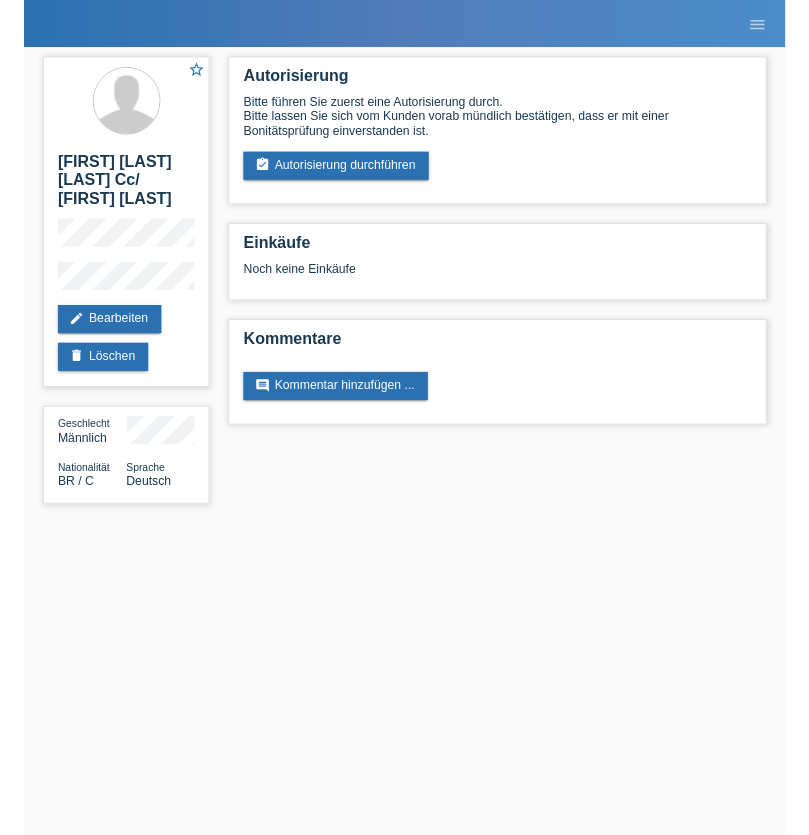 scroll, scrollTop: 0, scrollLeft: 0, axis: both 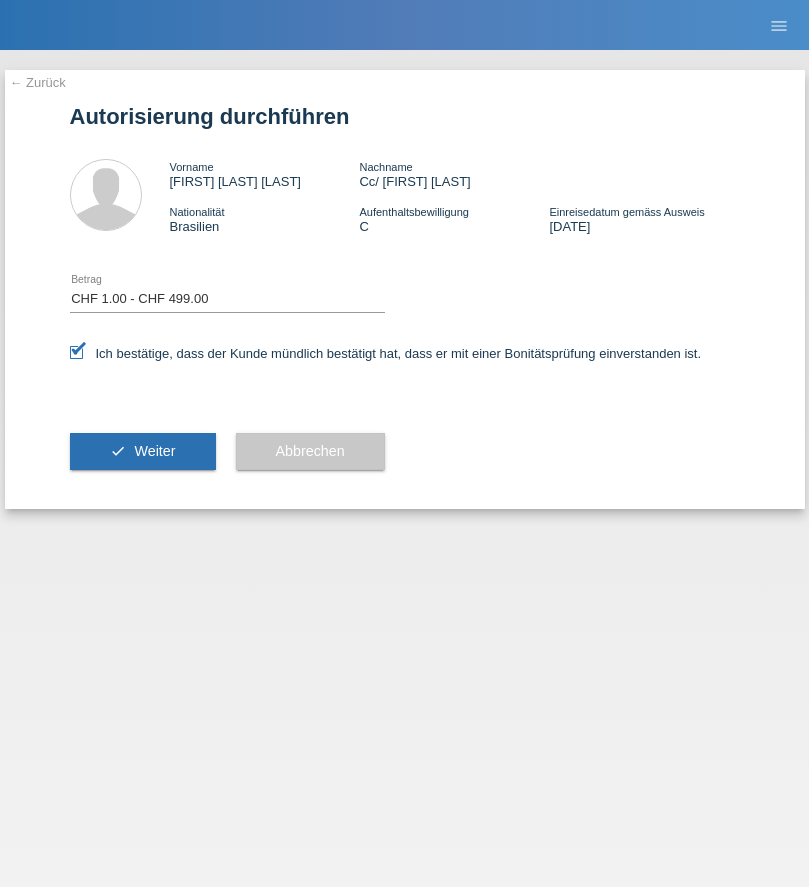 select on "1" 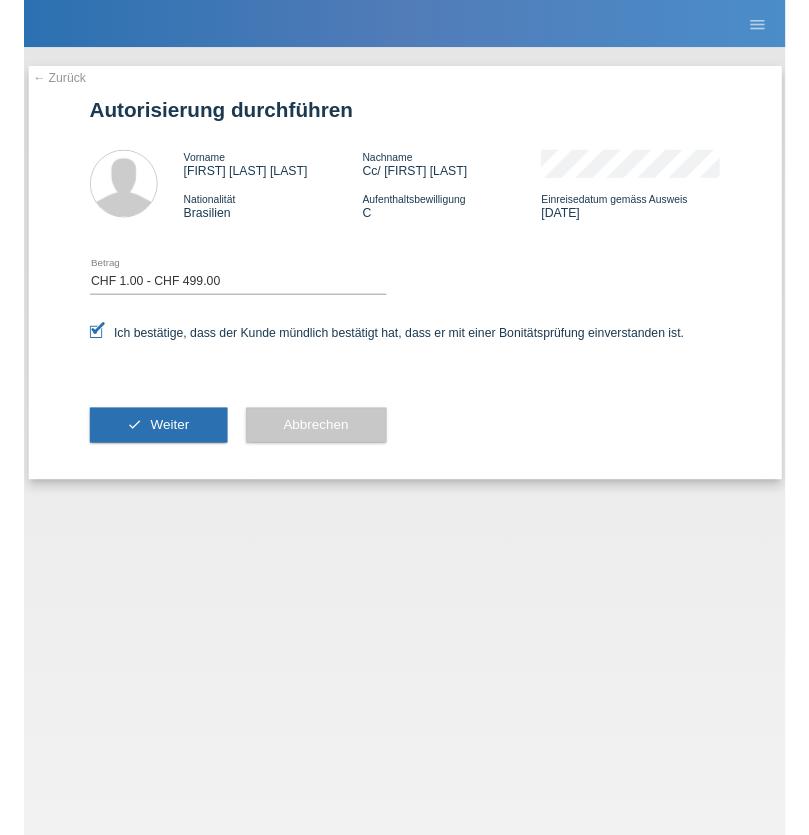 scroll, scrollTop: 0, scrollLeft: 0, axis: both 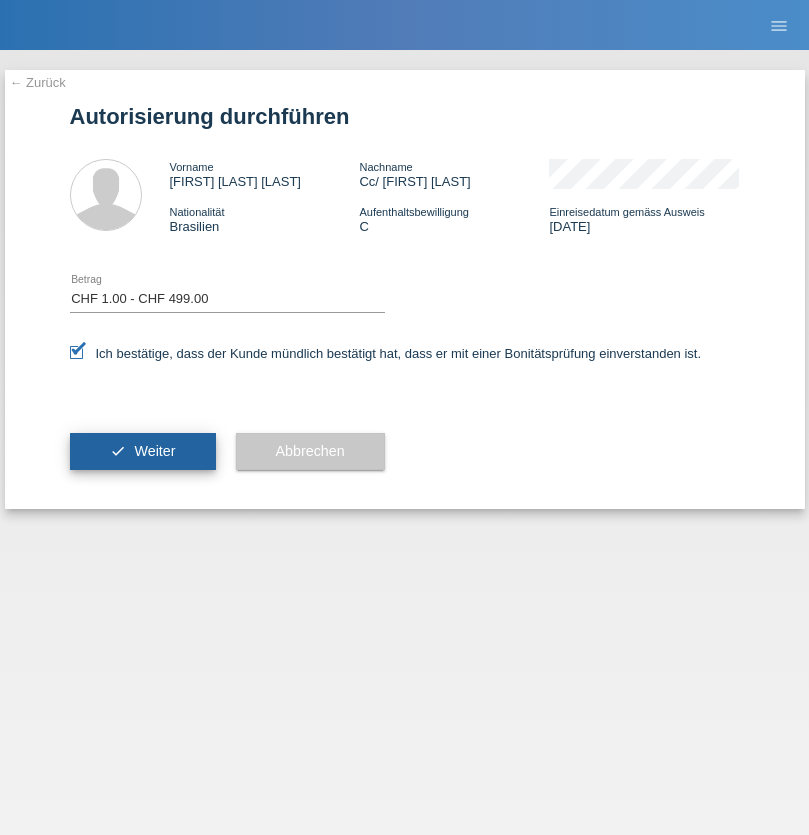 click on "Weiter" at bounding box center [154, 451] 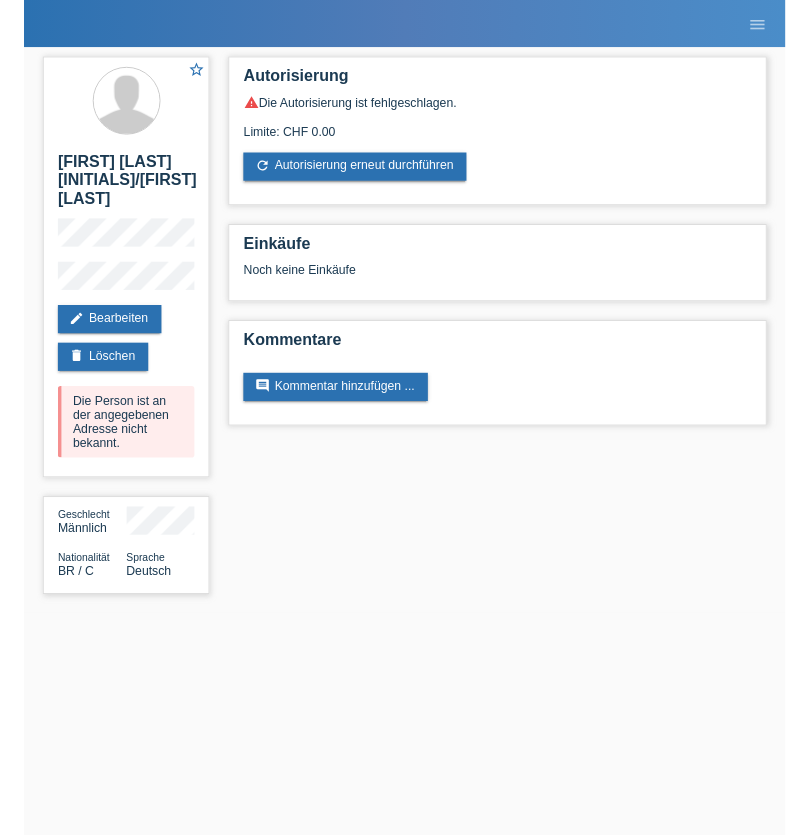 scroll, scrollTop: 0, scrollLeft: 0, axis: both 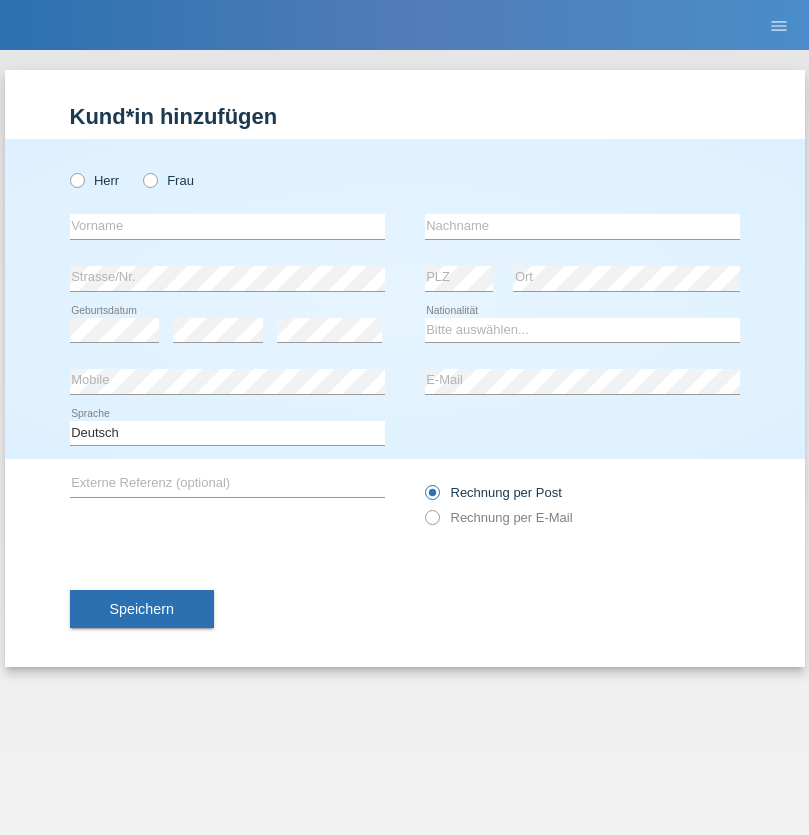 radio on "true" 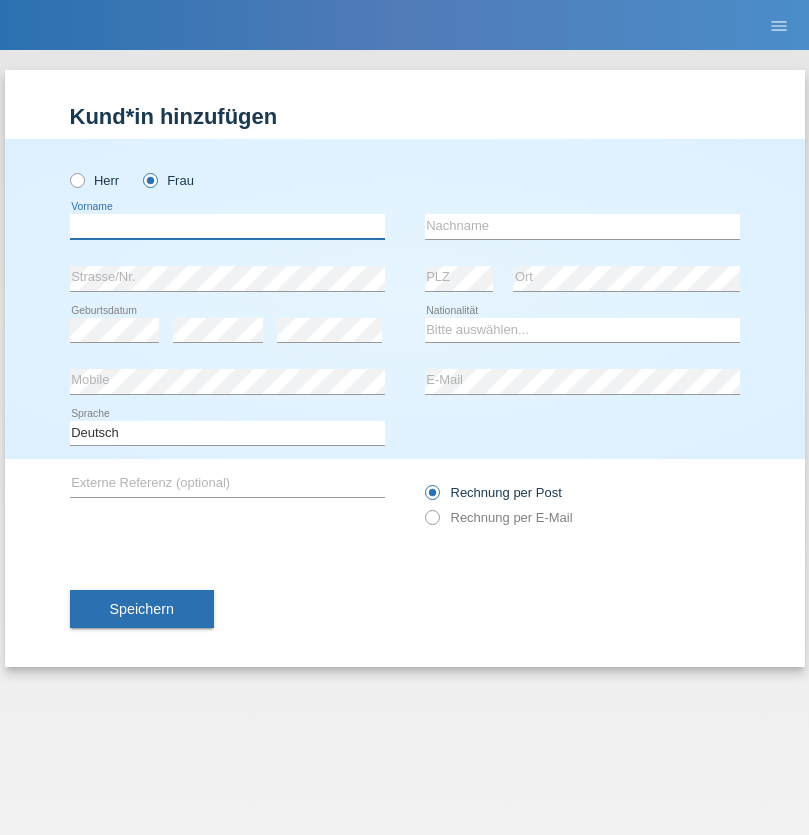 click at bounding box center [227, 226] 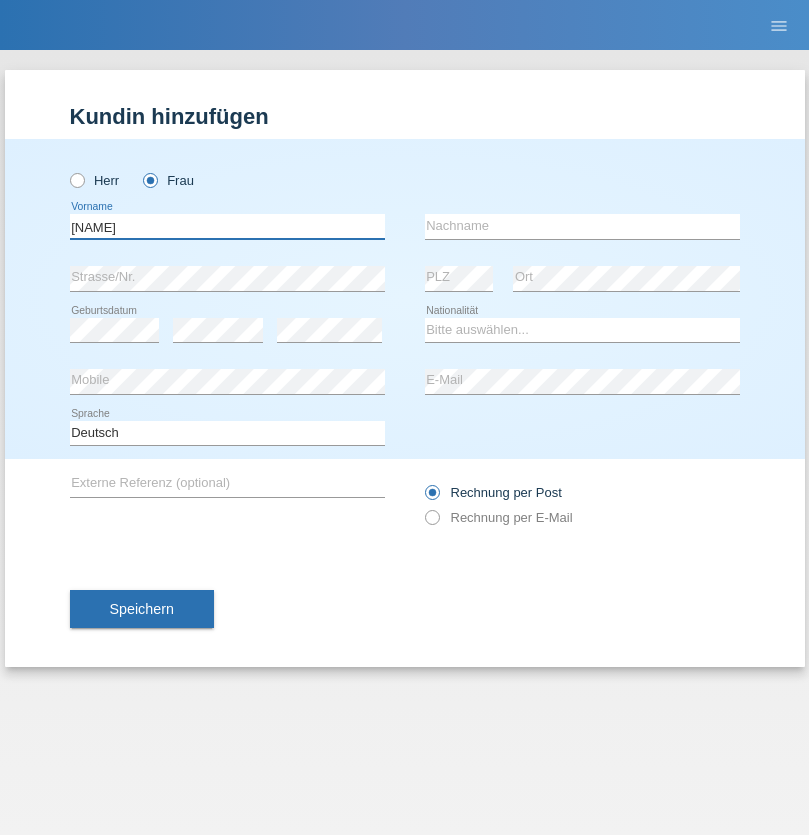 type on "[NAME]" 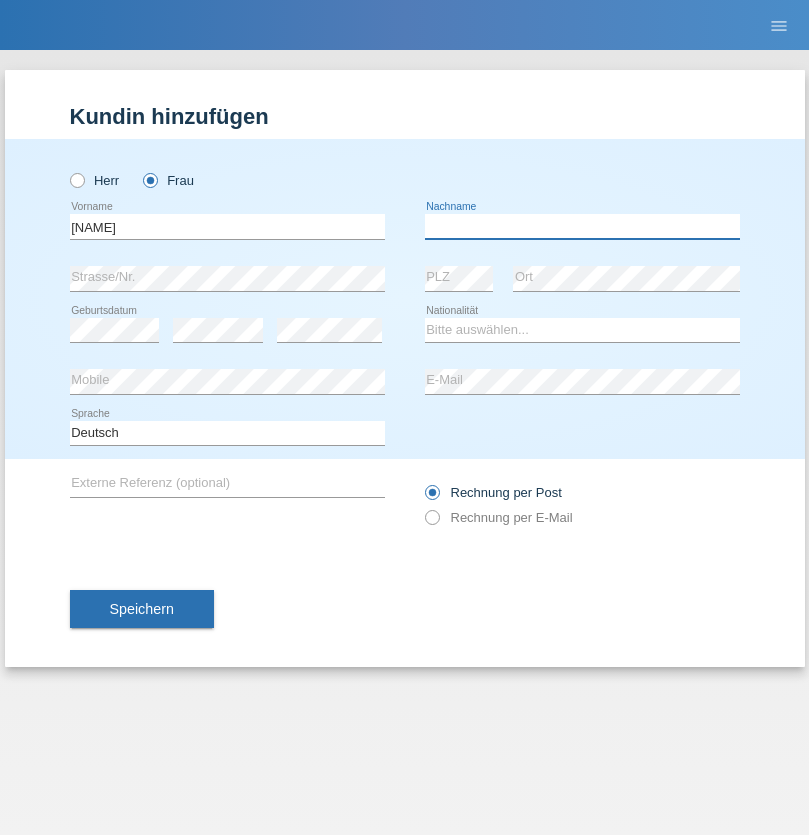 click at bounding box center (582, 226) 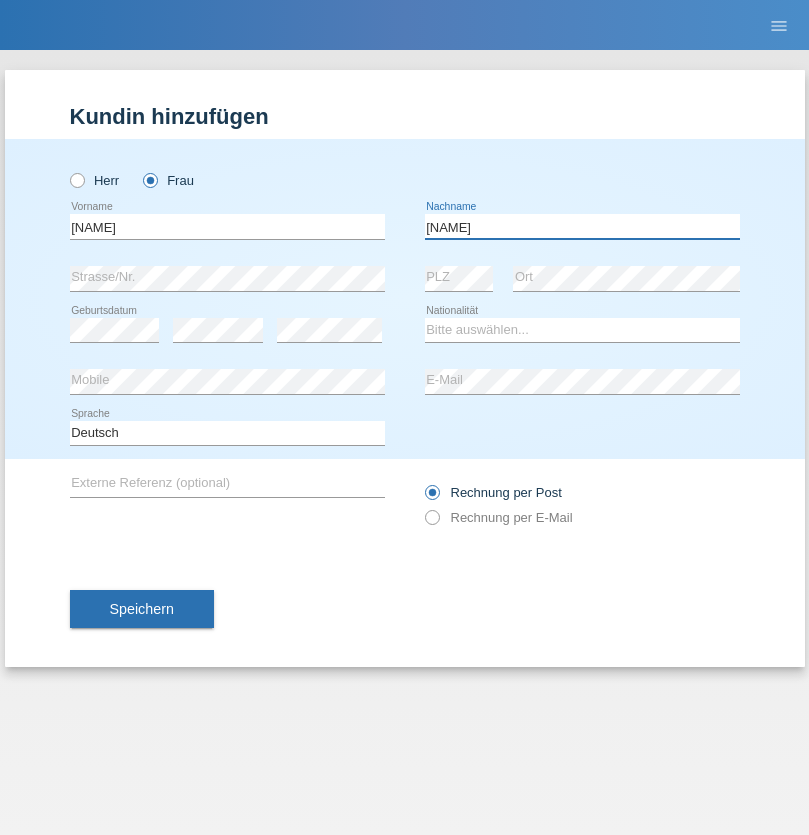 type on "Esmail" 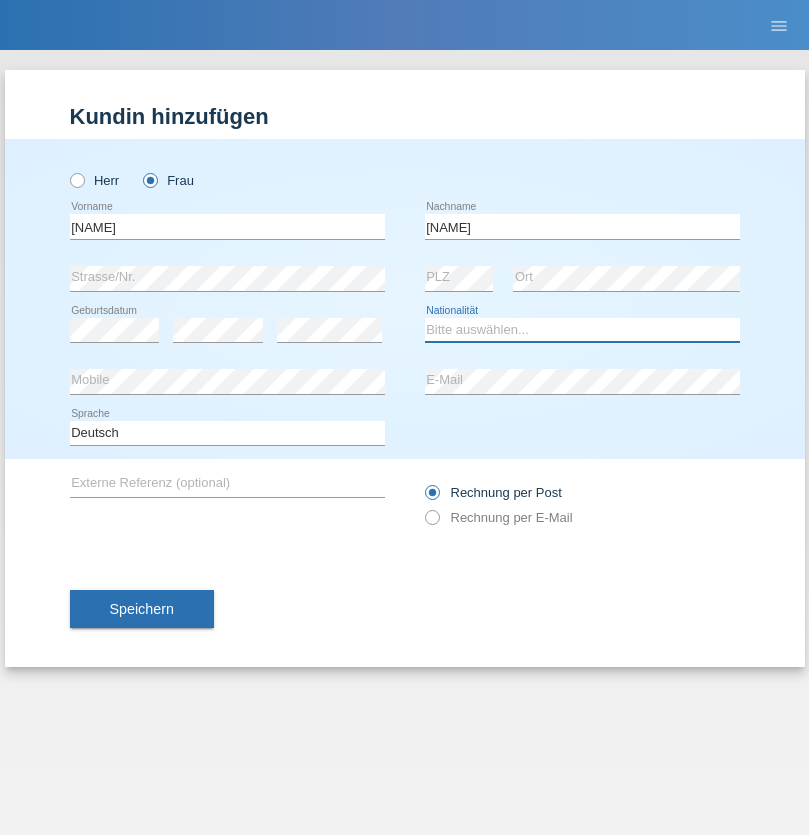 select on "CH" 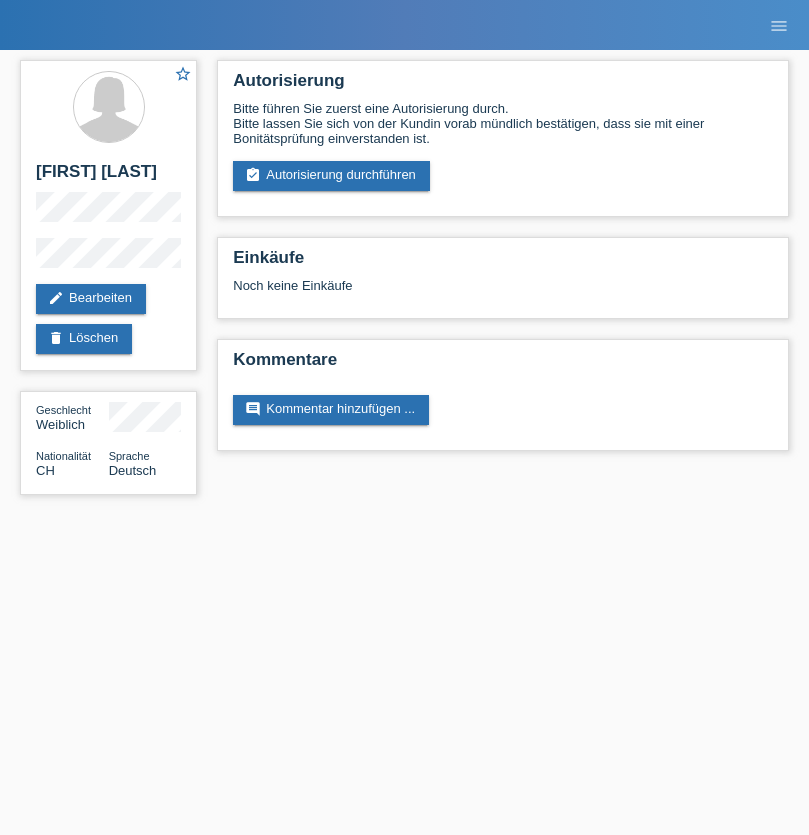 scroll, scrollTop: 0, scrollLeft: 0, axis: both 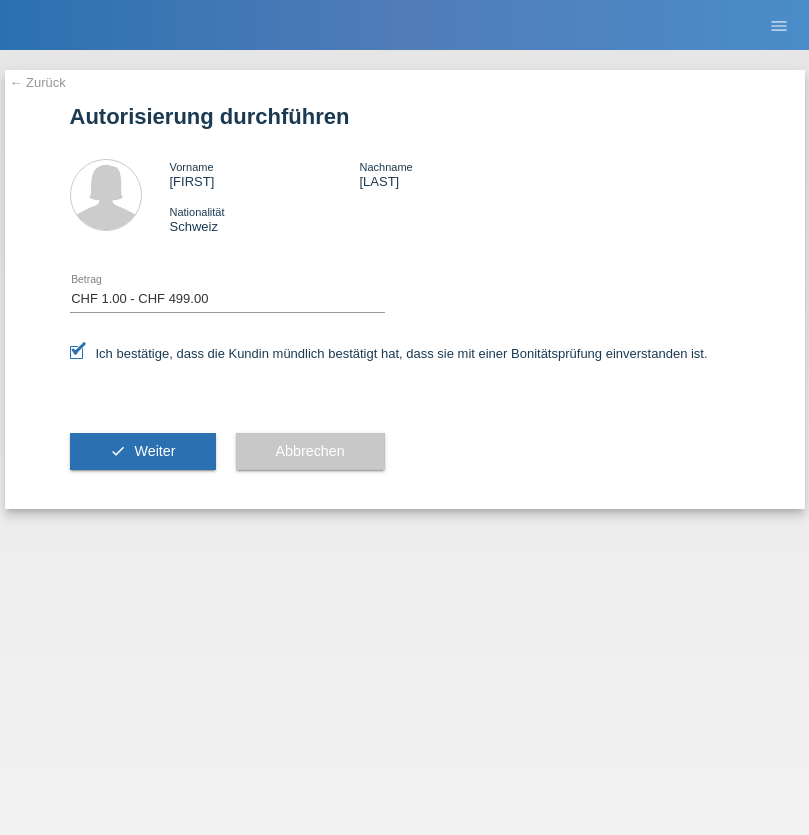 select on "1" 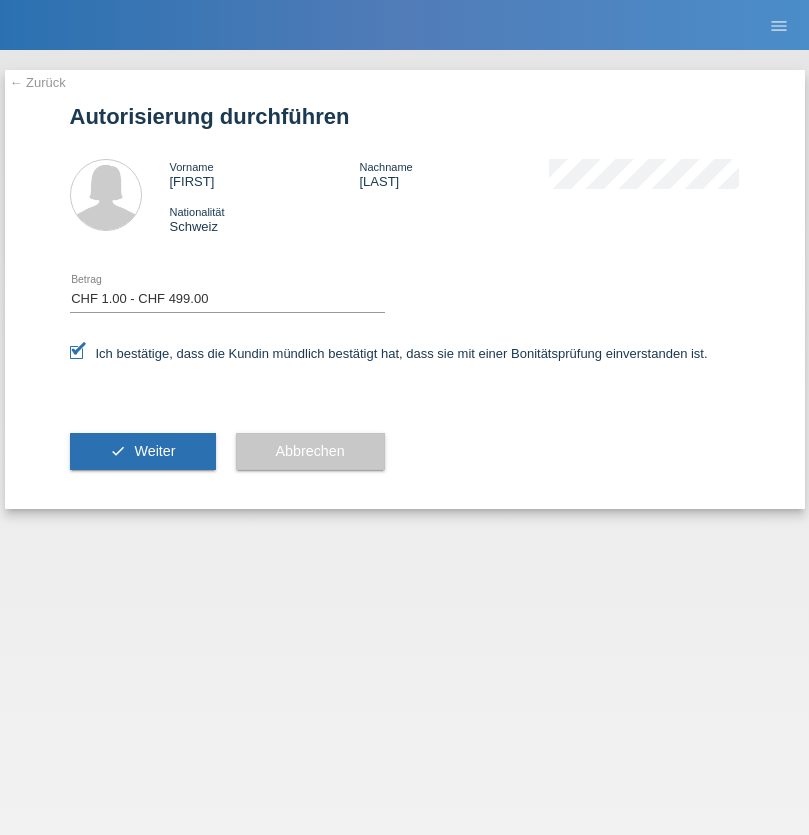 scroll, scrollTop: 0, scrollLeft: 0, axis: both 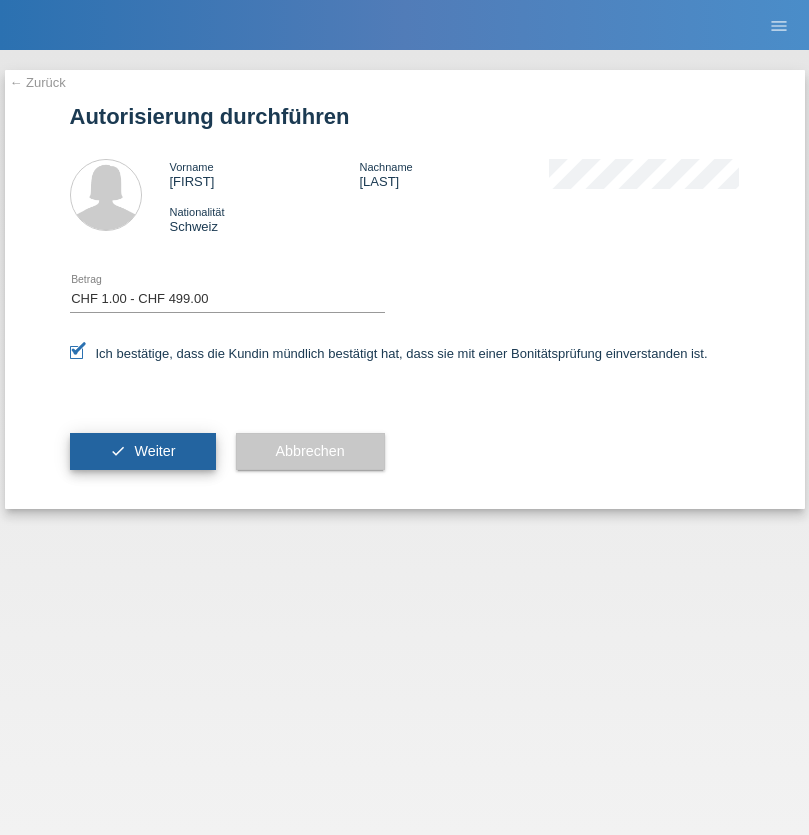 click on "Weiter" at bounding box center (154, 451) 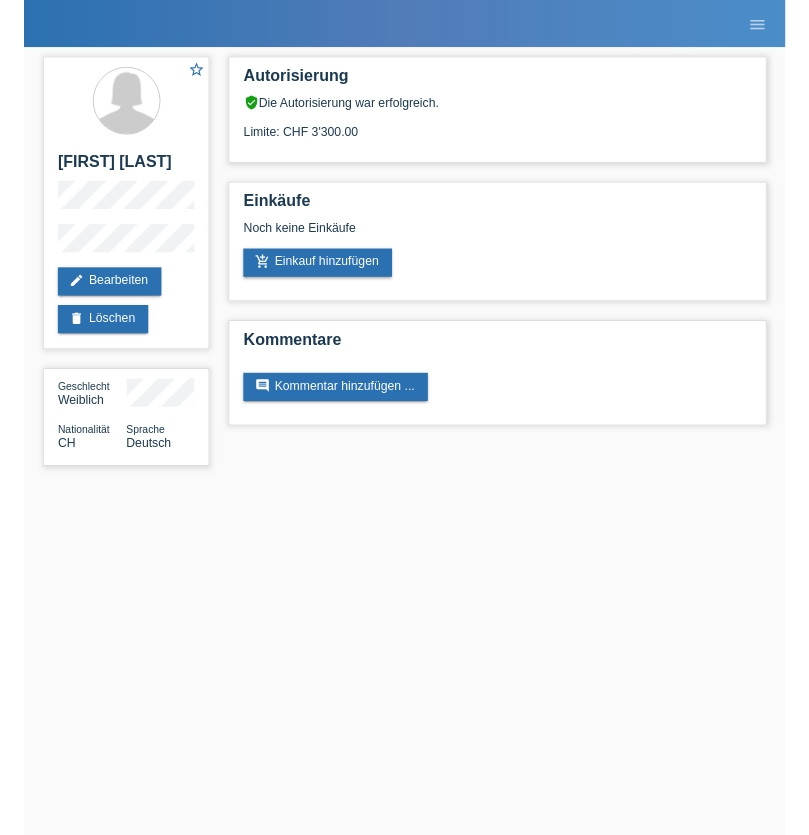 scroll, scrollTop: 0, scrollLeft: 0, axis: both 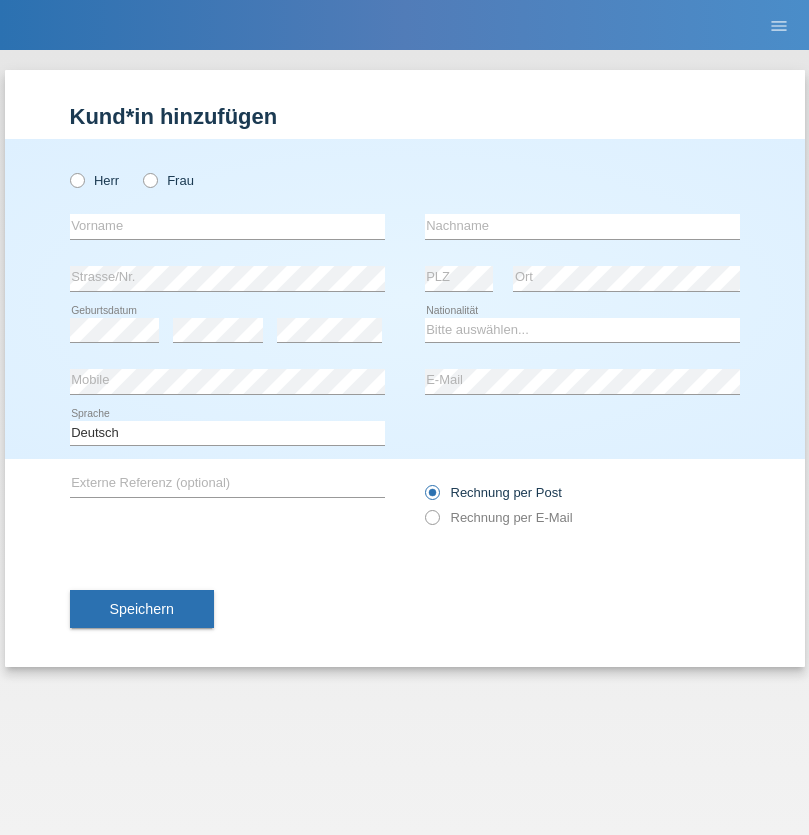 radio on "true" 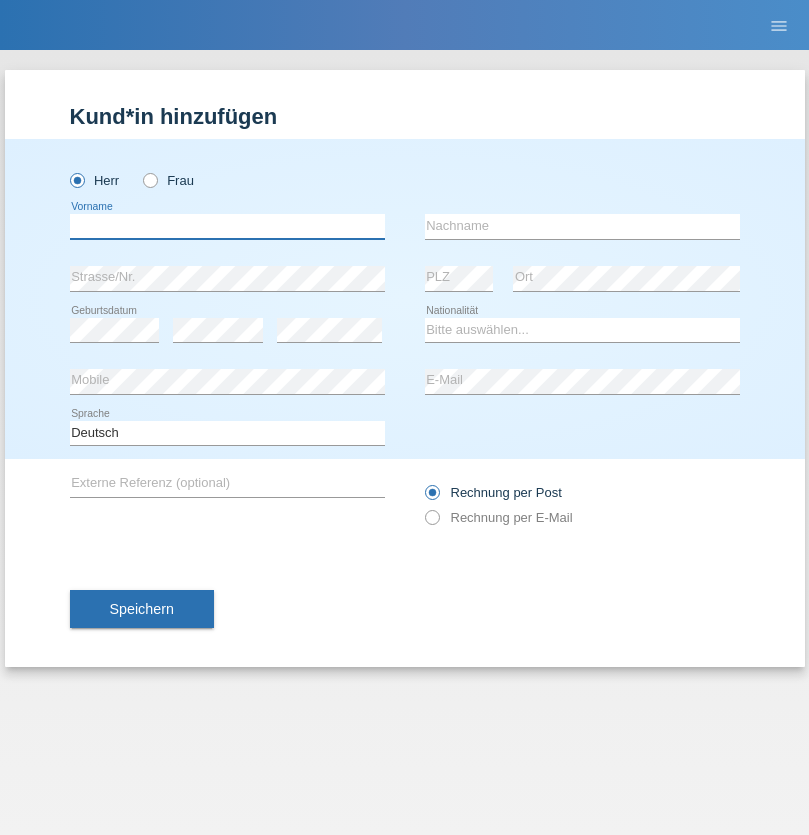 click at bounding box center (227, 226) 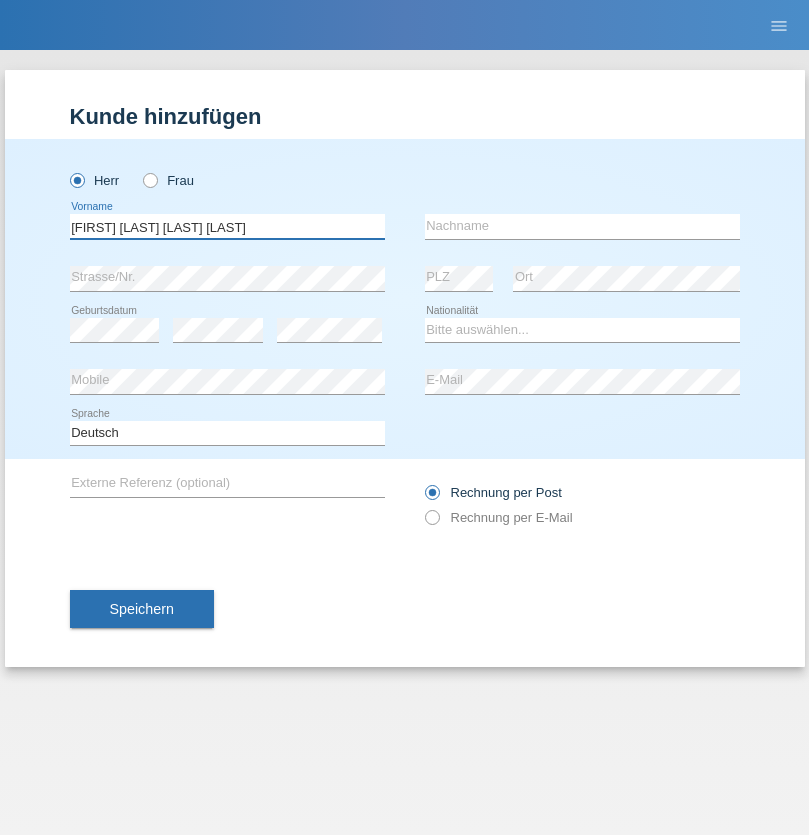 type on "Gilmar Leseux Cezar" 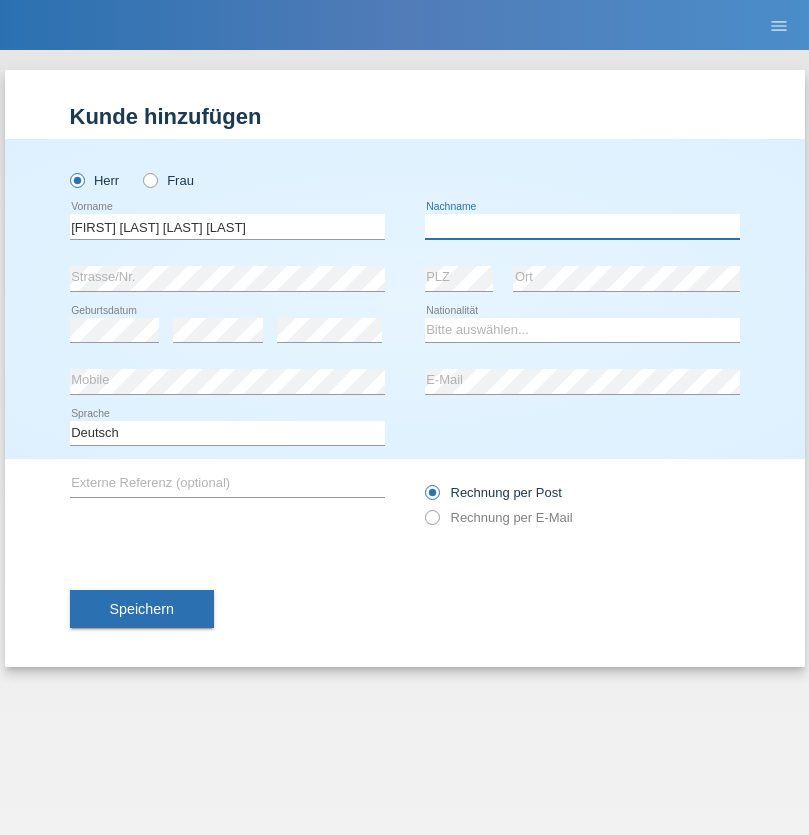 click at bounding box center [582, 226] 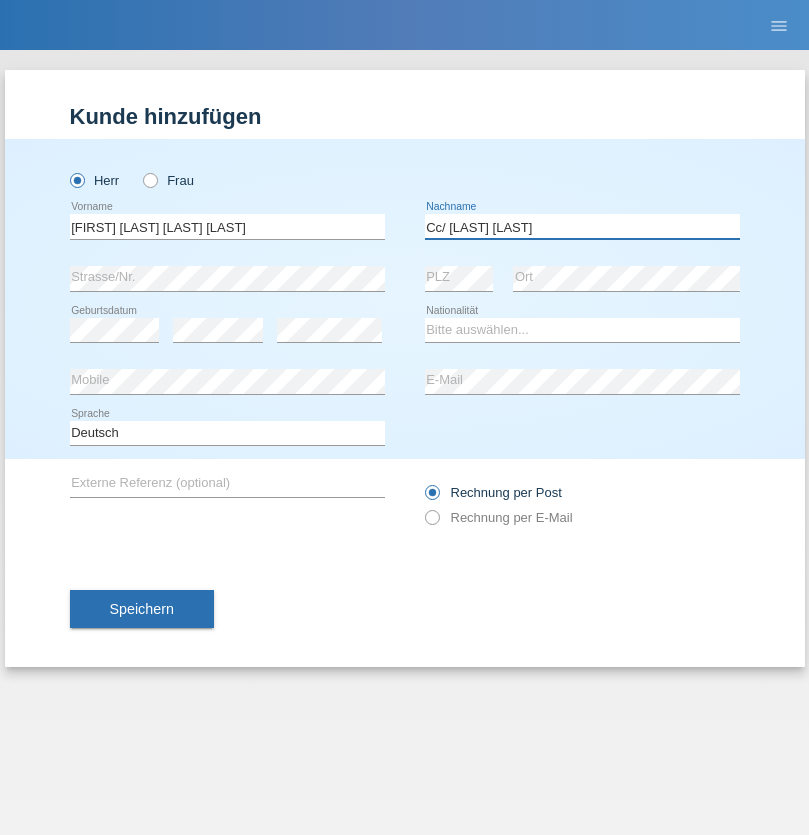 type on "Cc/ [FIRST] [LAST]" 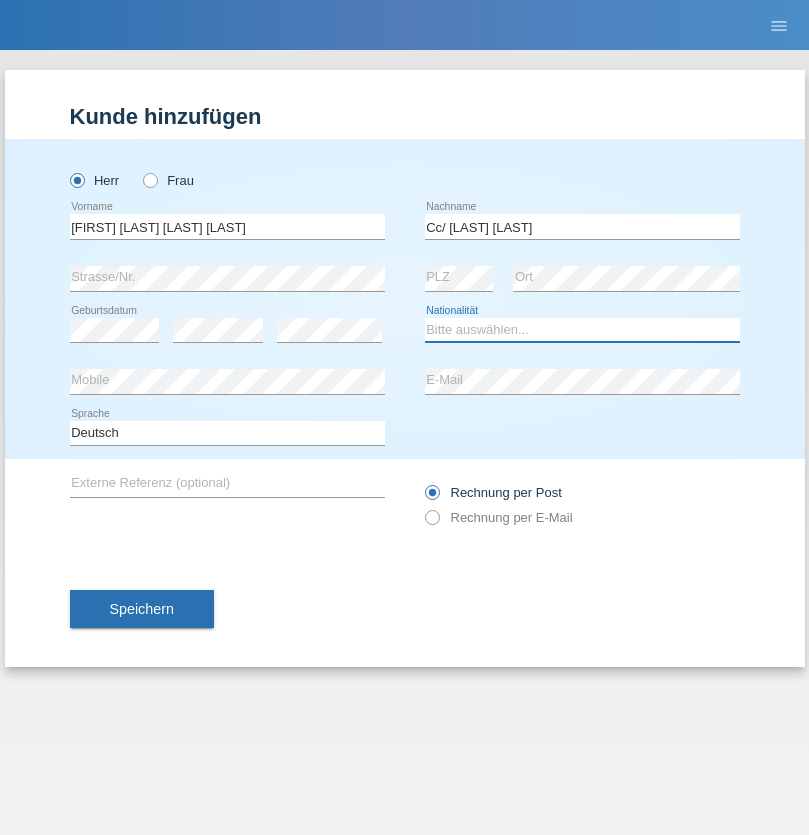 select on "BR" 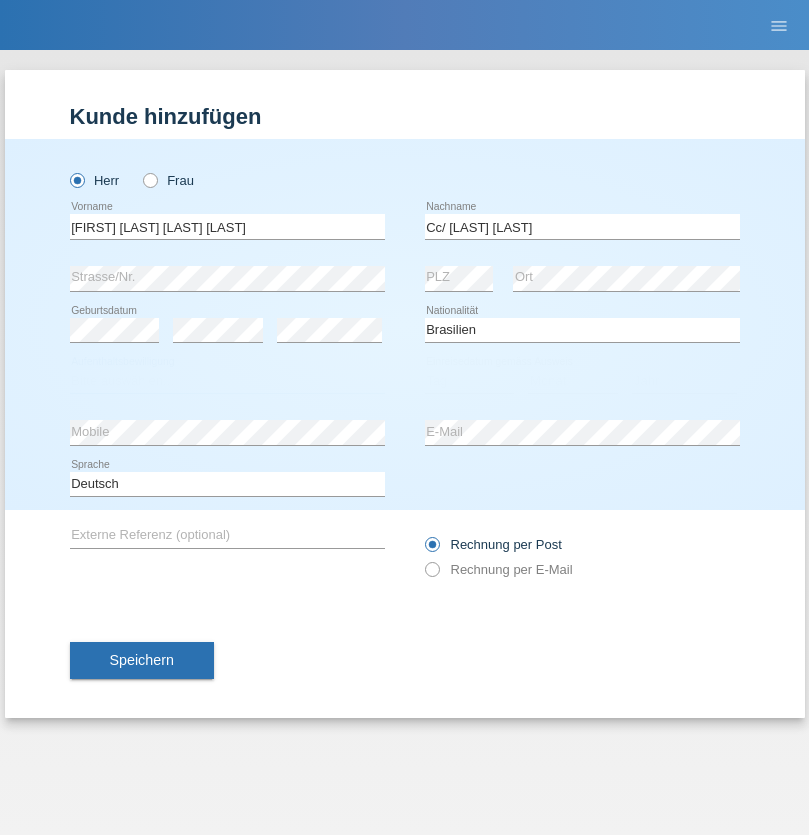select on "C" 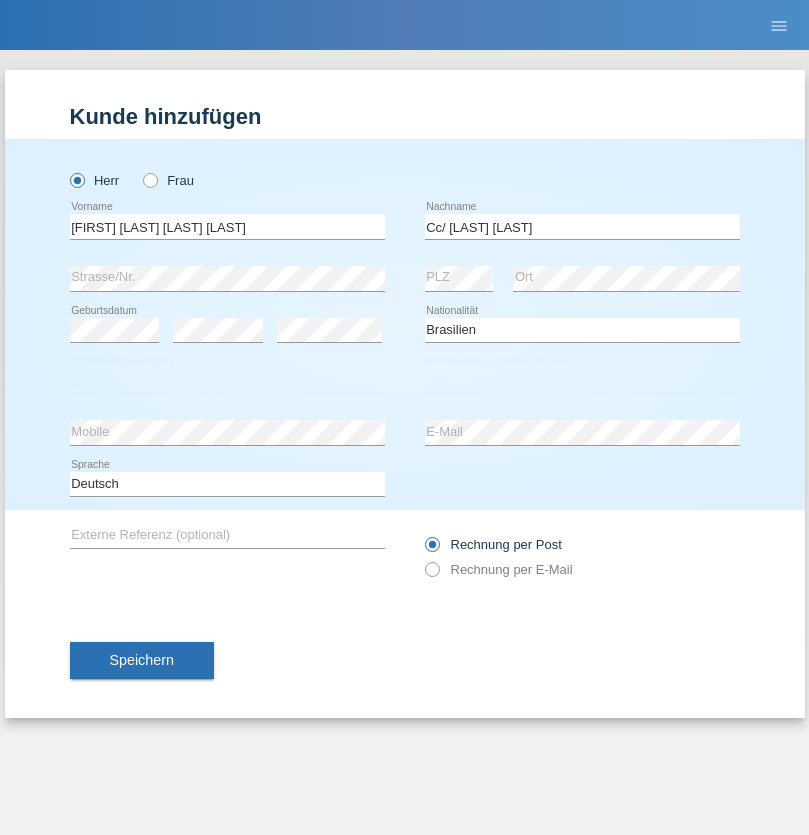 select on "22" 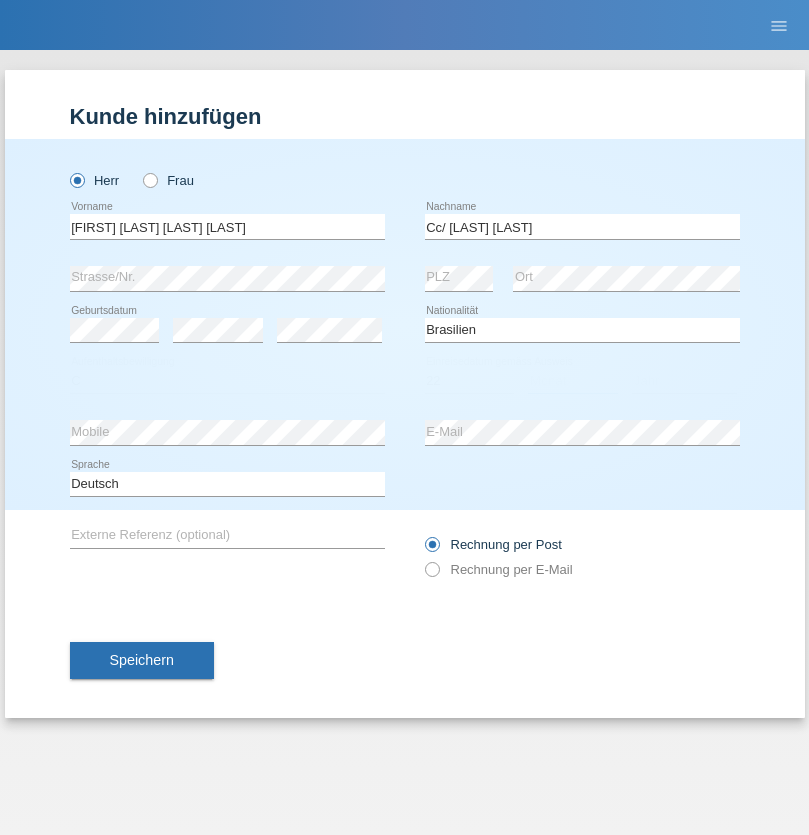 select on "05" 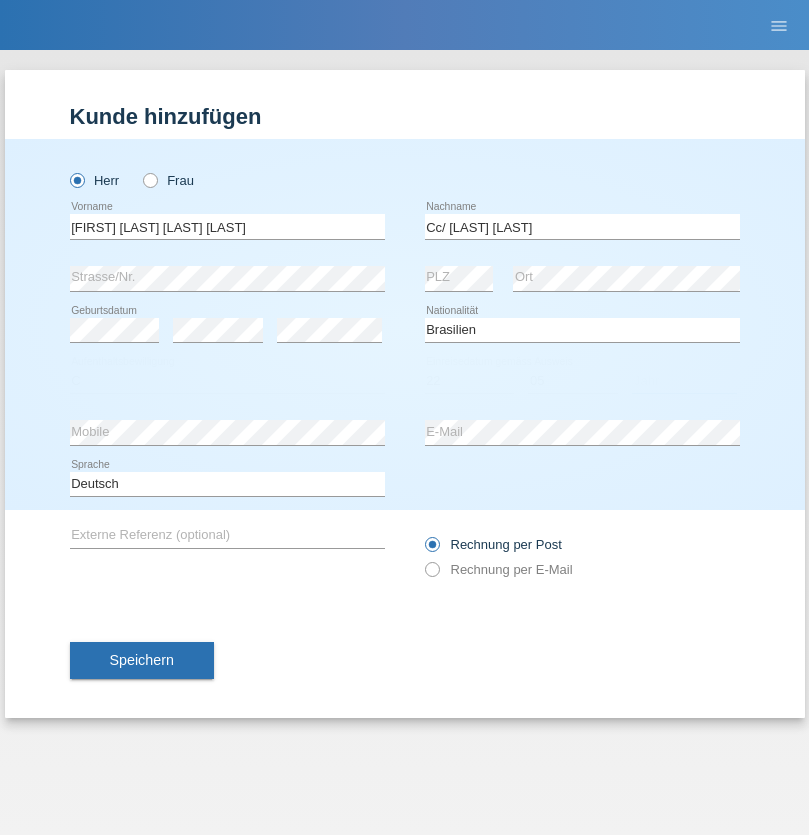 select on "2021" 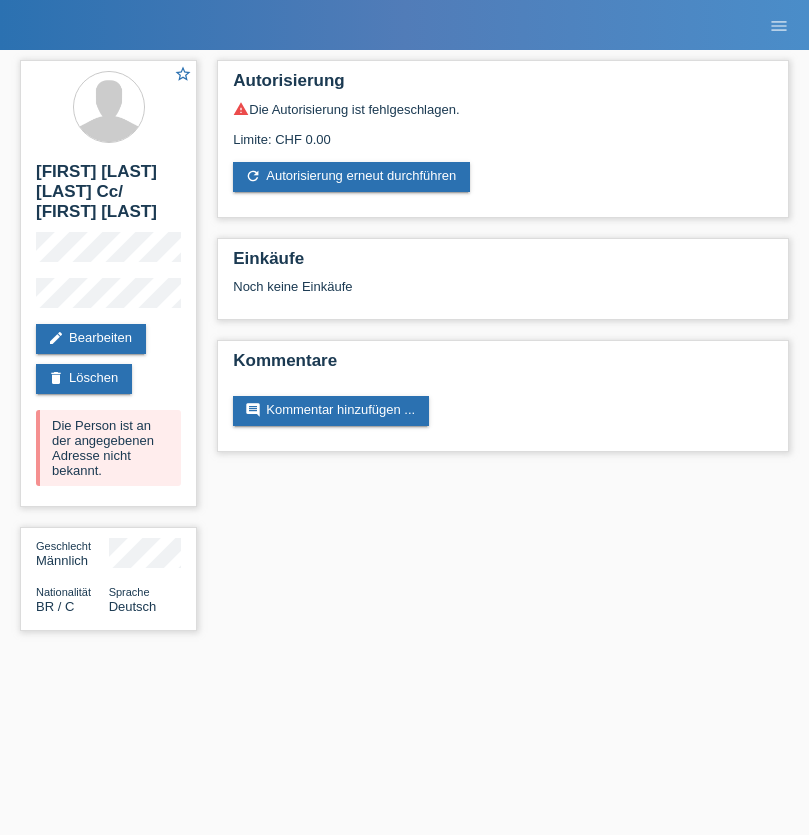 scroll, scrollTop: 0, scrollLeft: 0, axis: both 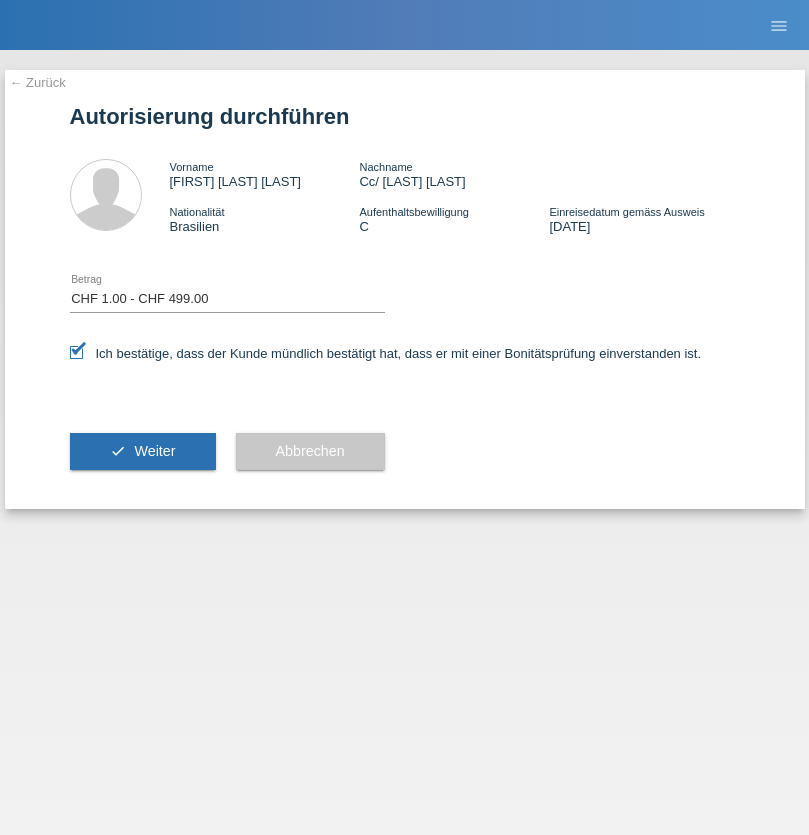 select on "1" 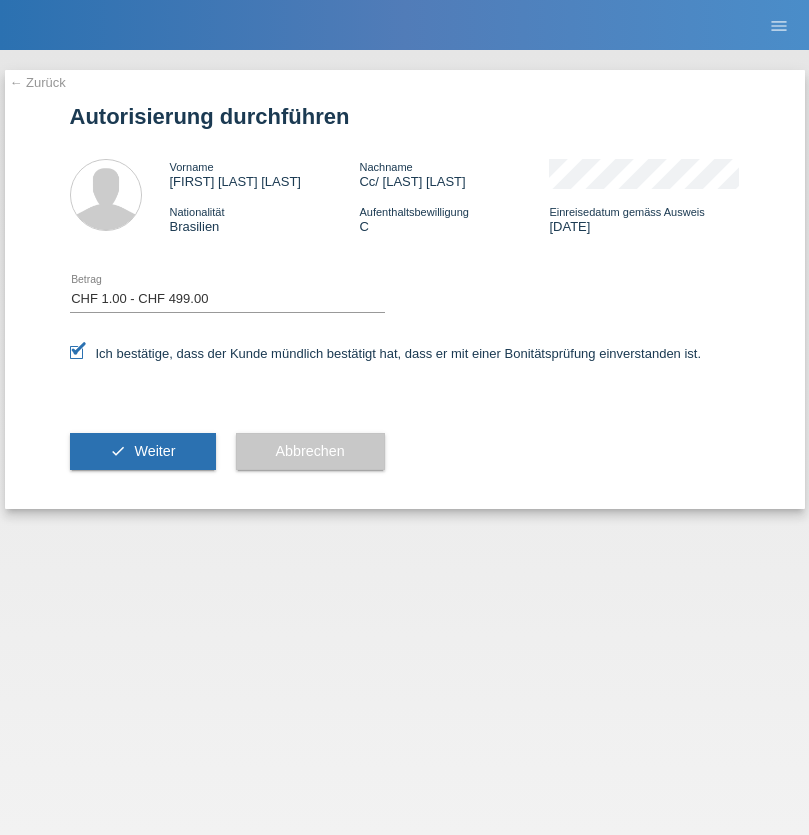 scroll, scrollTop: 0, scrollLeft: 0, axis: both 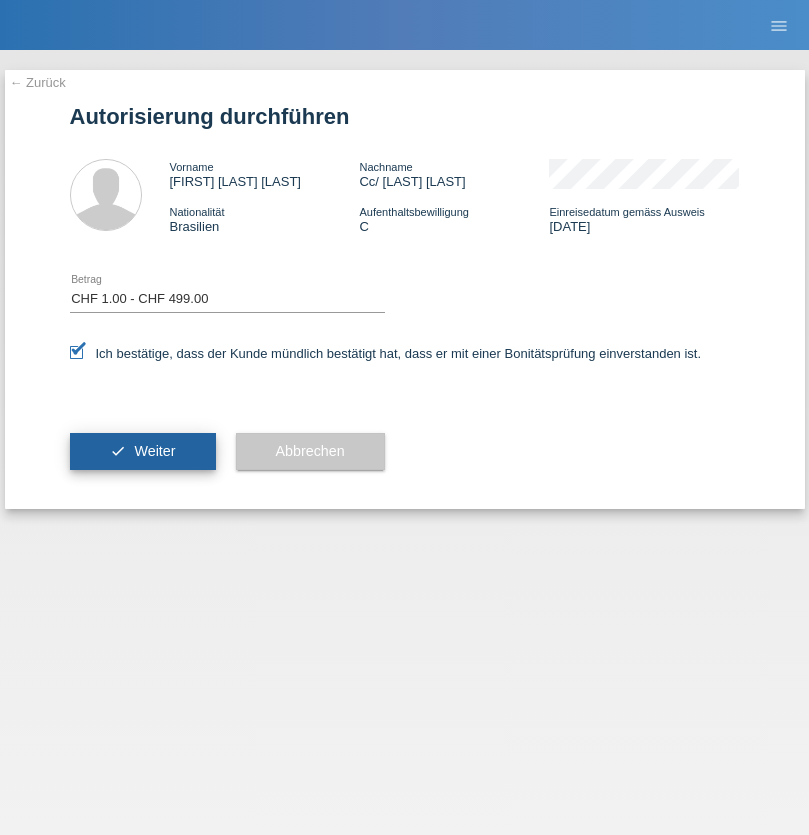 click on "Weiter" at bounding box center (154, 451) 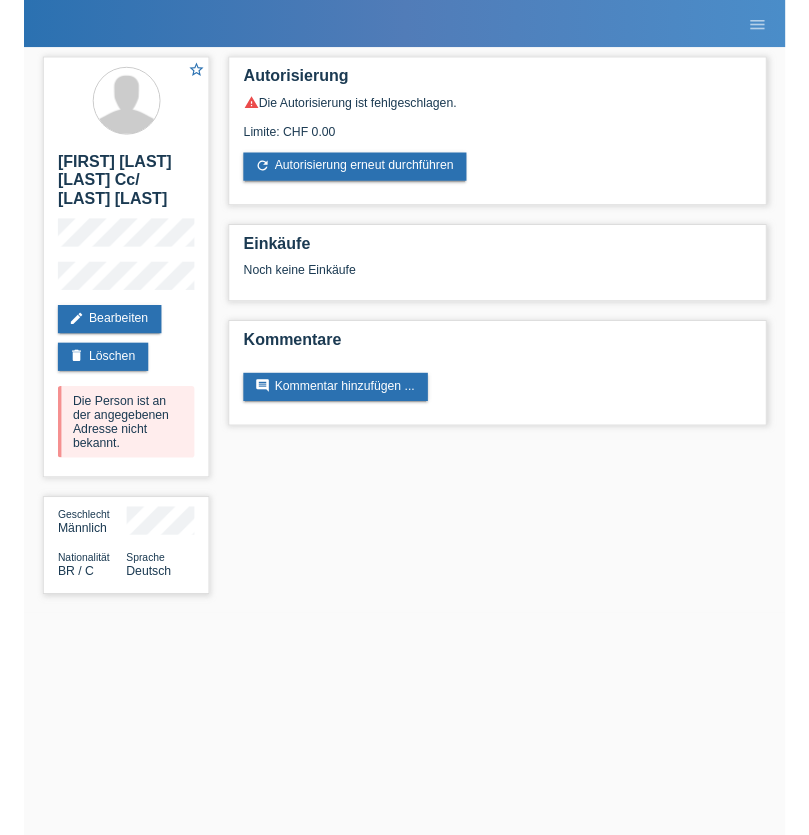 scroll, scrollTop: 0, scrollLeft: 0, axis: both 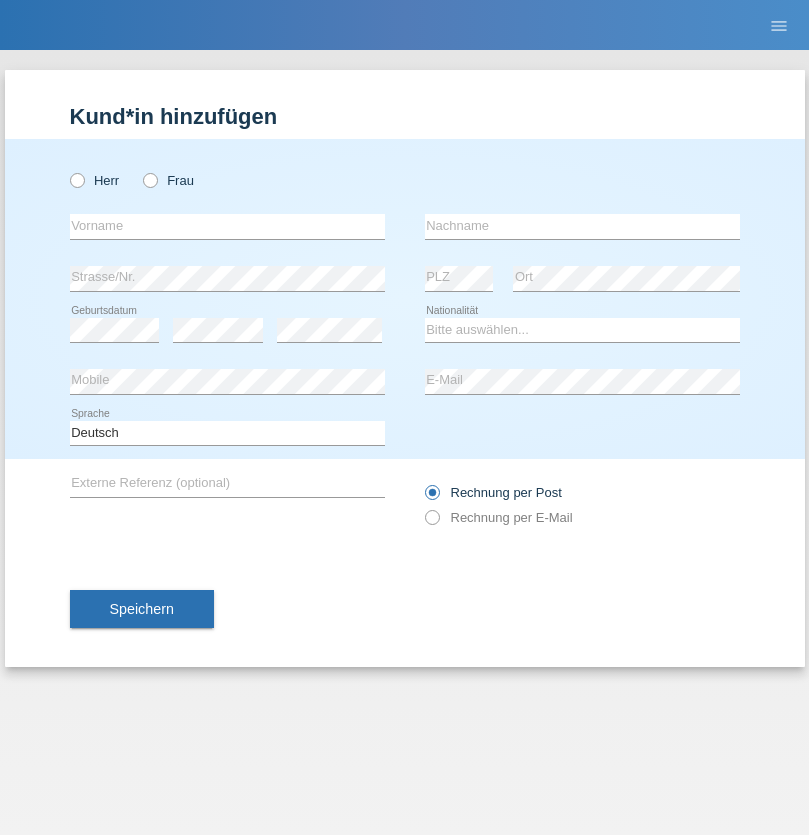 radio on "true" 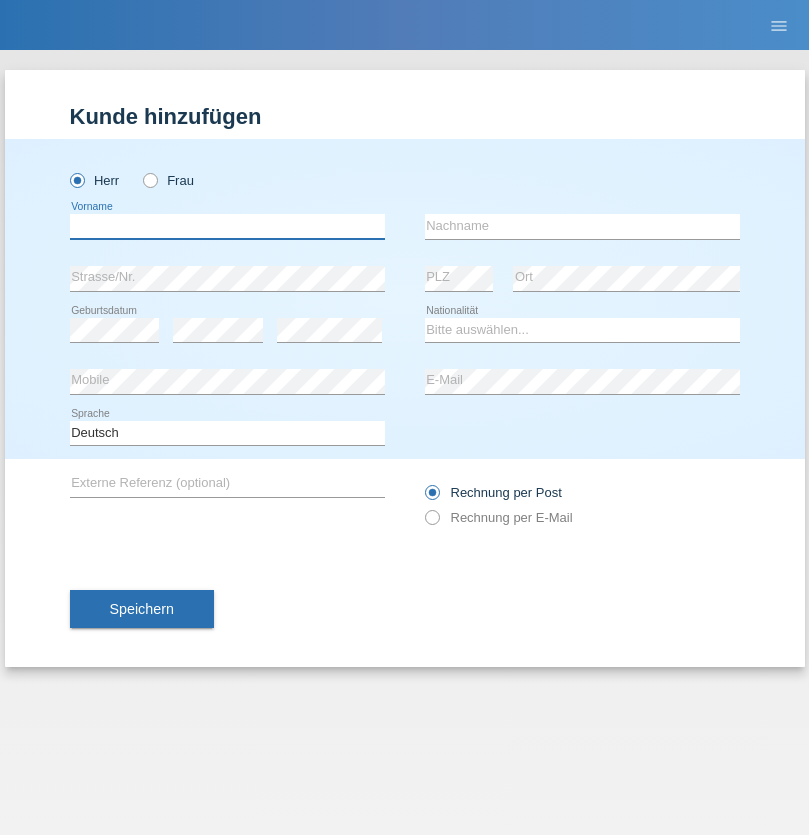 click at bounding box center [227, 226] 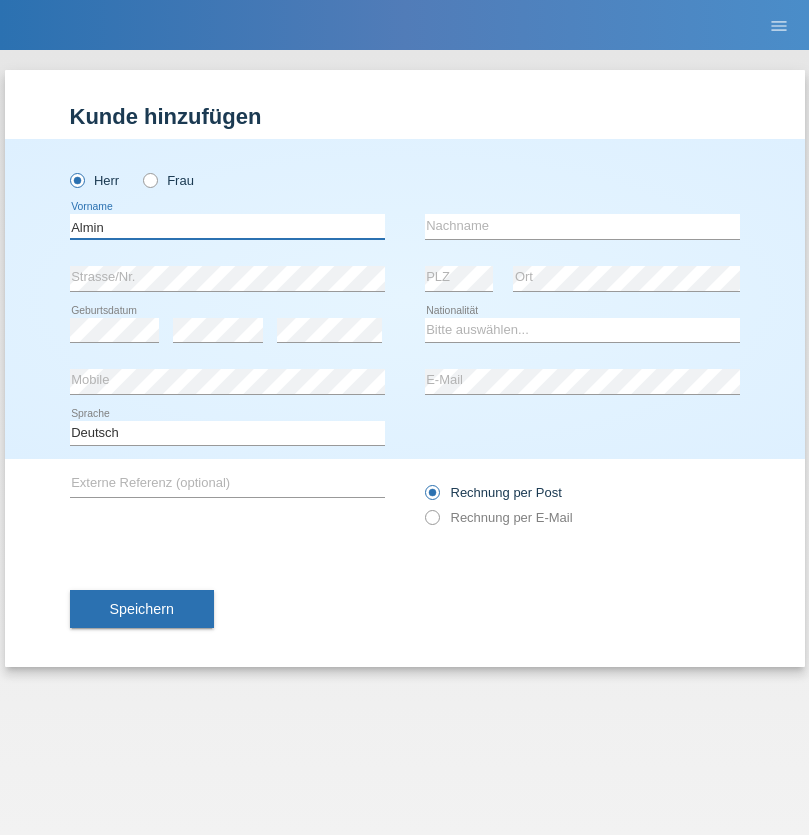 type on "Almin" 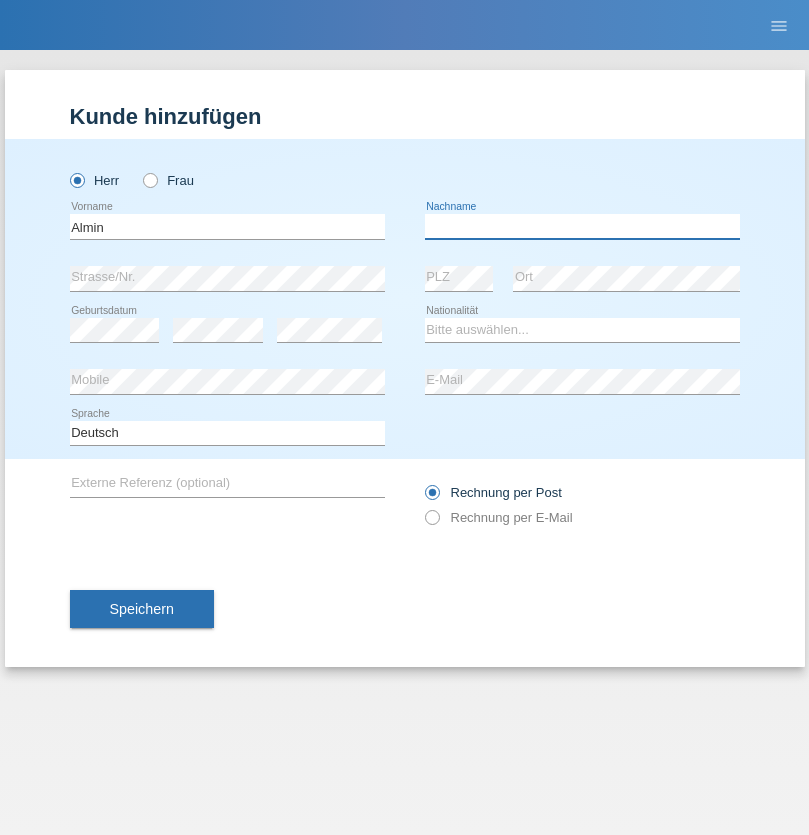 click at bounding box center [582, 226] 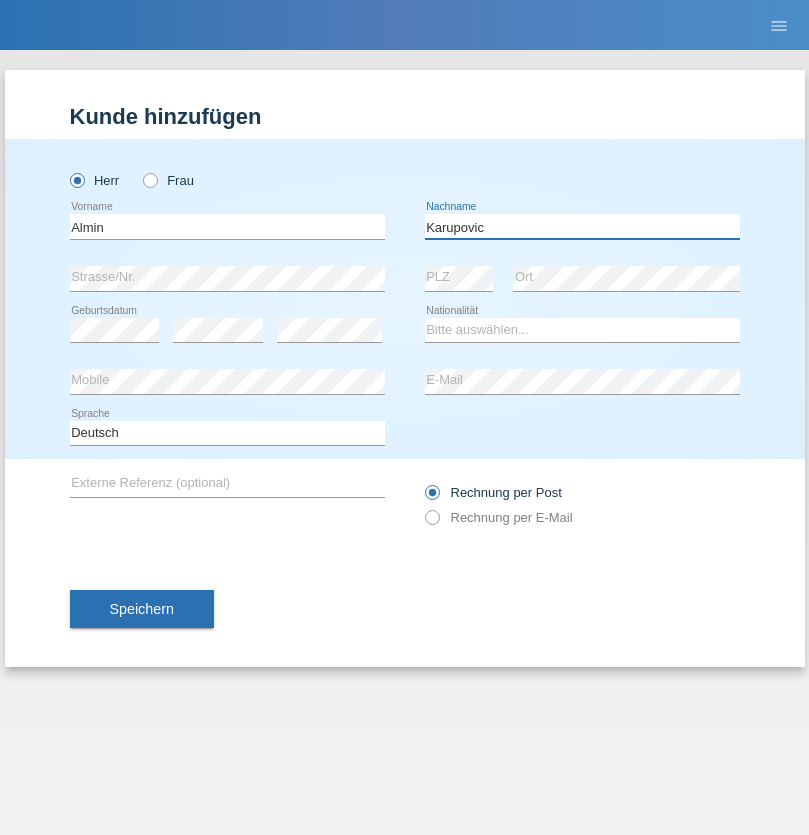 type on "Karupovic" 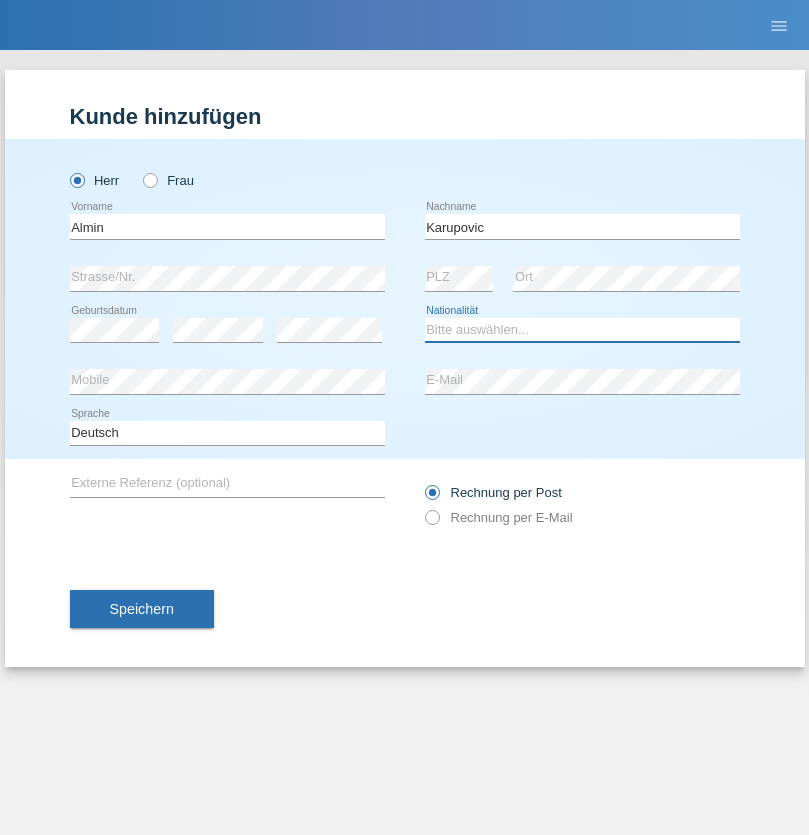 select on "CH" 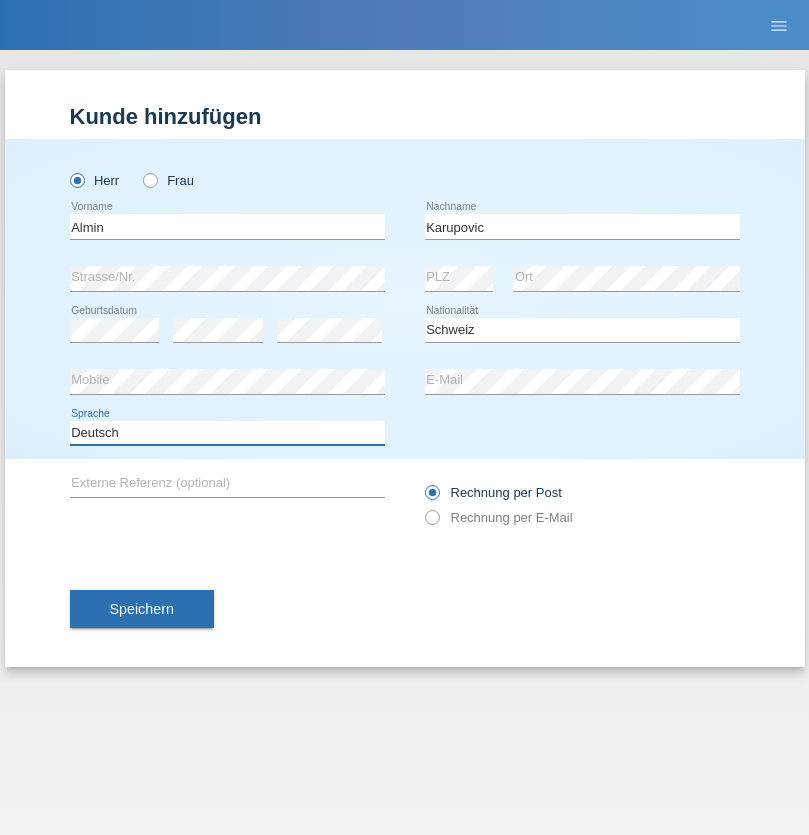 select on "en" 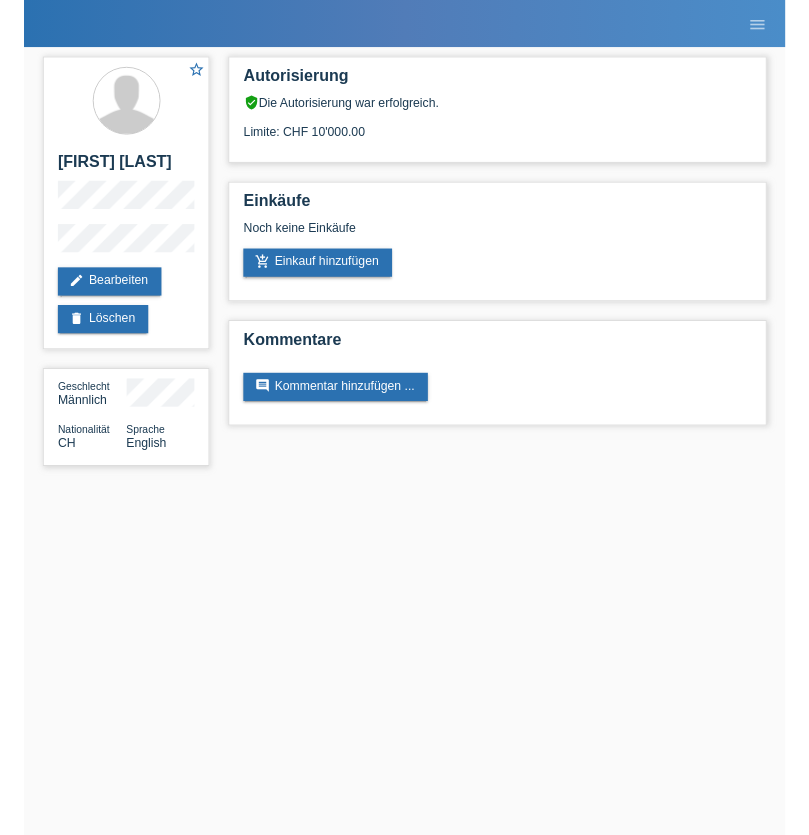 scroll, scrollTop: 0, scrollLeft: 0, axis: both 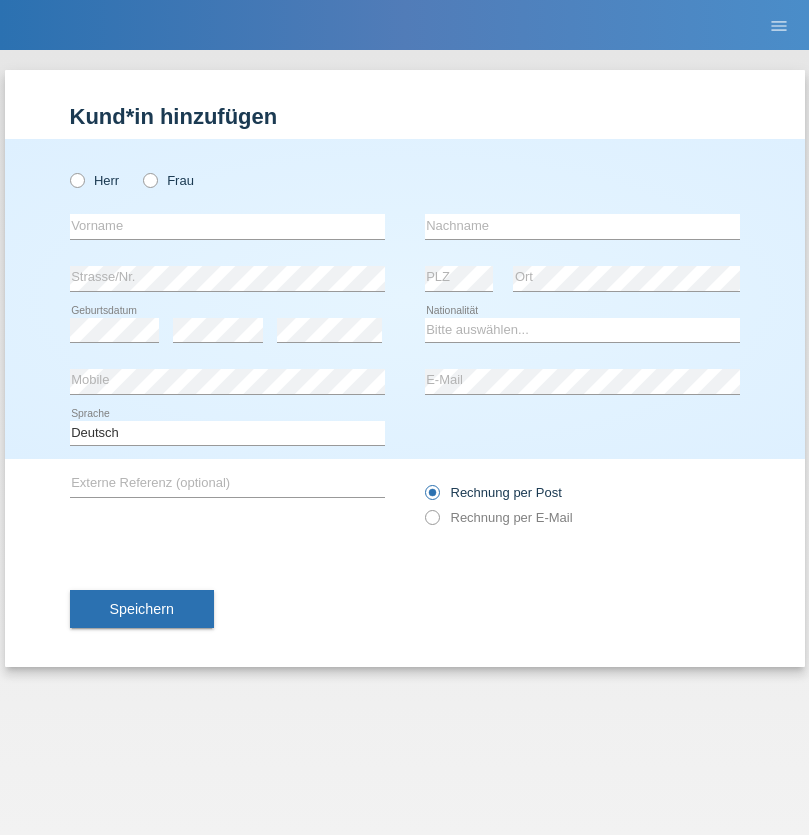 radio on "true" 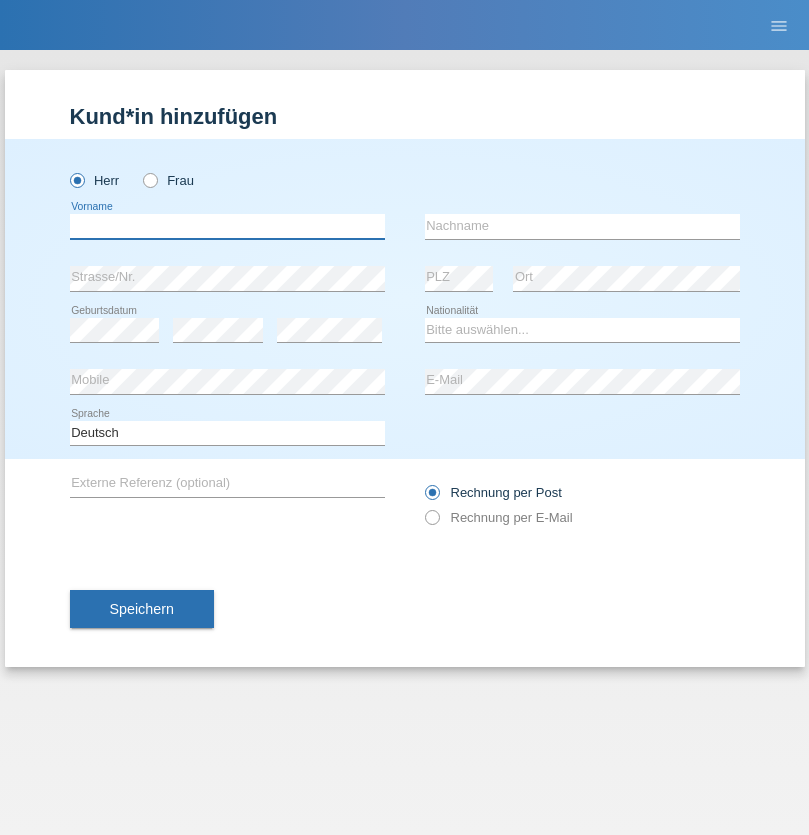 click at bounding box center [227, 226] 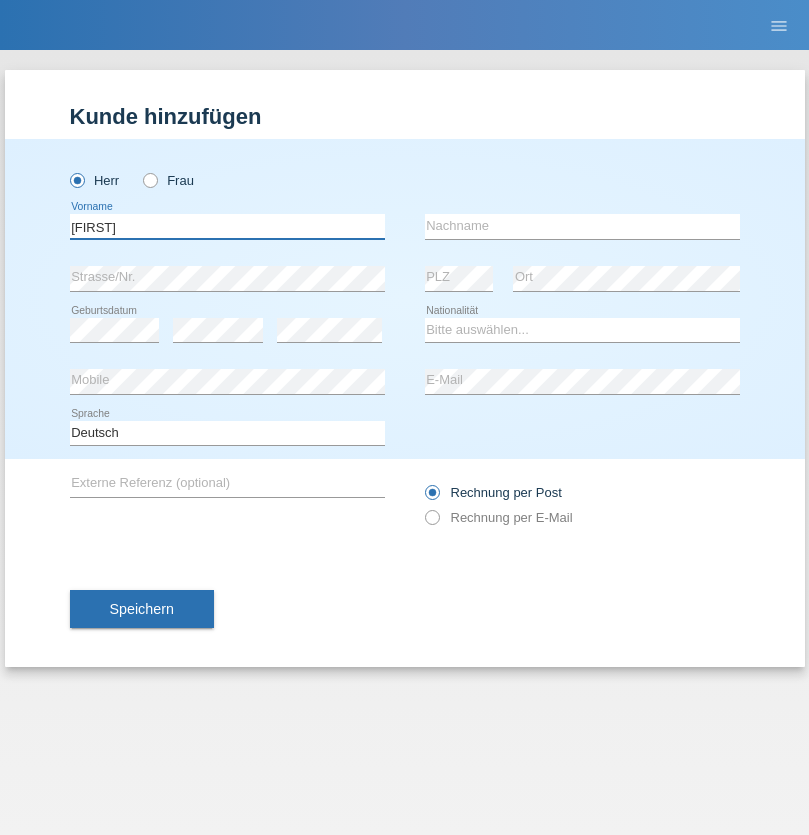 type on "Oliver" 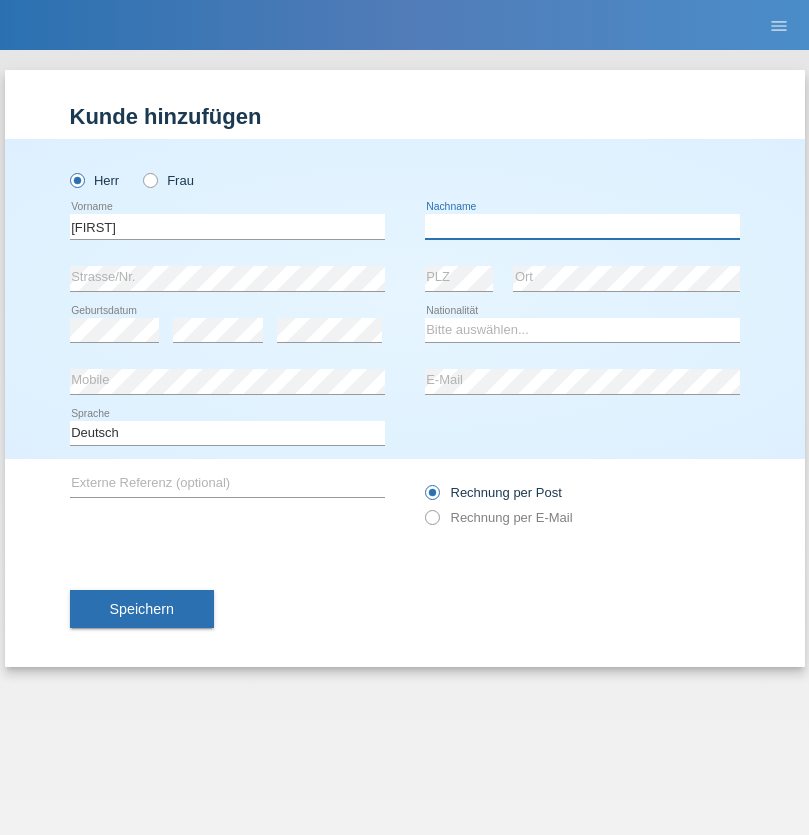 click at bounding box center (582, 226) 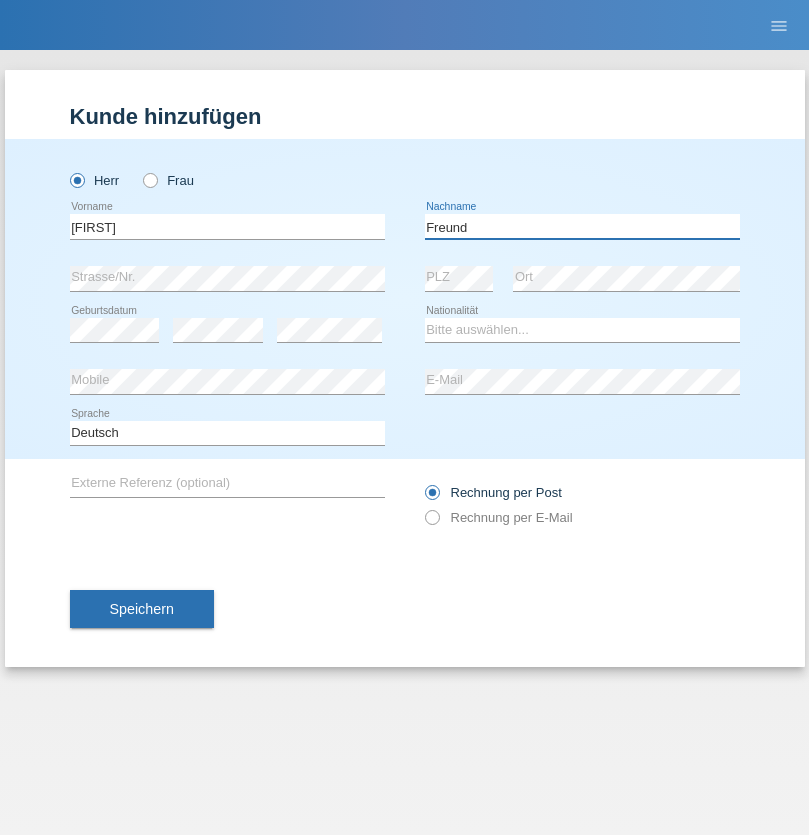 type on "Freund" 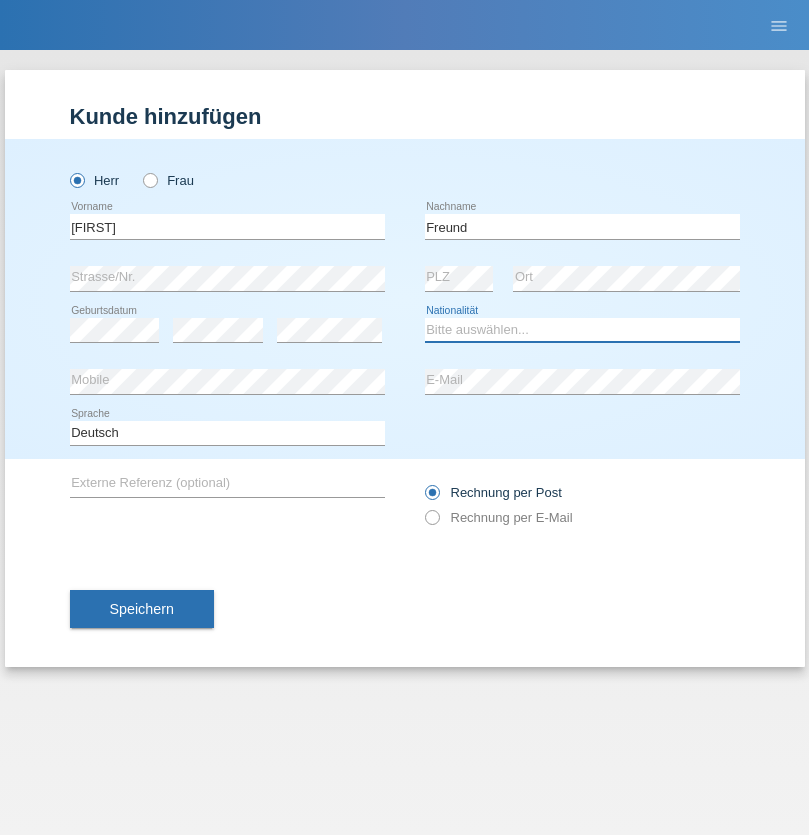 select on "CH" 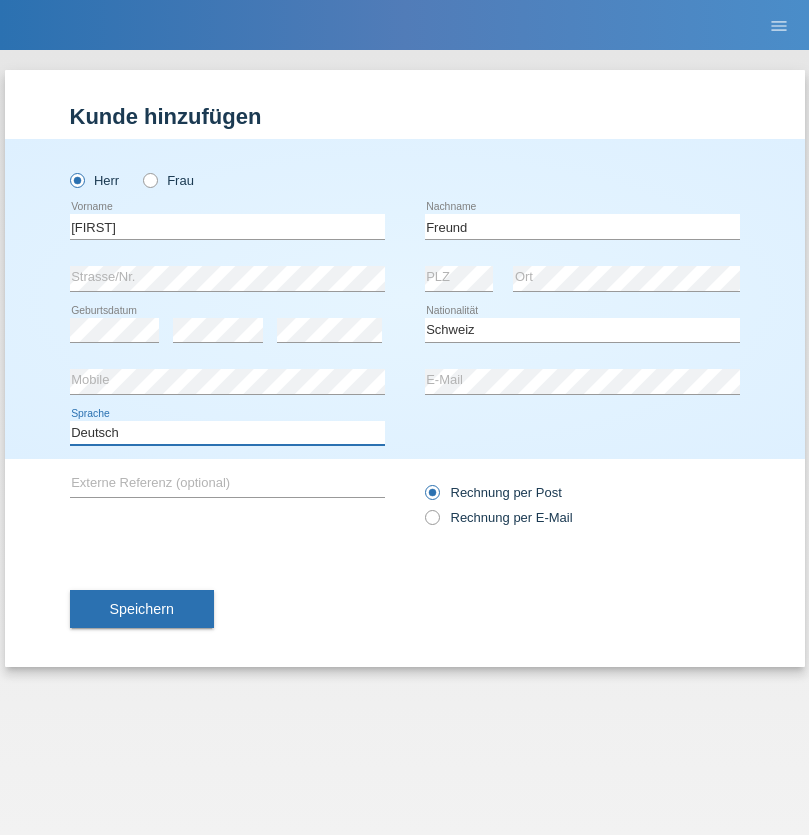 select on "en" 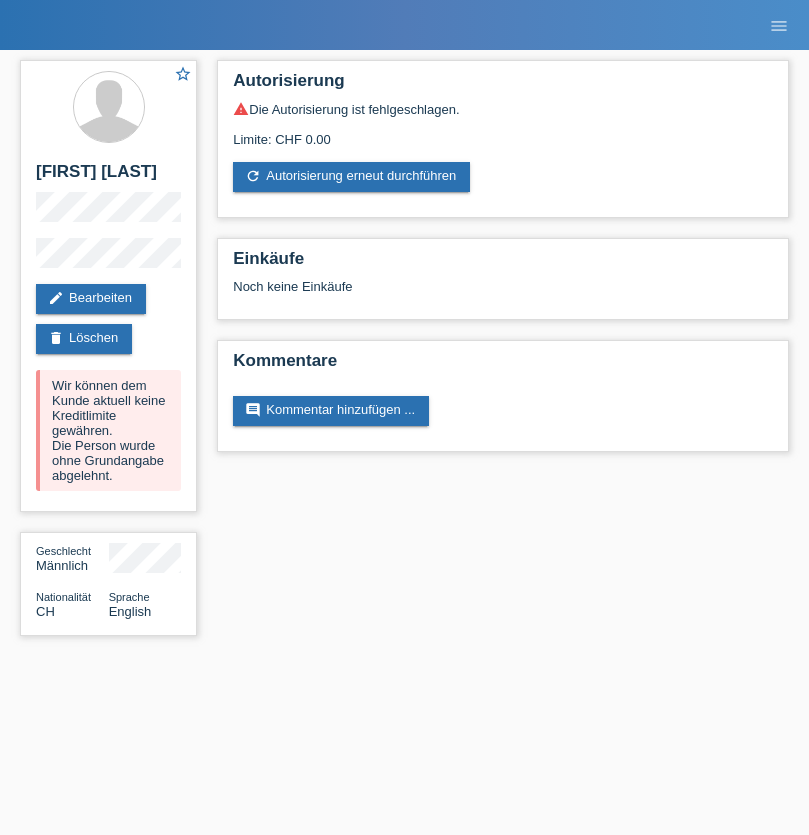 scroll, scrollTop: 0, scrollLeft: 0, axis: both 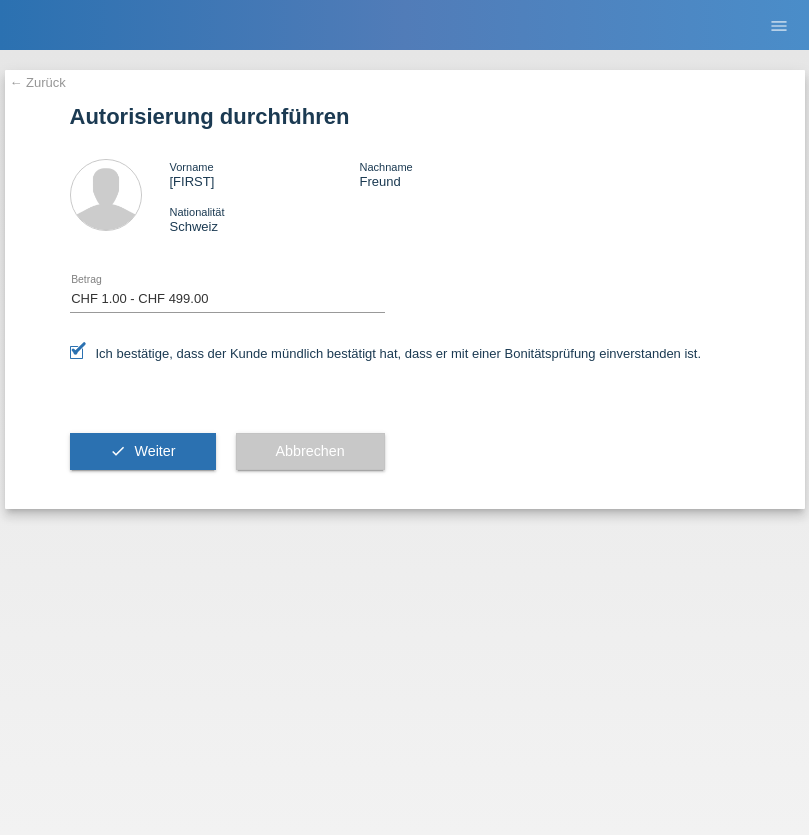 select on "1" 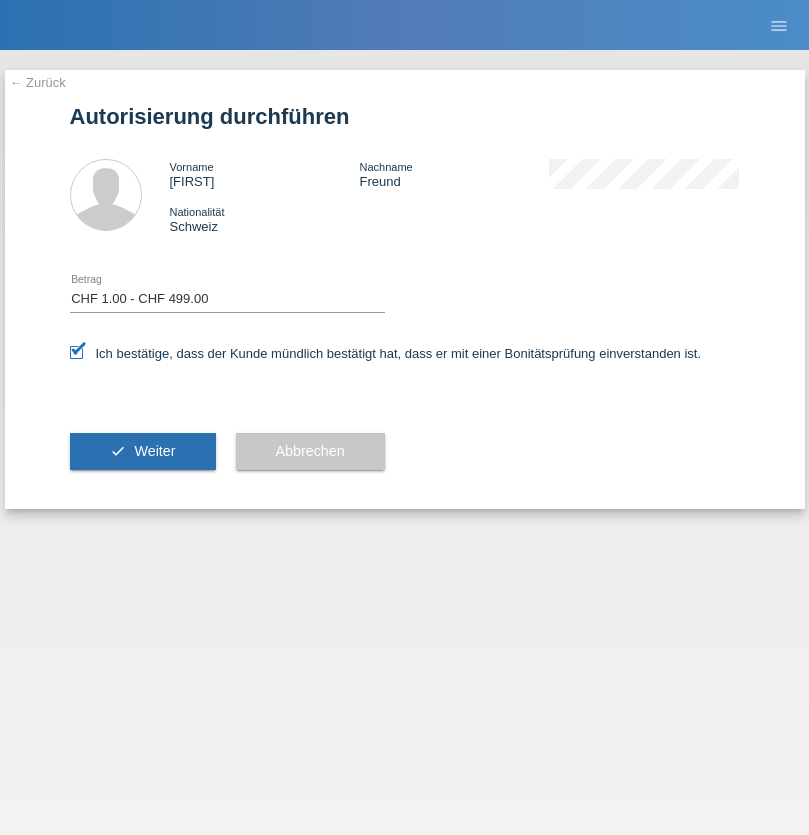 scroll, scrollTop: 0, scrollLeft: 0, axis: both 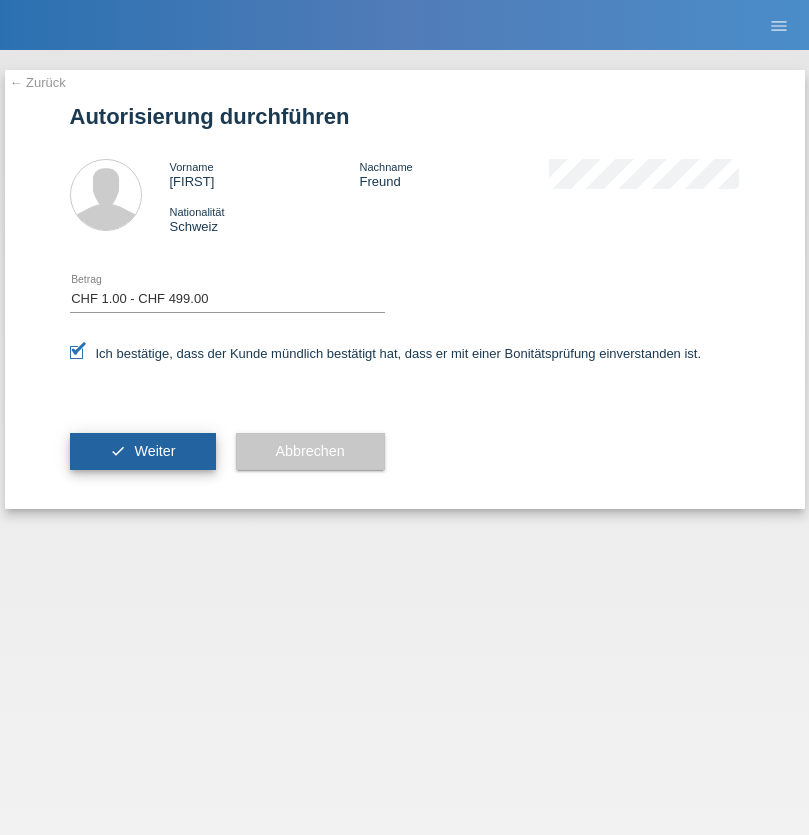 click on "Weiter" at bounding box center (154, 451) 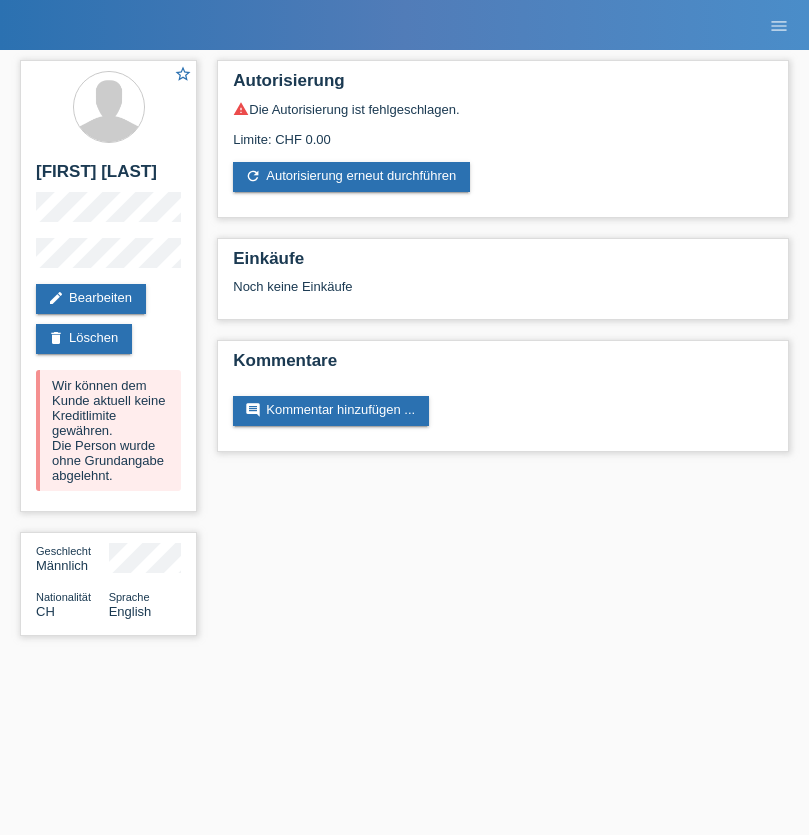 scroll, scrollTop: 0, scrollLeft: 0, axis: both 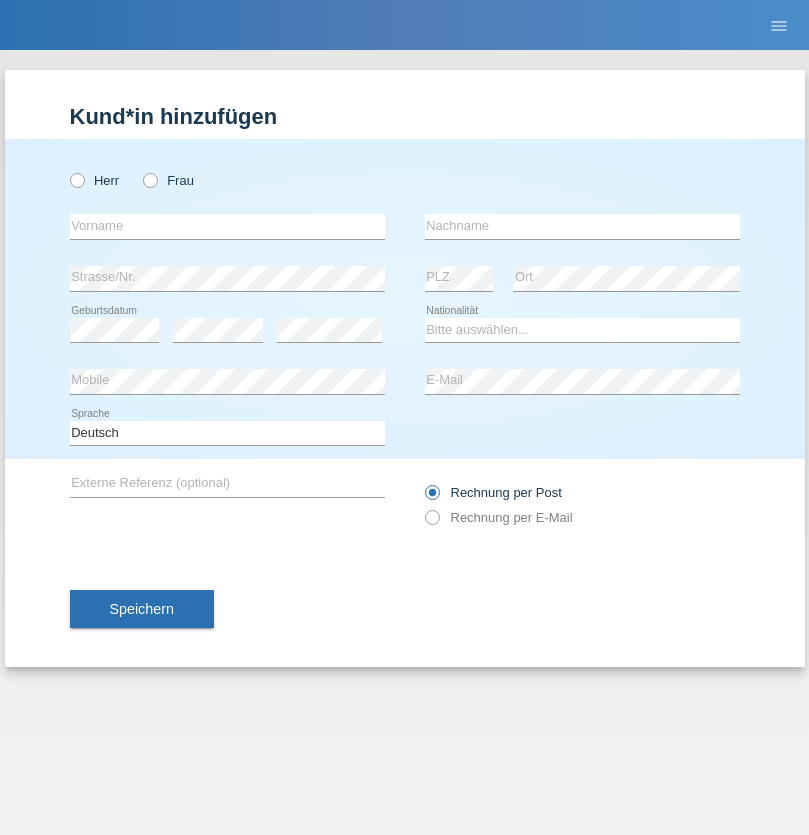 radio on "true" 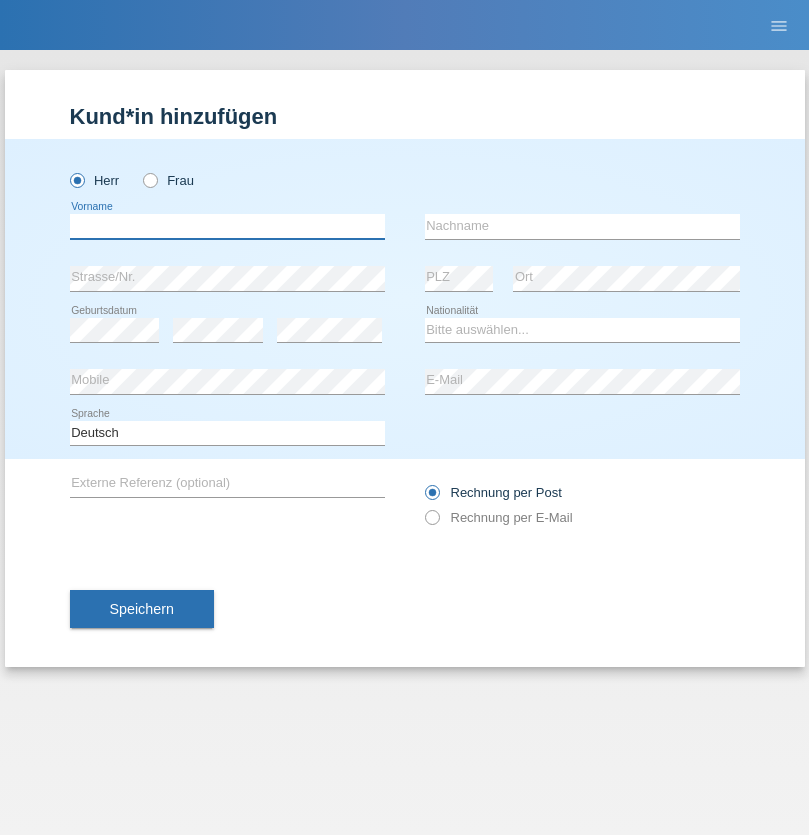 click at bounding box center (227, 226) 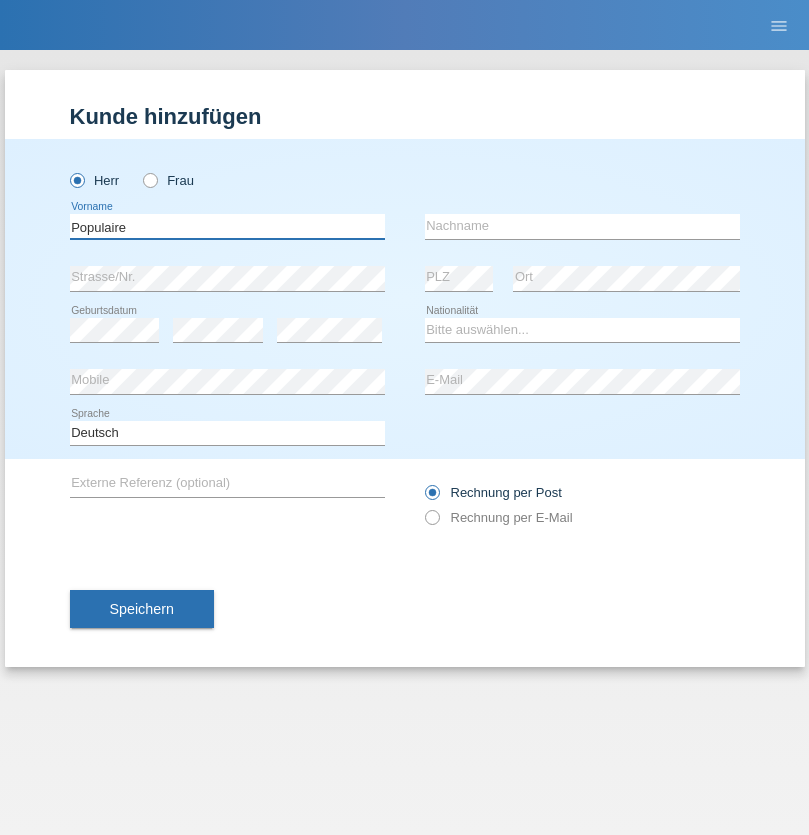 type on "Populaire" 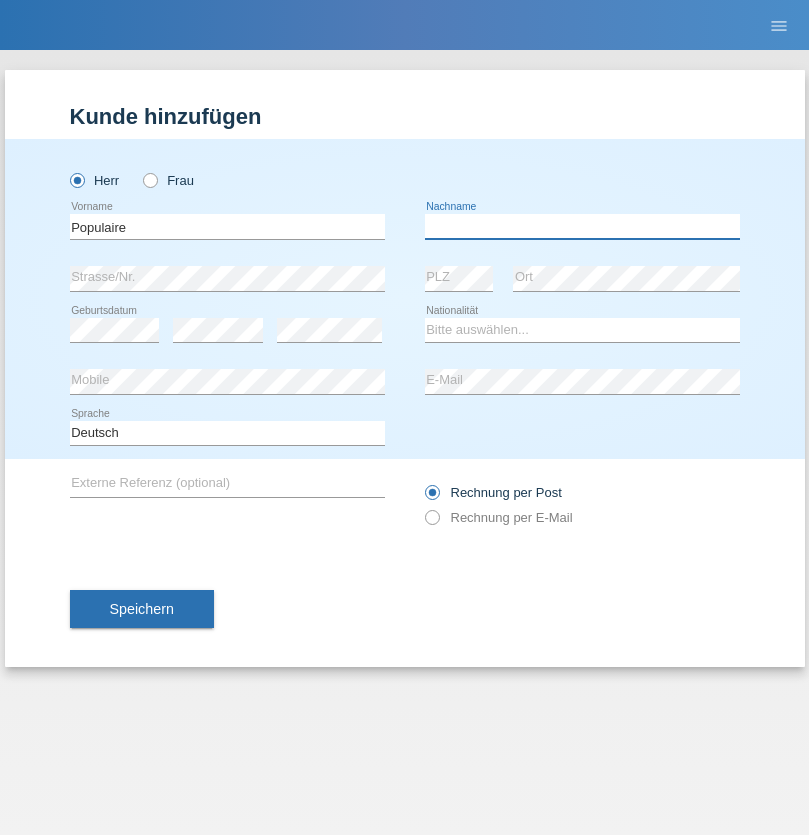 click at bounding box center (582, 226) 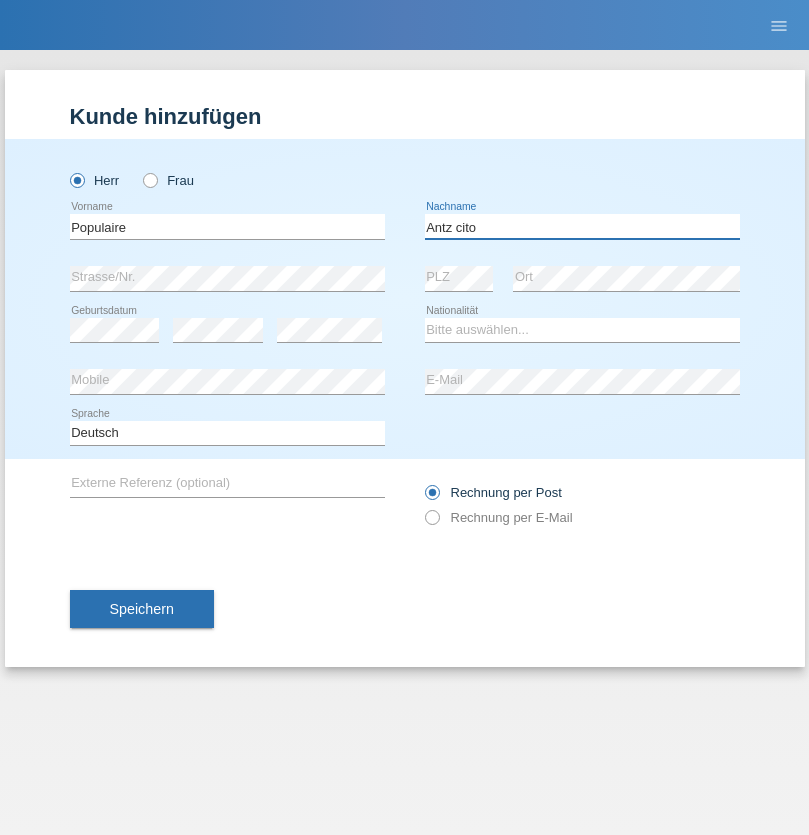type on "Antz cito" 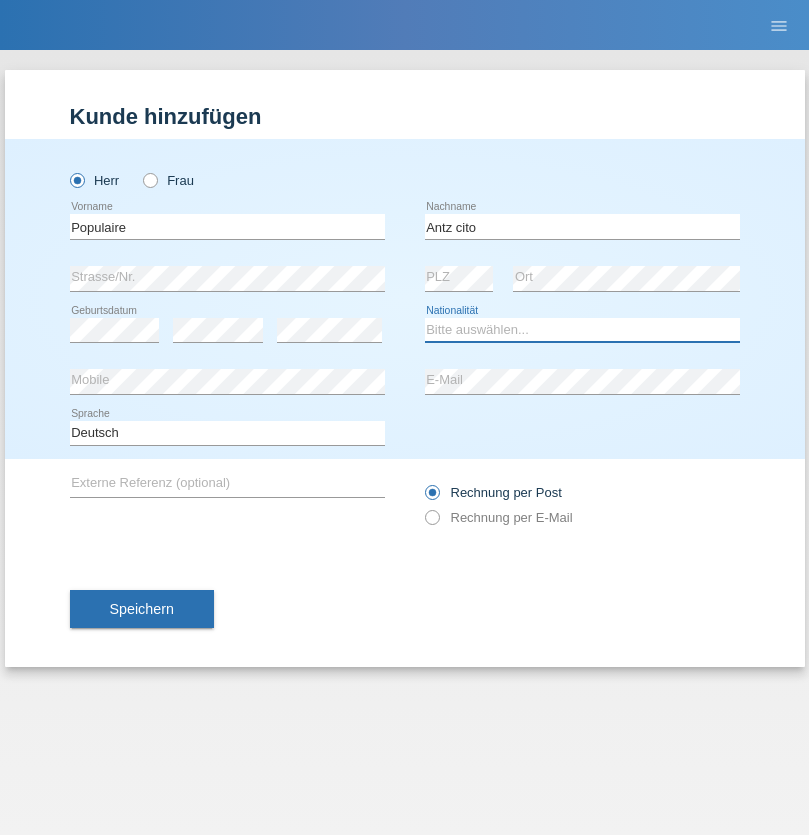 select on "HT" 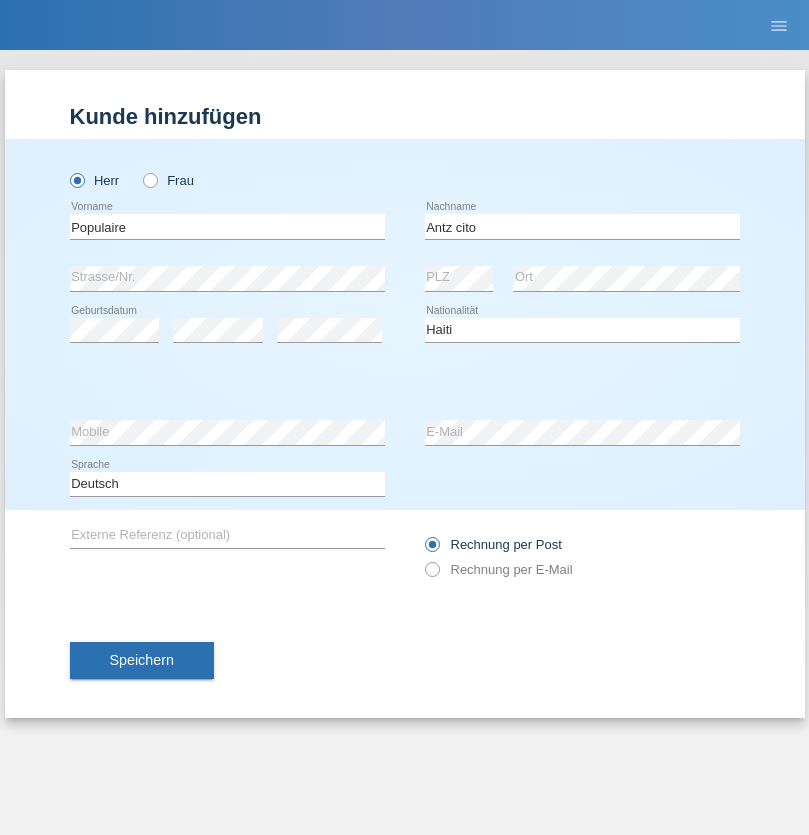 select on "C" 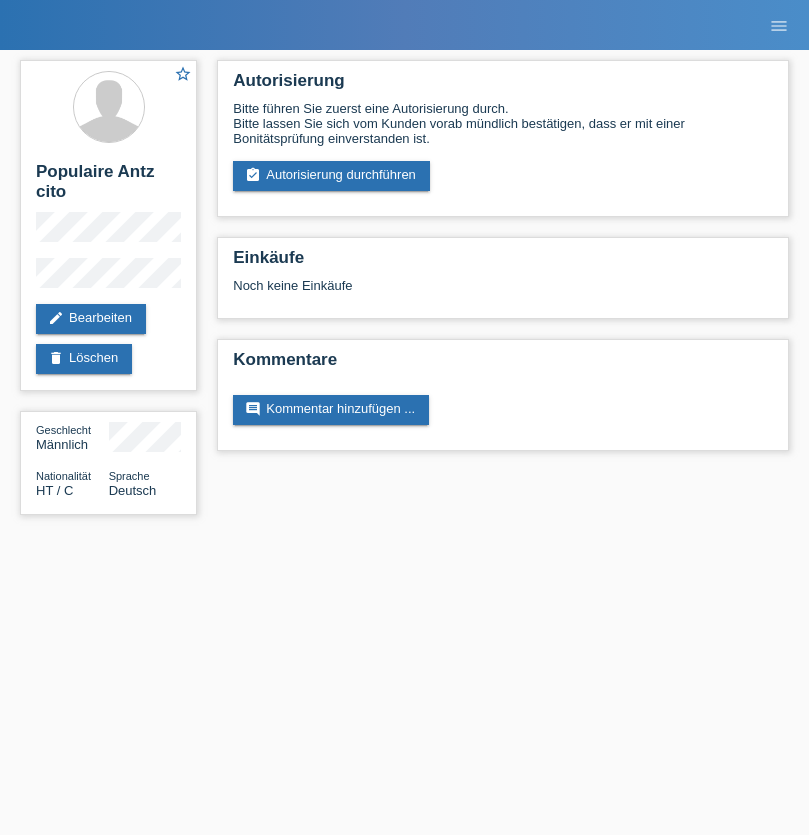 scroll, scrollTop: 0, scrollLeft: 0, axis: both 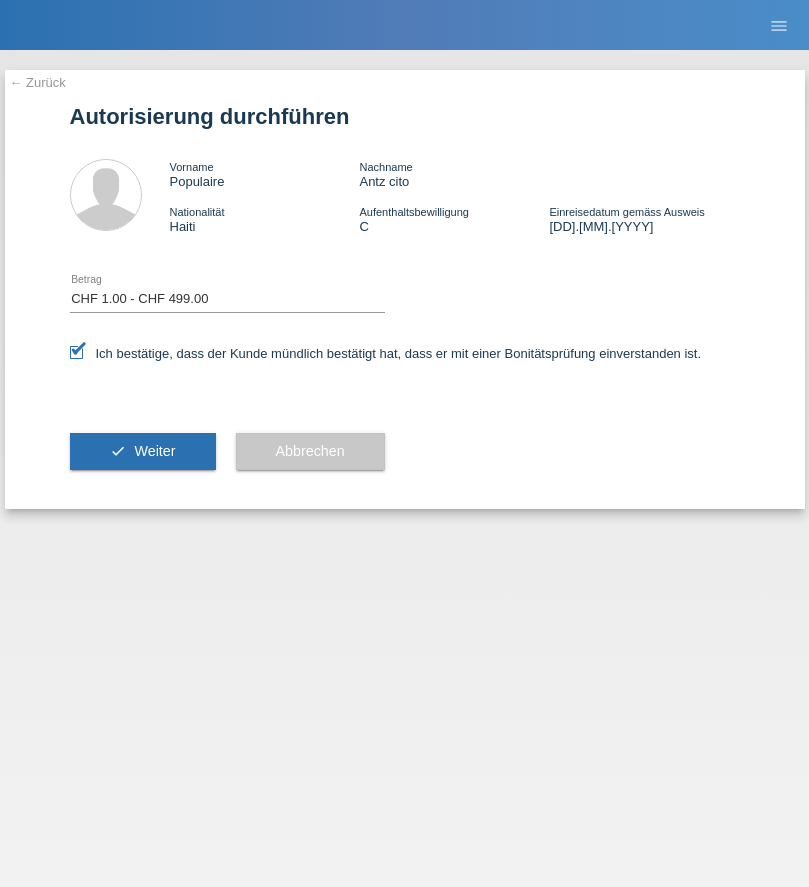 select on "1" 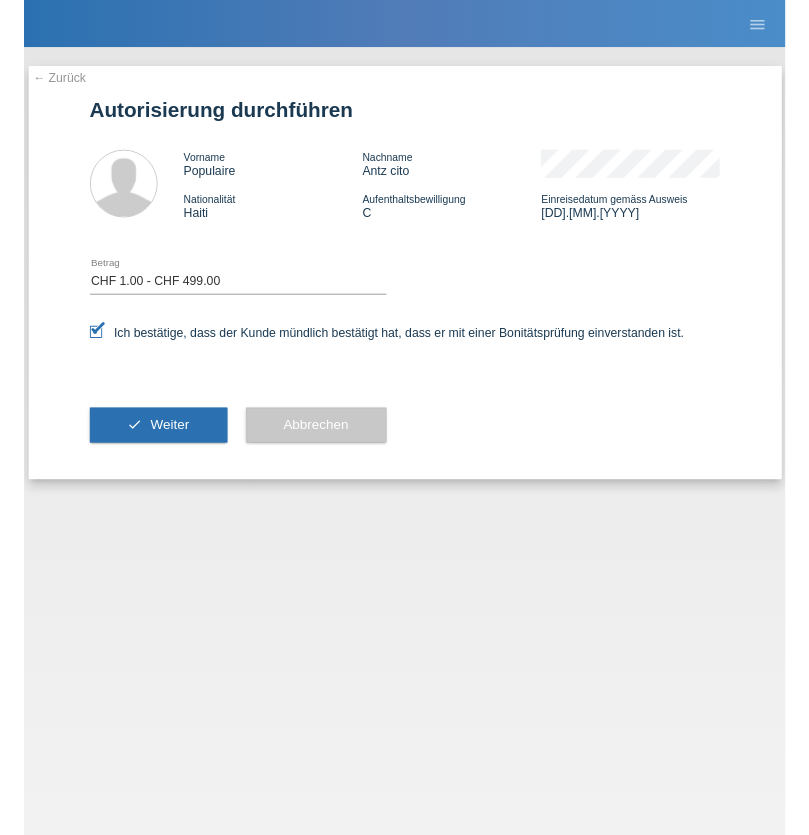 scroll, scrollTop: 0, scrollLeft: 0, axis: both 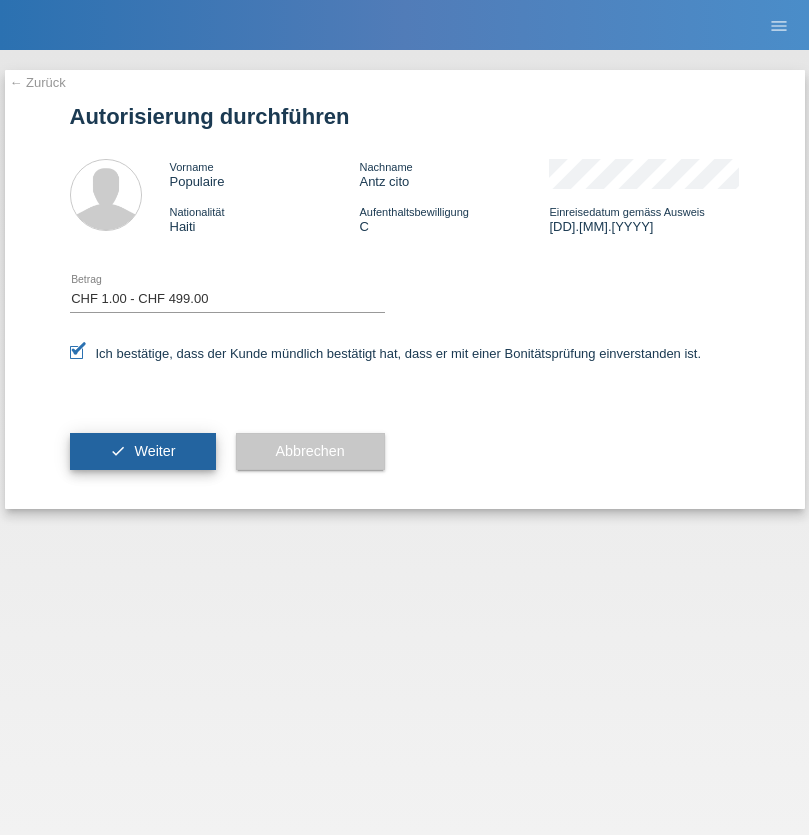 click on "Weiter" at bounding box center (154, 451) 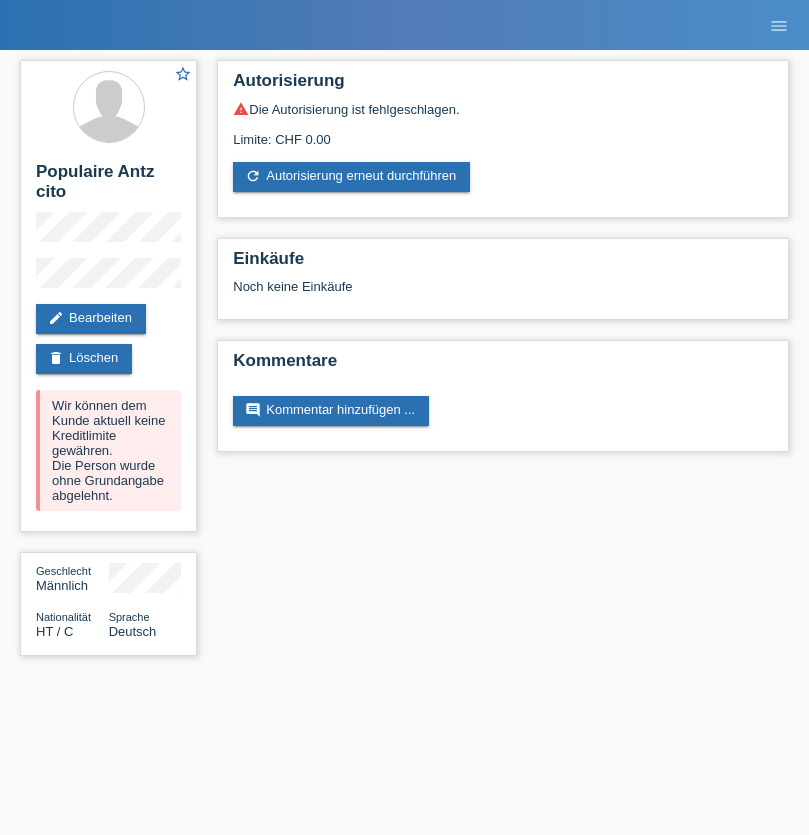 scroll, scrollTop: 0, scrollLeft: 0, axis: both 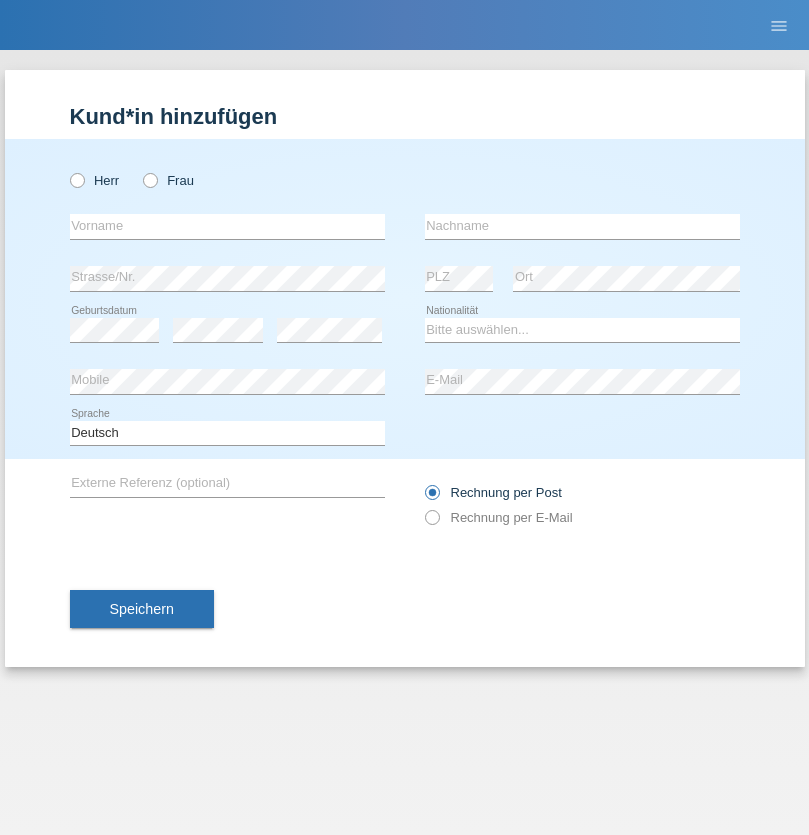 radio on "true" 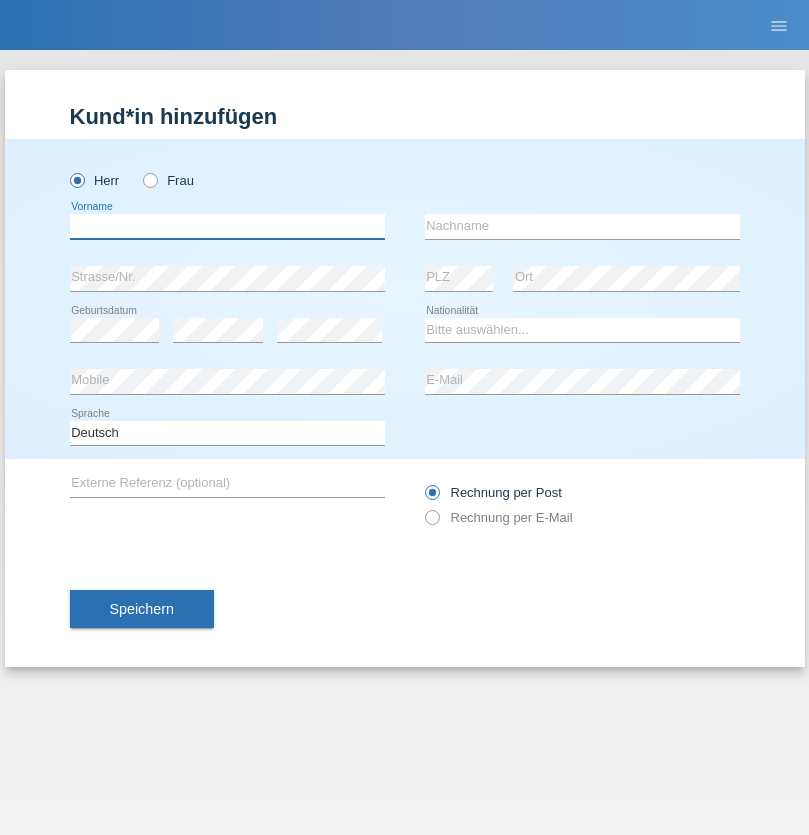 click at bounding box center (227, 226) 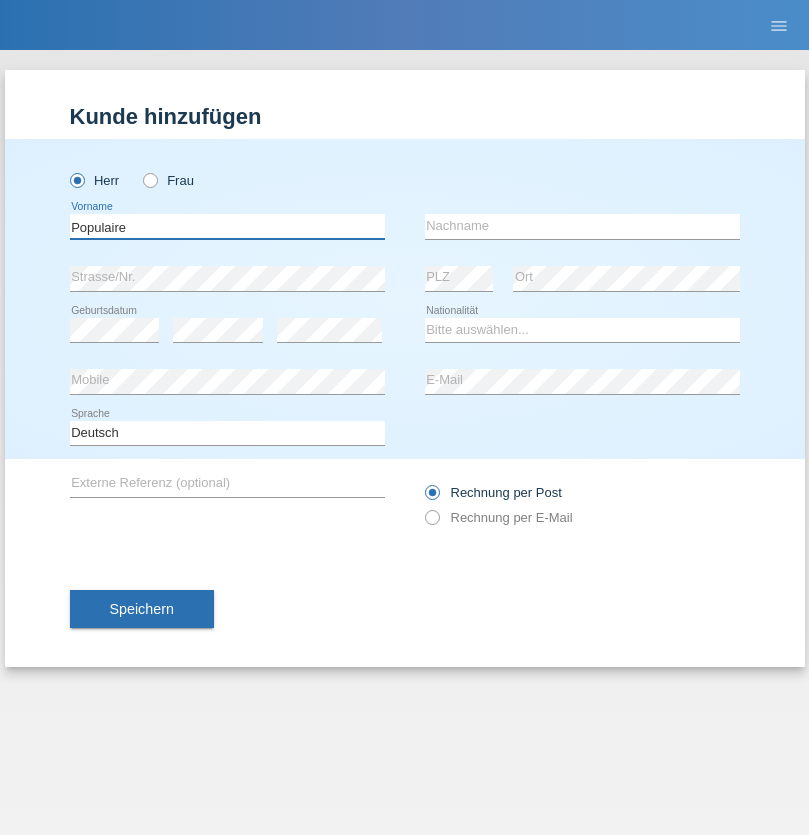 type on "Populaire" 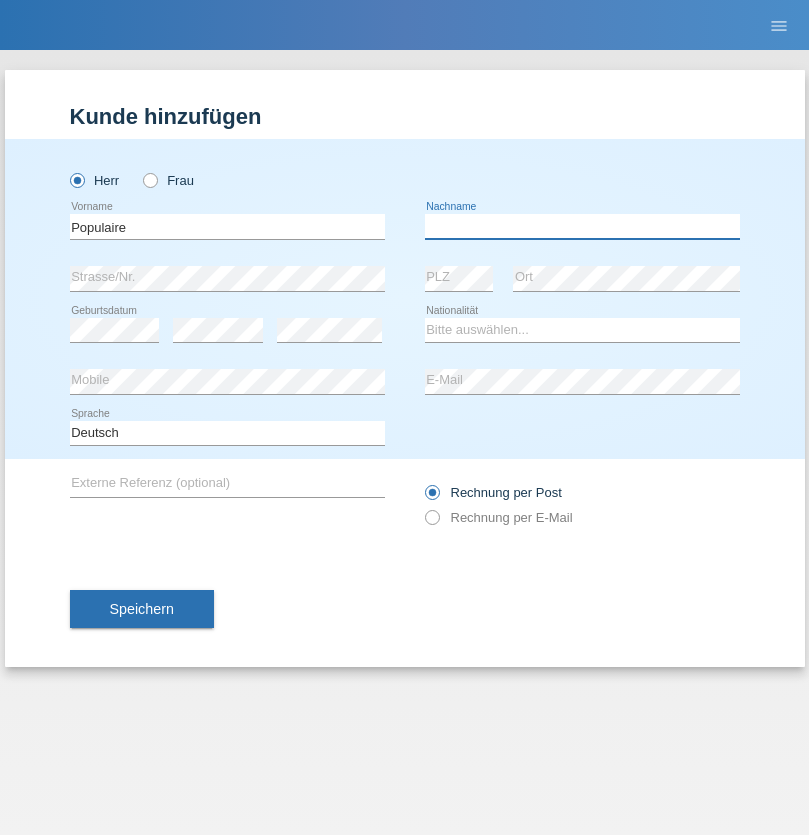 click at bounding box center [582, 226] 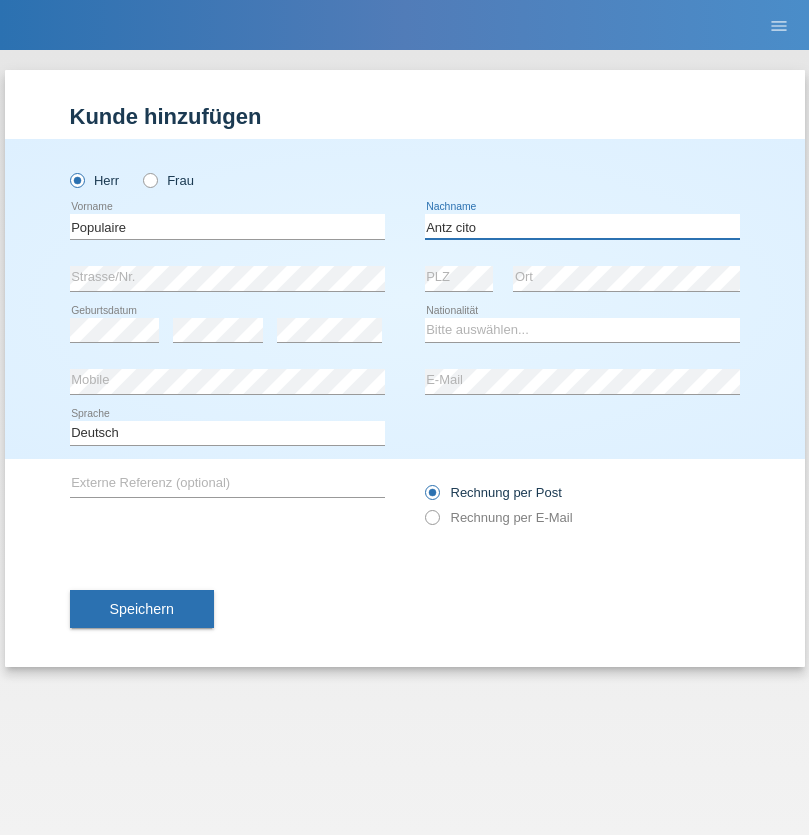 type on "Antz cito" 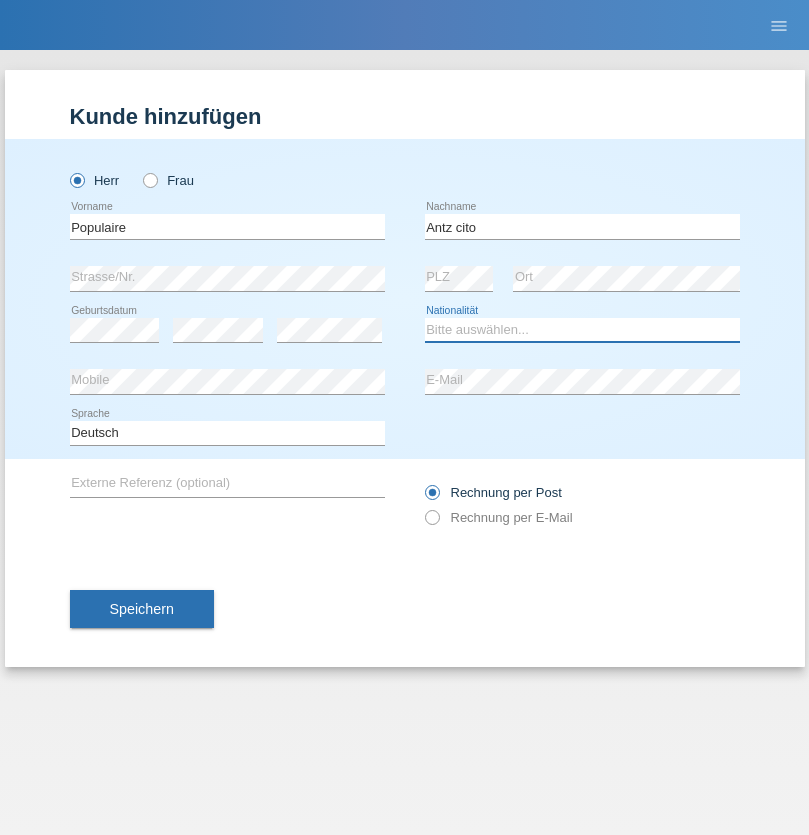 select on "HT" 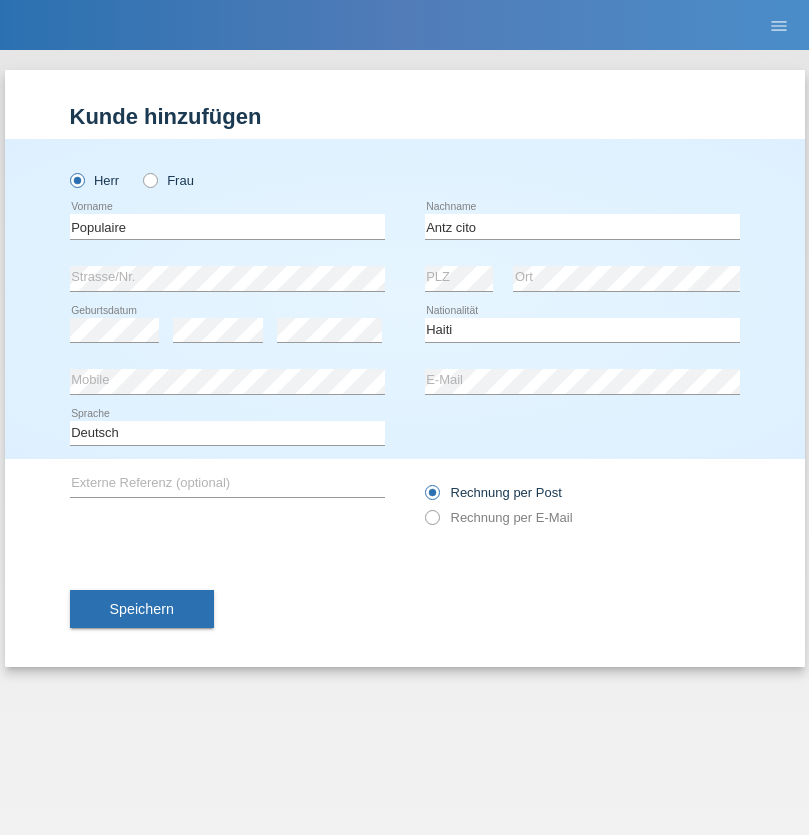 select on "C" 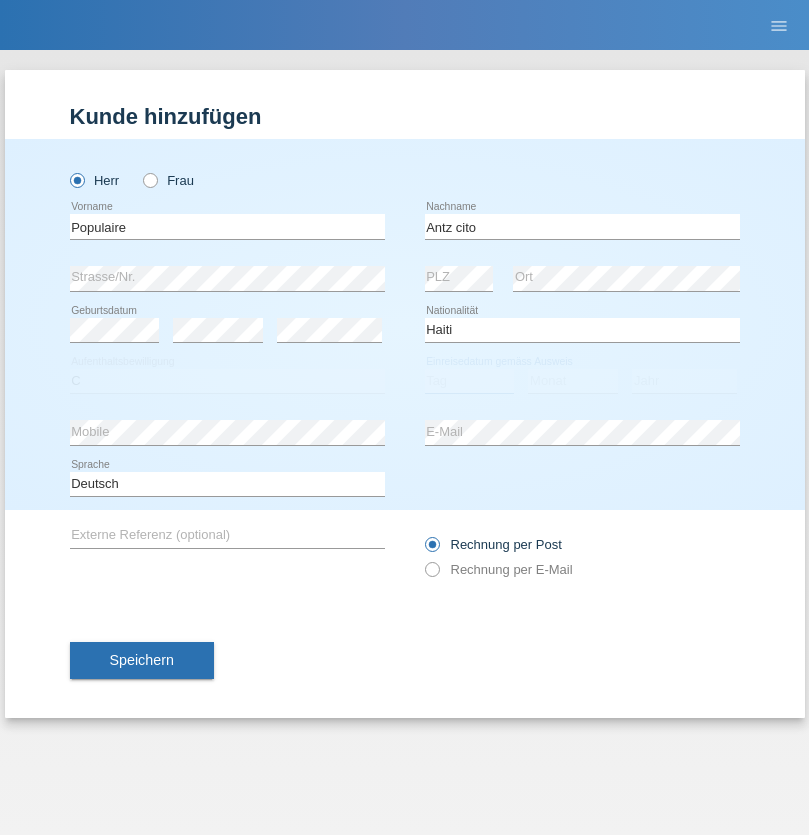 select on "18" 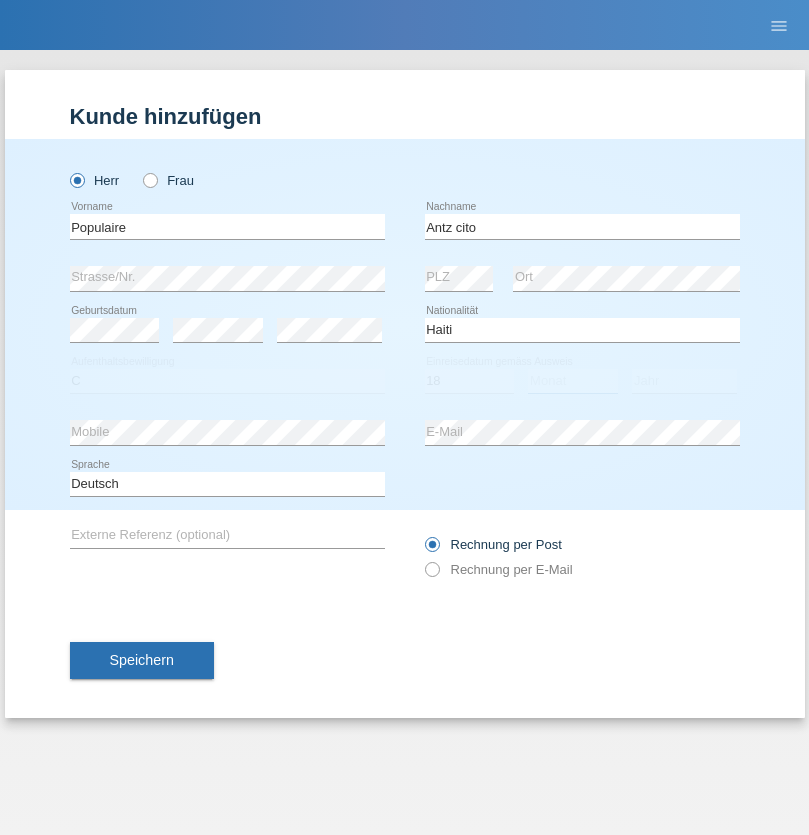 select on "11" 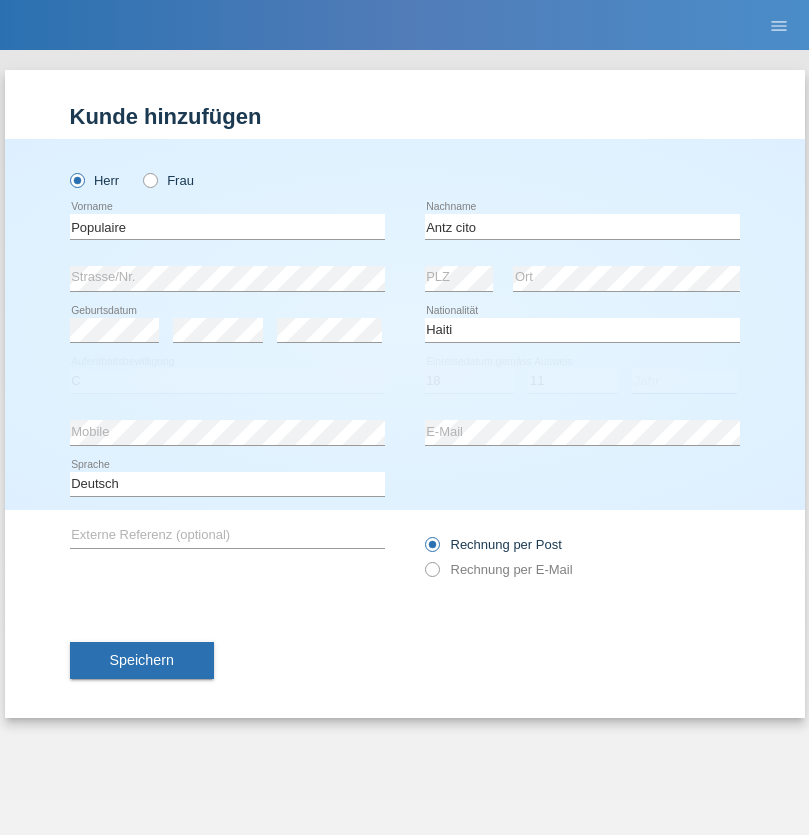 select on "1997" 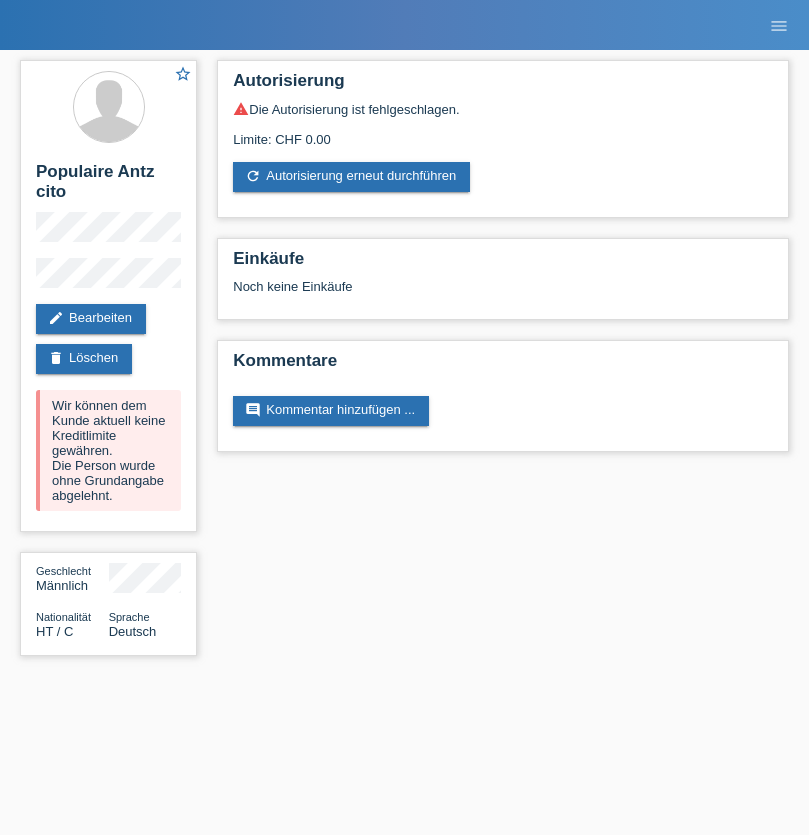 scroll, scrollTop: 0, scrollLeft: 0, axis: both 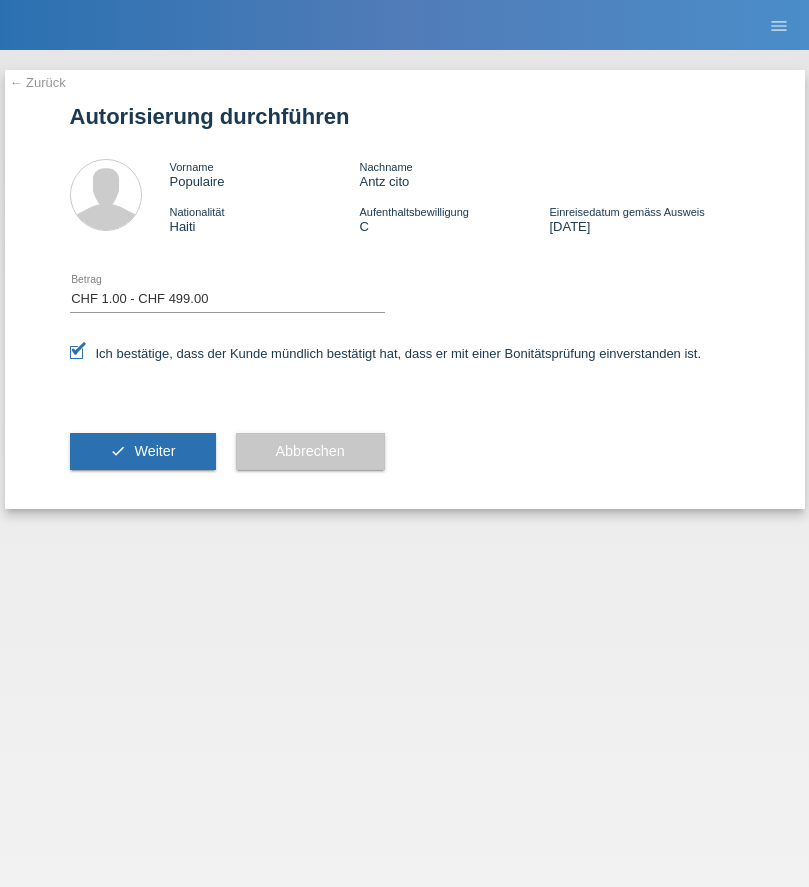 select on "1" 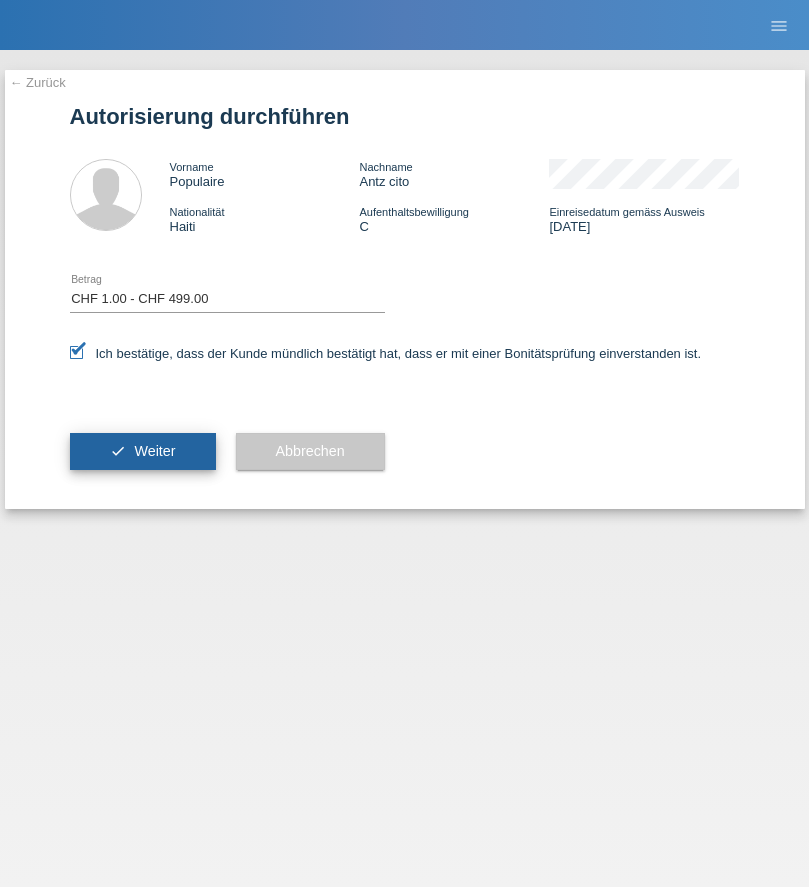click on "Weiter" at bounding box center (154, 451) 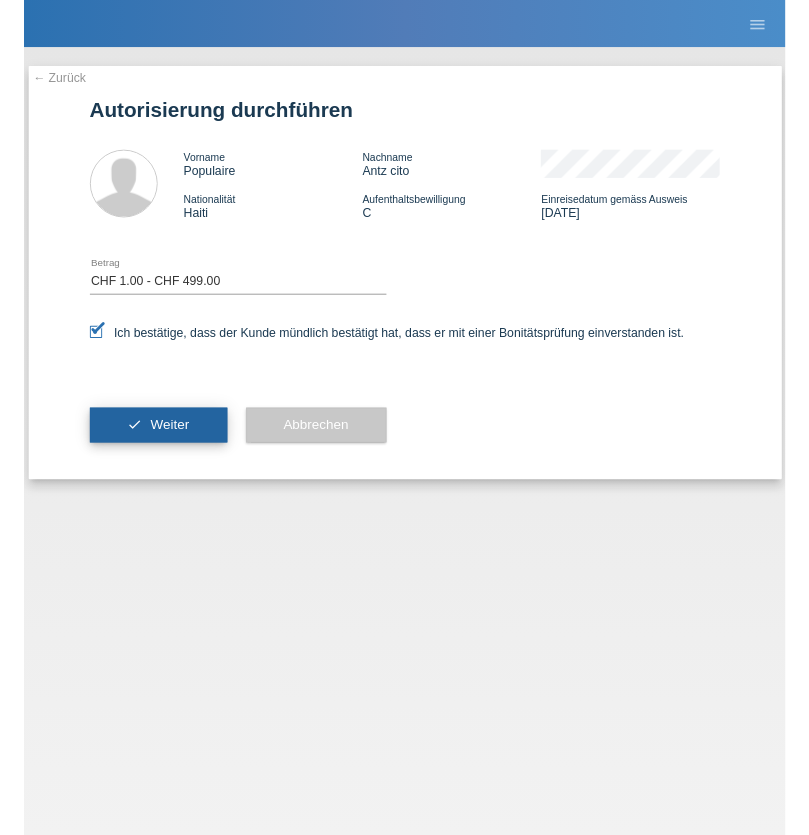 scroll, scrollTop: 0, scrollLeft: 0, axis: both 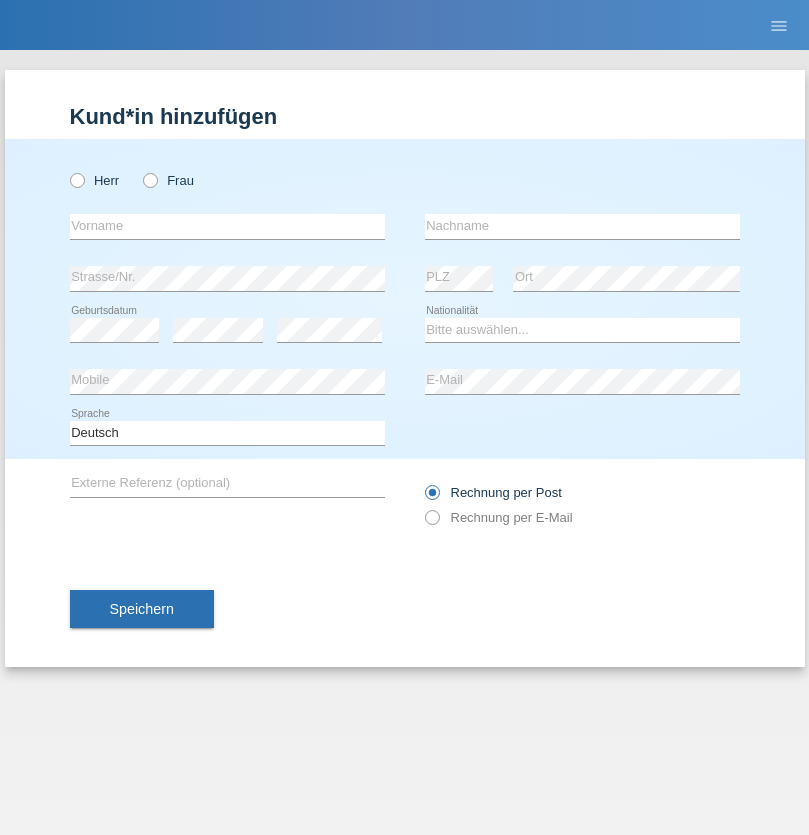 radio on "true" 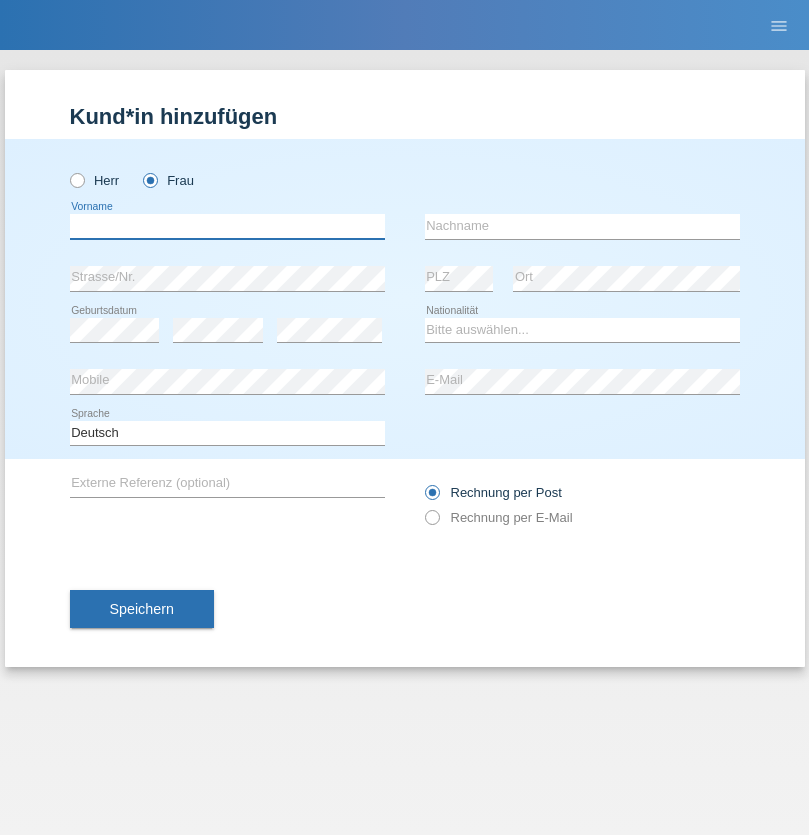 click at bounding box center [227, 226] 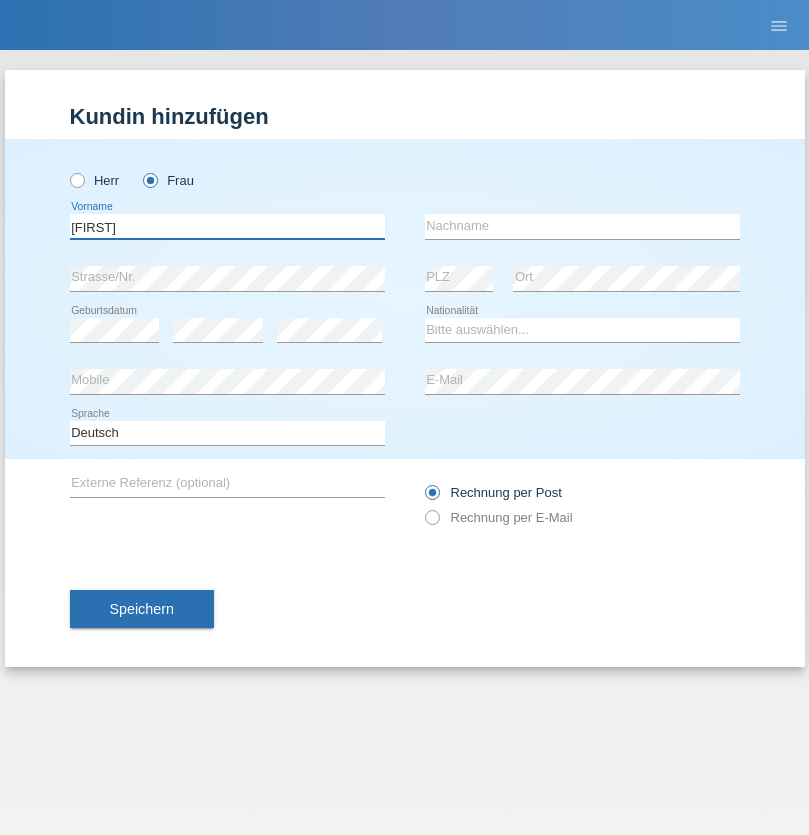 type on "Melanie" 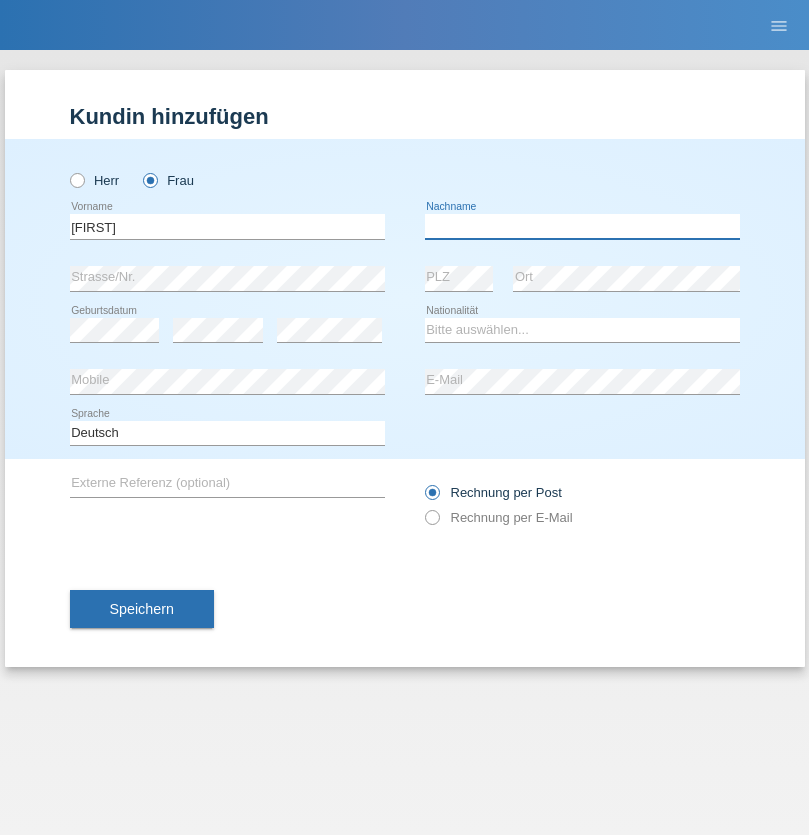 click at bounding box center [582, 226] 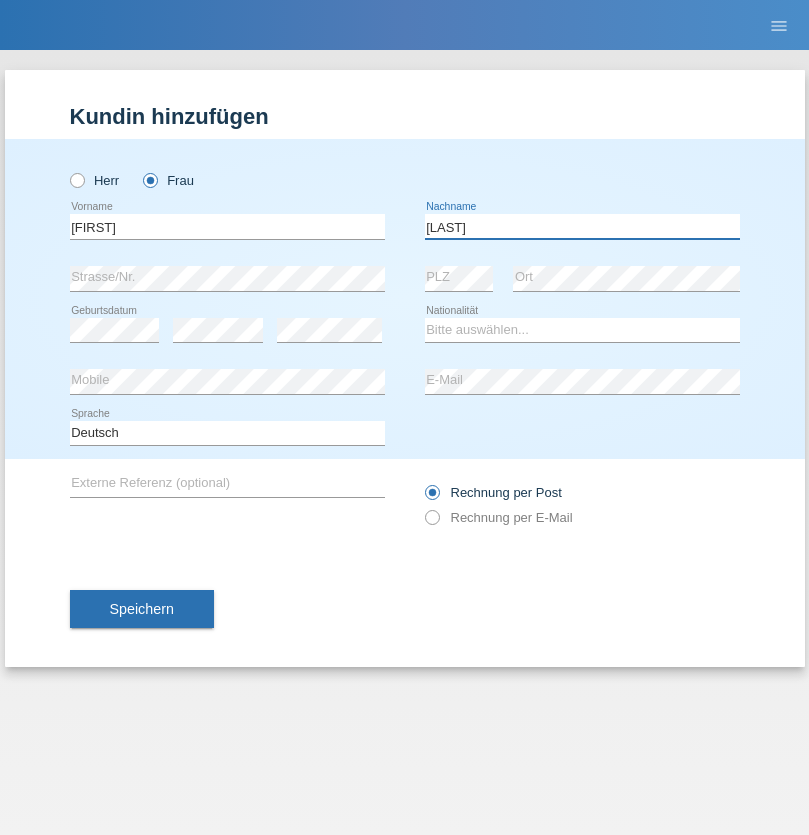 type on "[LAST]" 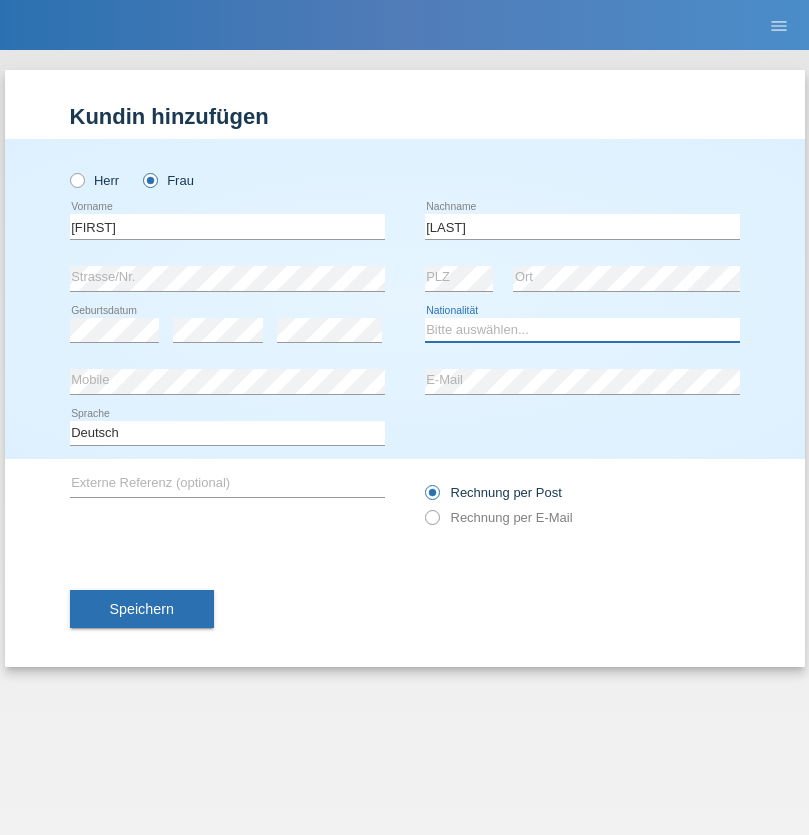 select on "CH" 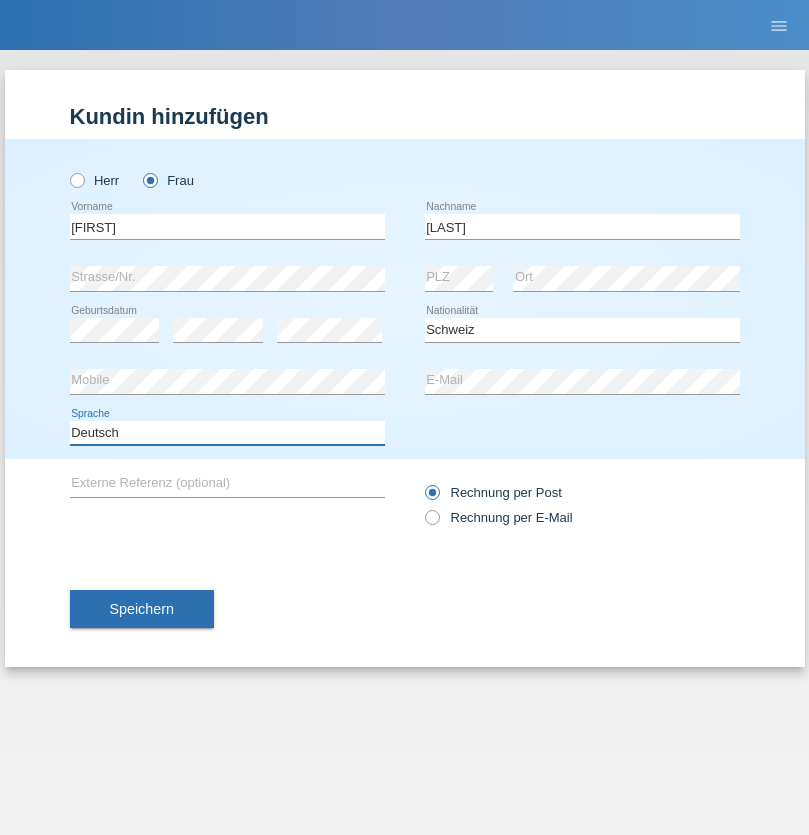 select on "en" 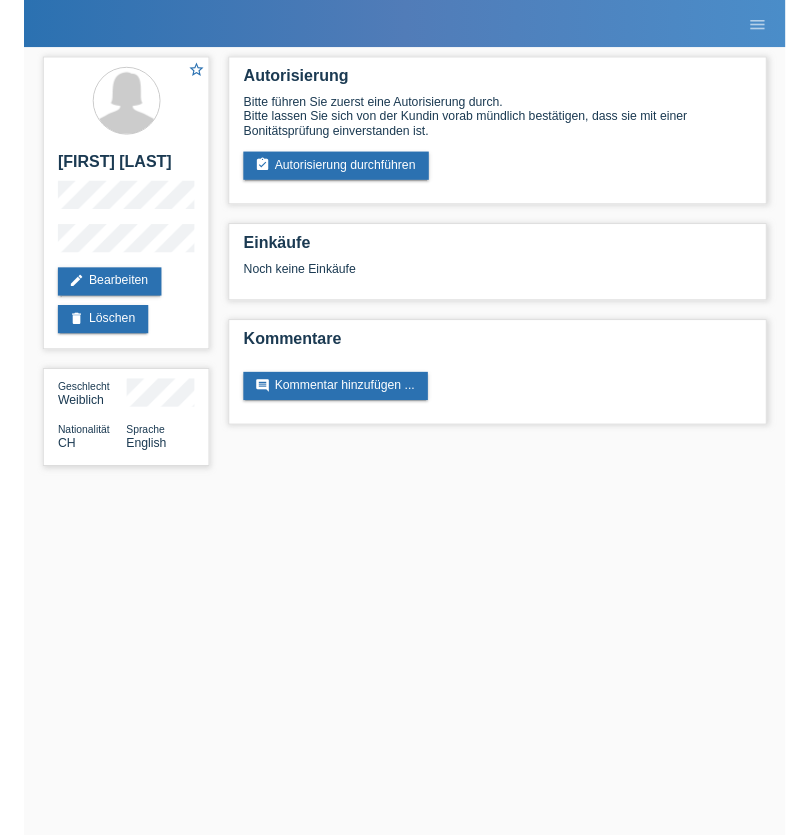 scroll, scrollTop: 0, scrollLeft: 0, axis: both 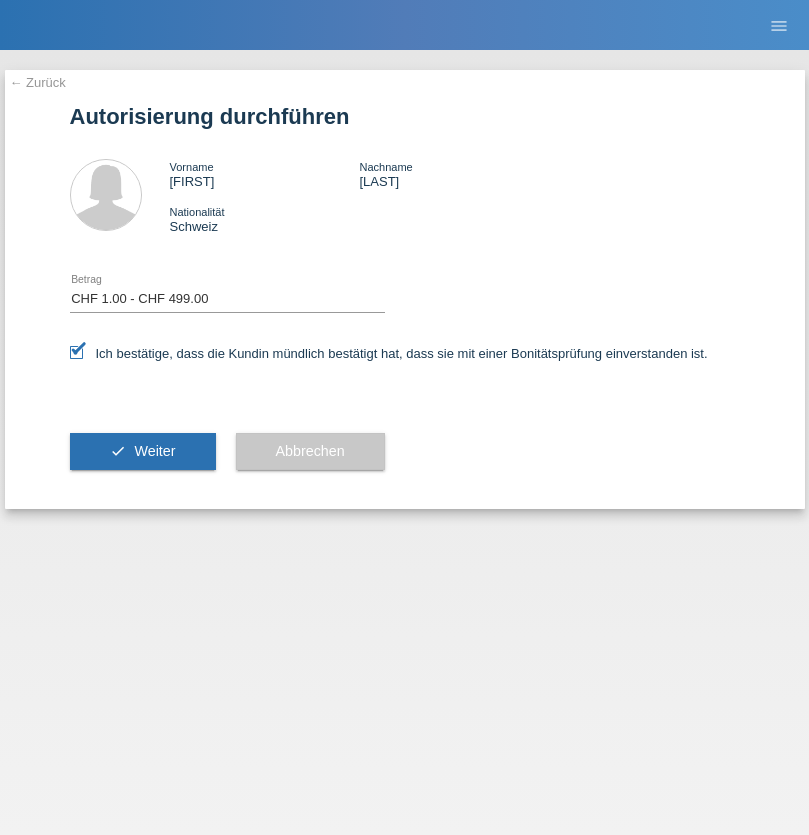select on "1" 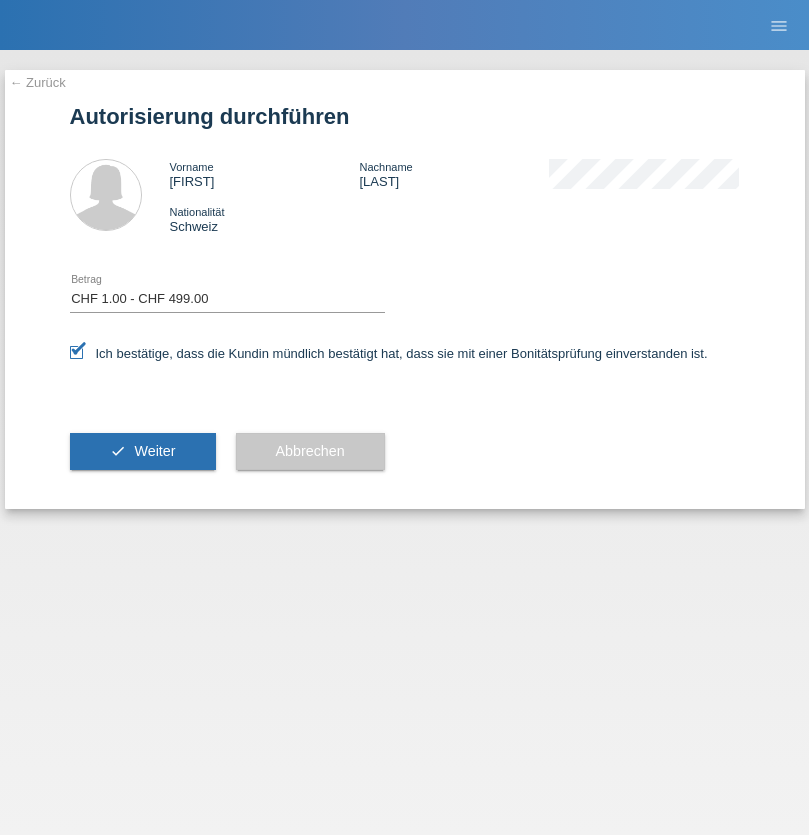 scroll, scrollTop: 0, scrollLeft: 0, axis: both 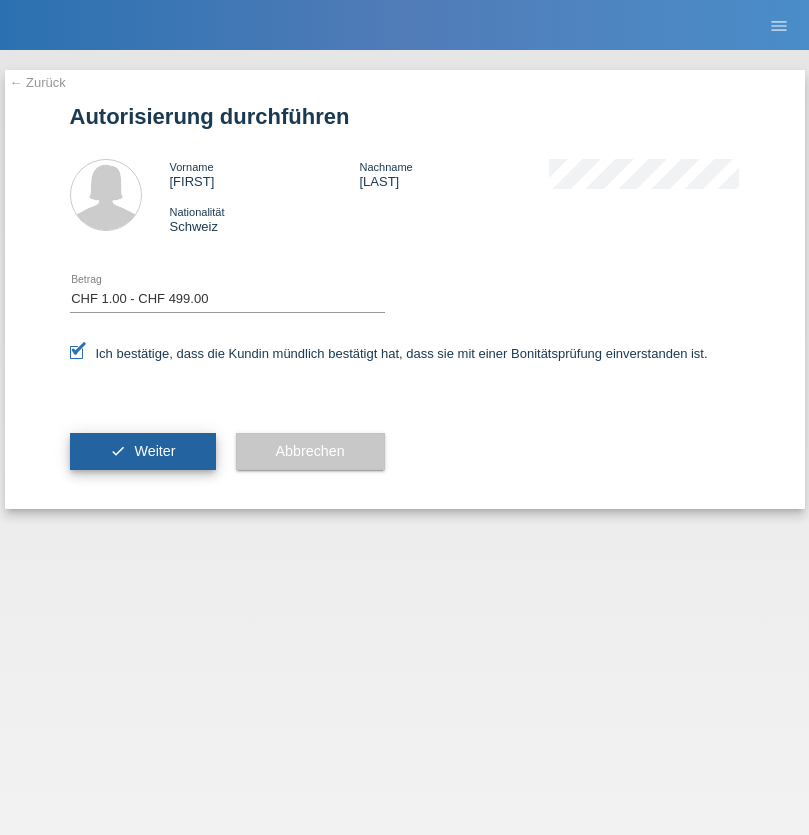click on "Weiter" at bounding box center [154, 451] 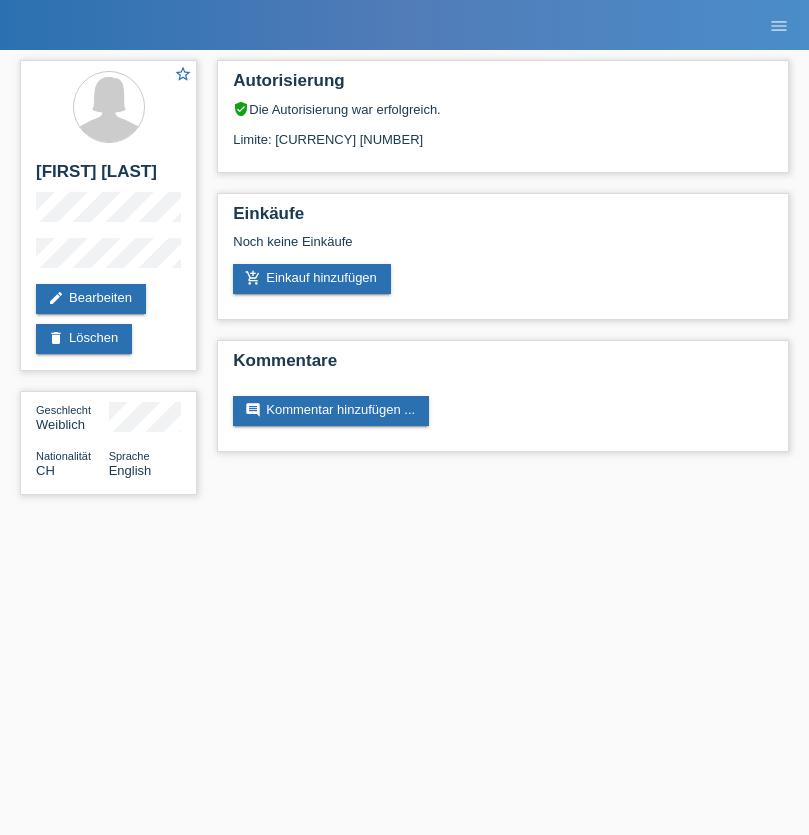 scroll, scrollTop: 0, scrollLeft: 0, axis: both 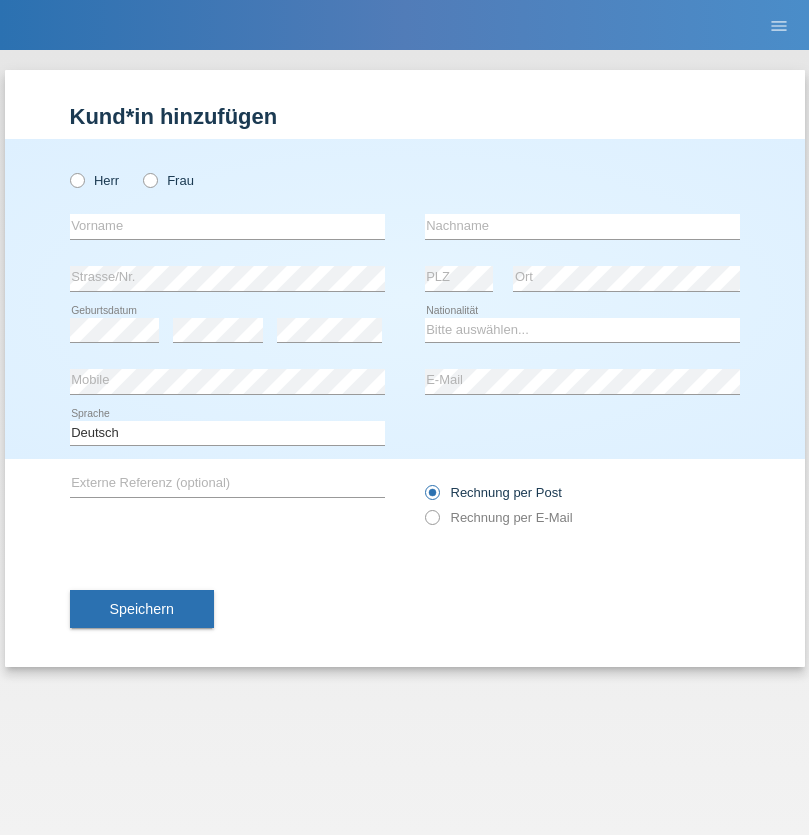 radio on "true" 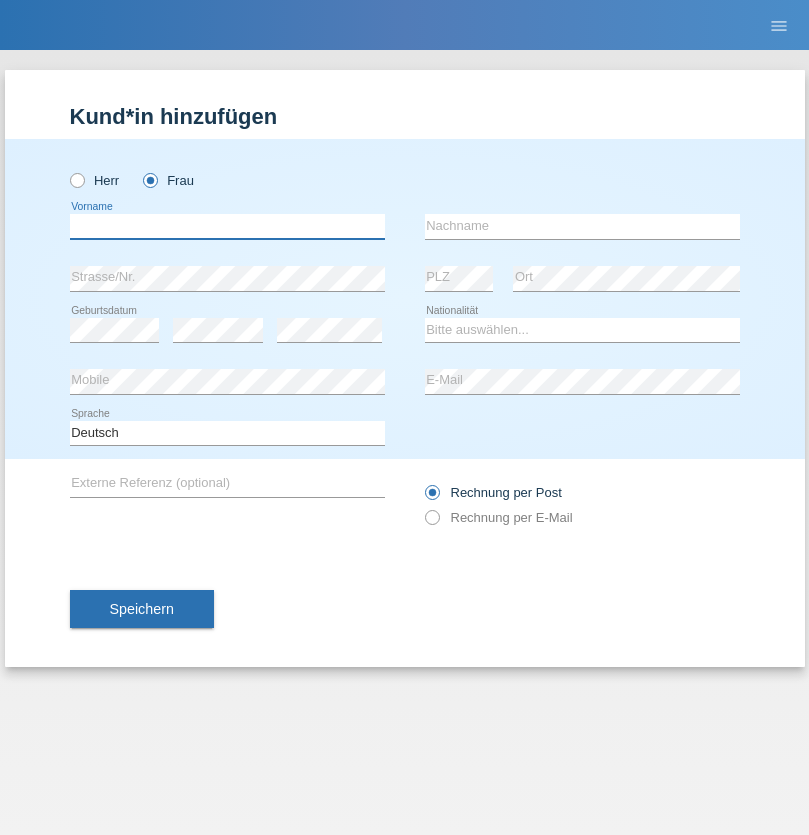 click at bounding box center (227, 226) 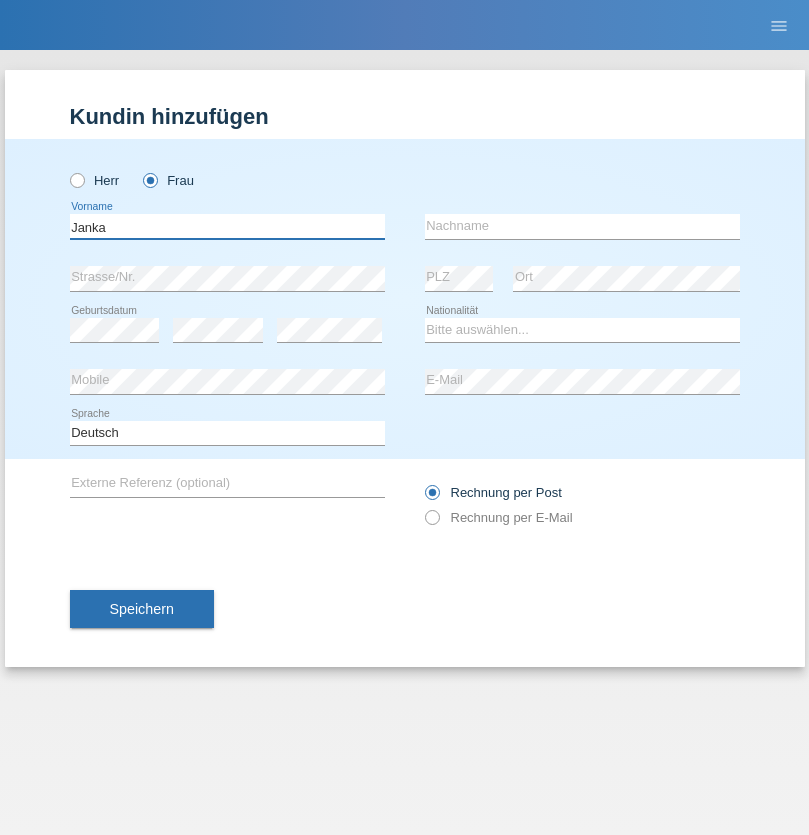 type on "Janka" 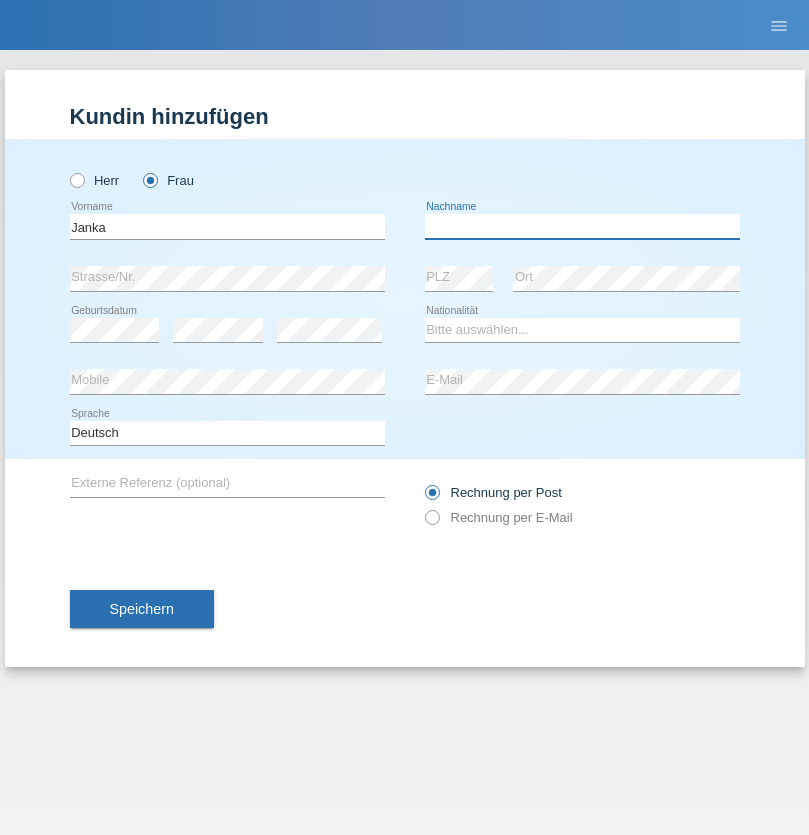 click at bounding box center (582, 226) 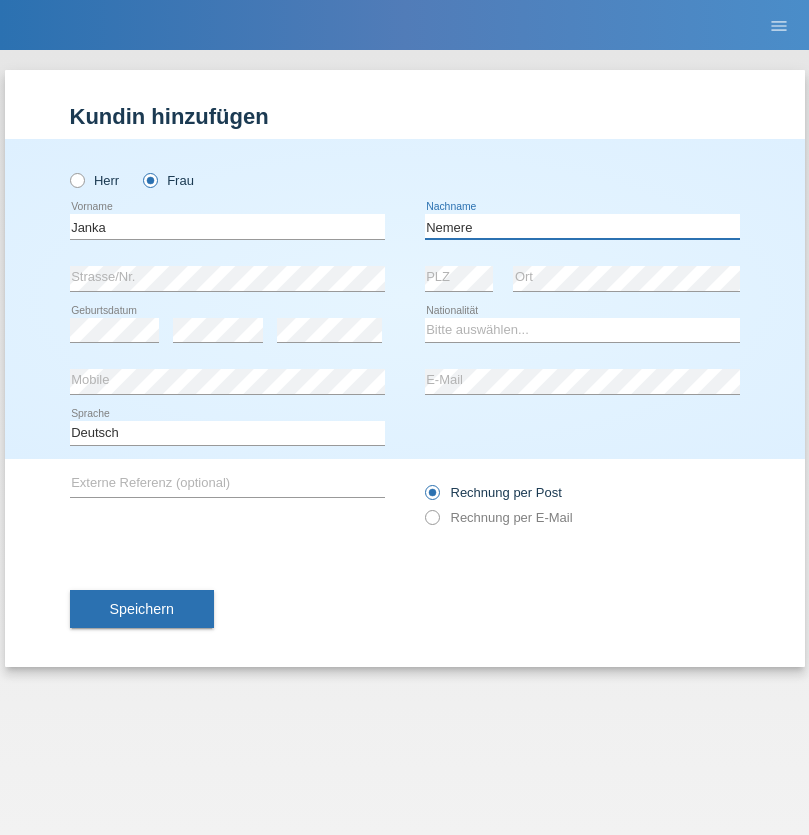 type on "Nemere" 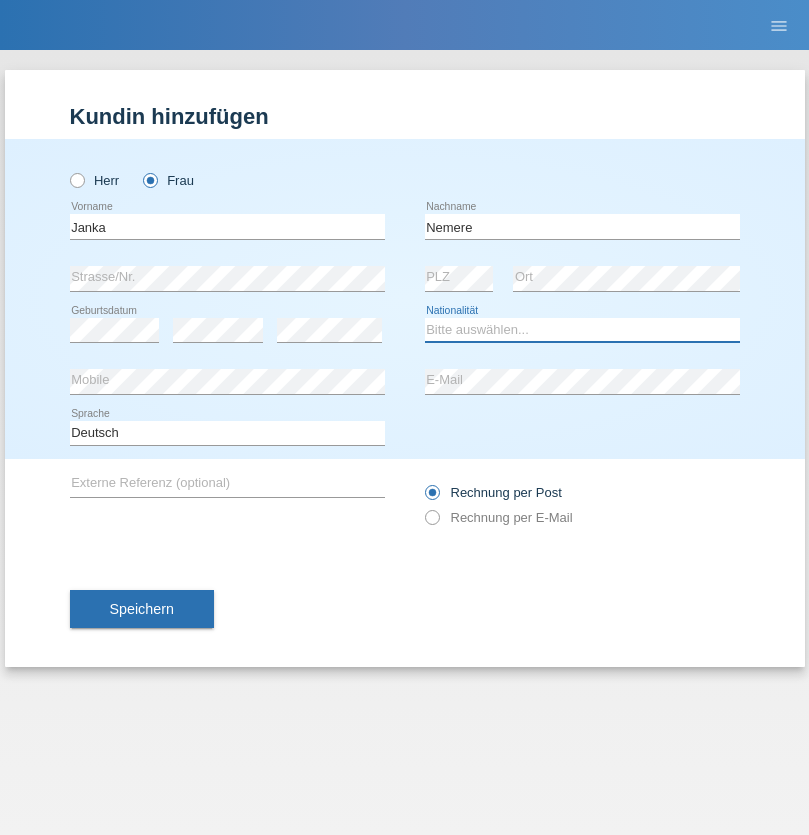 select on "HU" 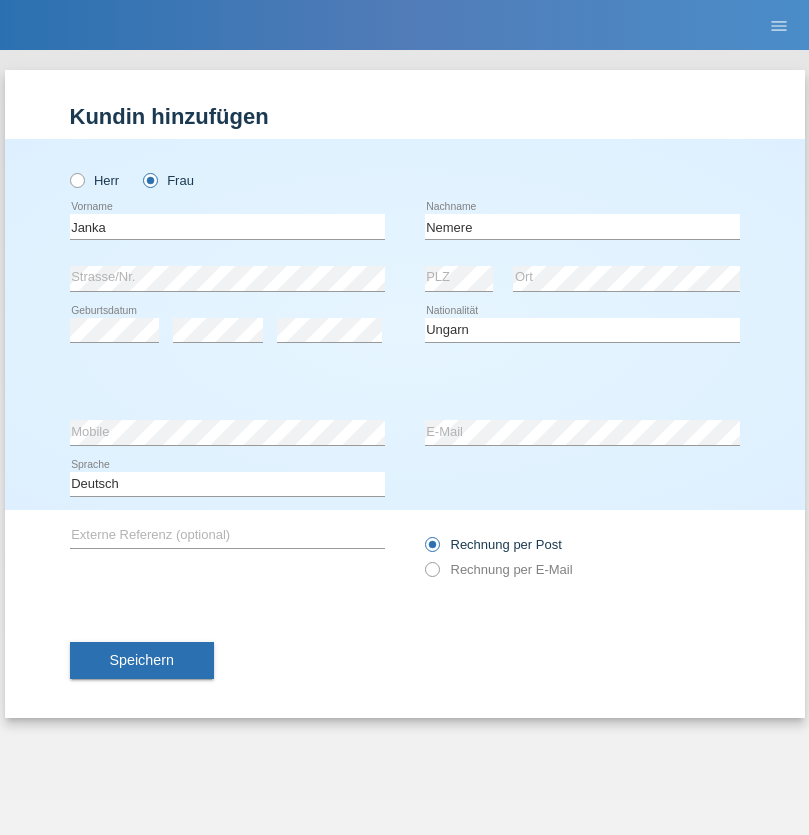 select on "C" 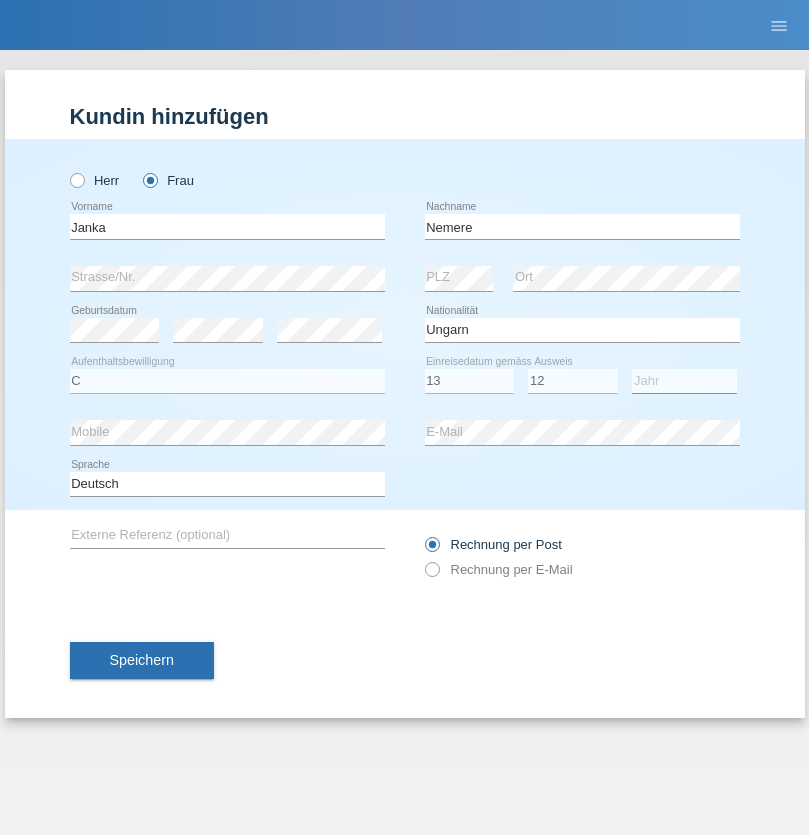 select on "2021" 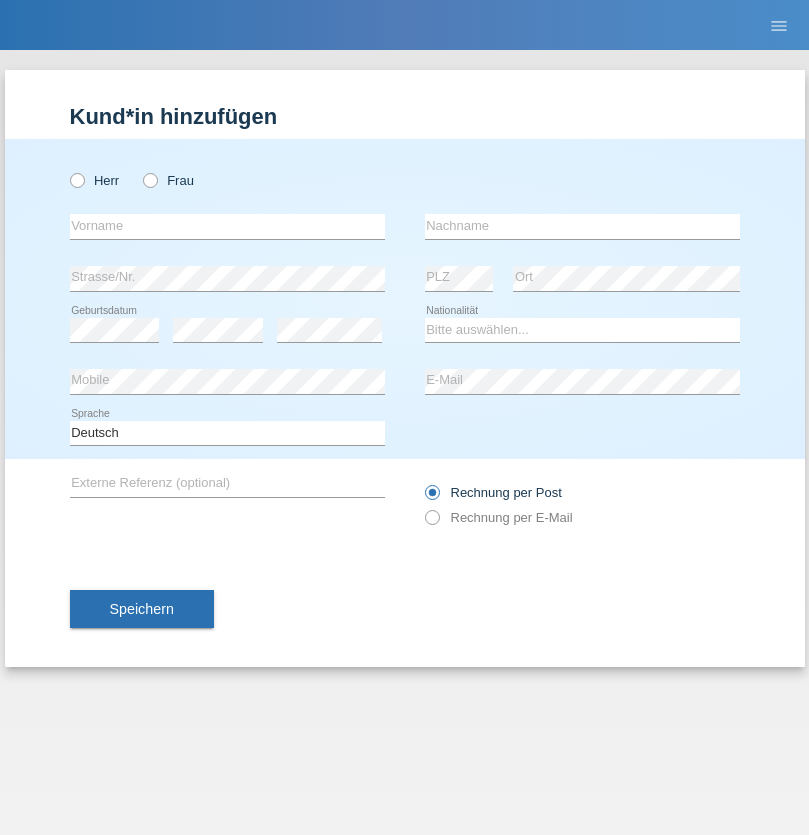 scroll, scrollTop: 0, scrollLeft: 0, axis: both 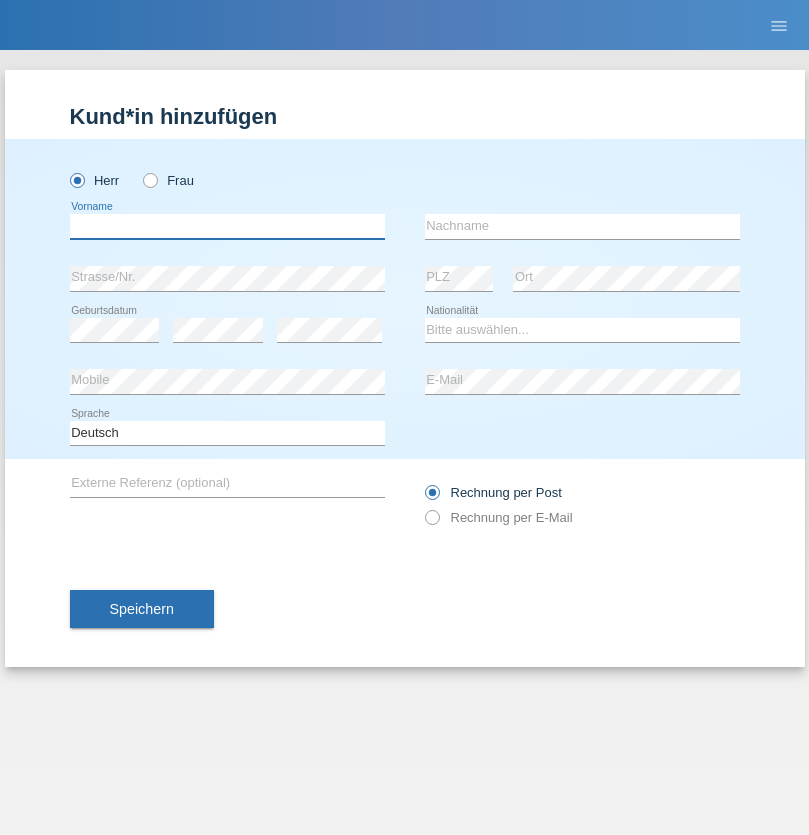 click at bounding box center [227, 226] 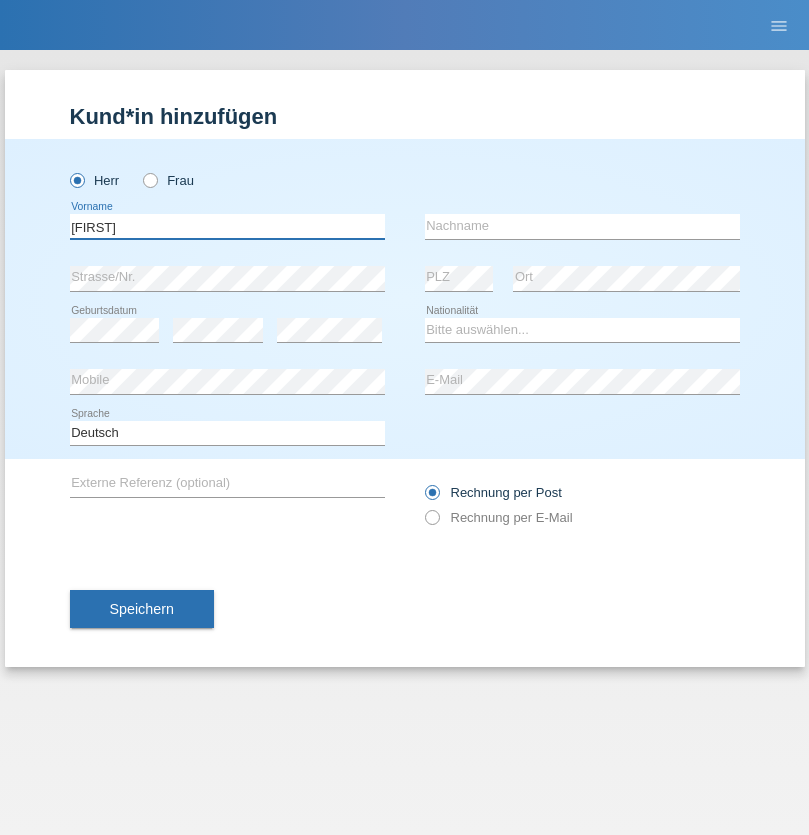 type on "[FIRST]" 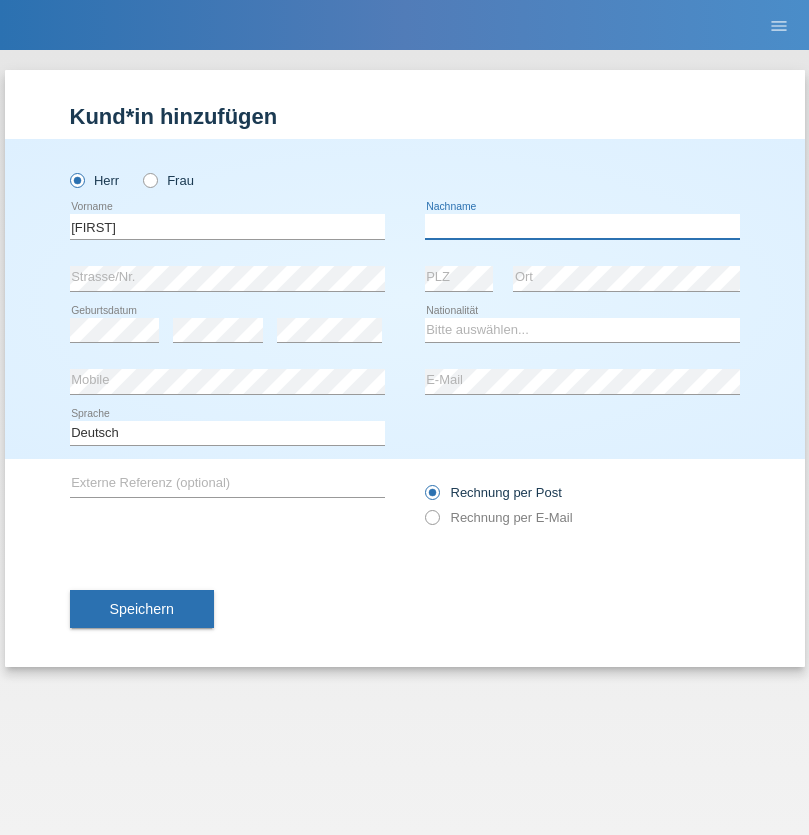click at bounding box center (582, 226) 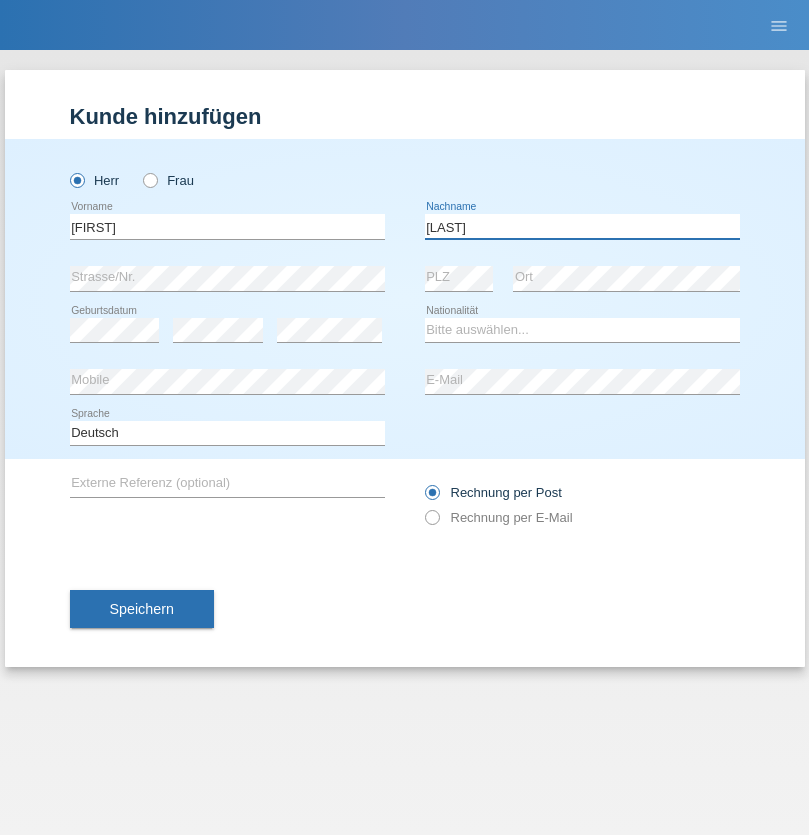 type on "[LAST]" 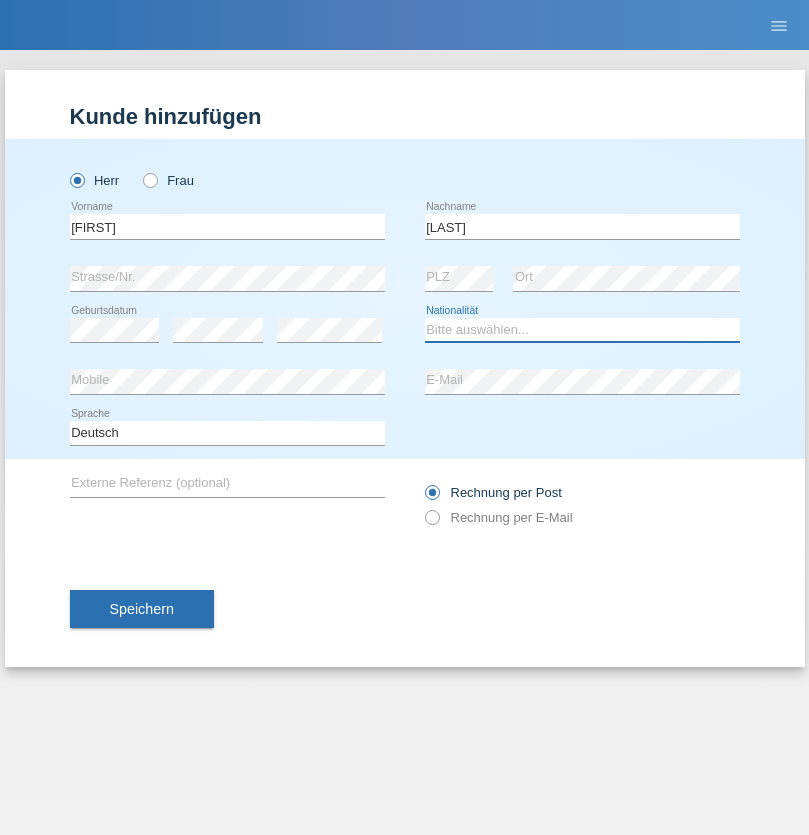 select on "PT" 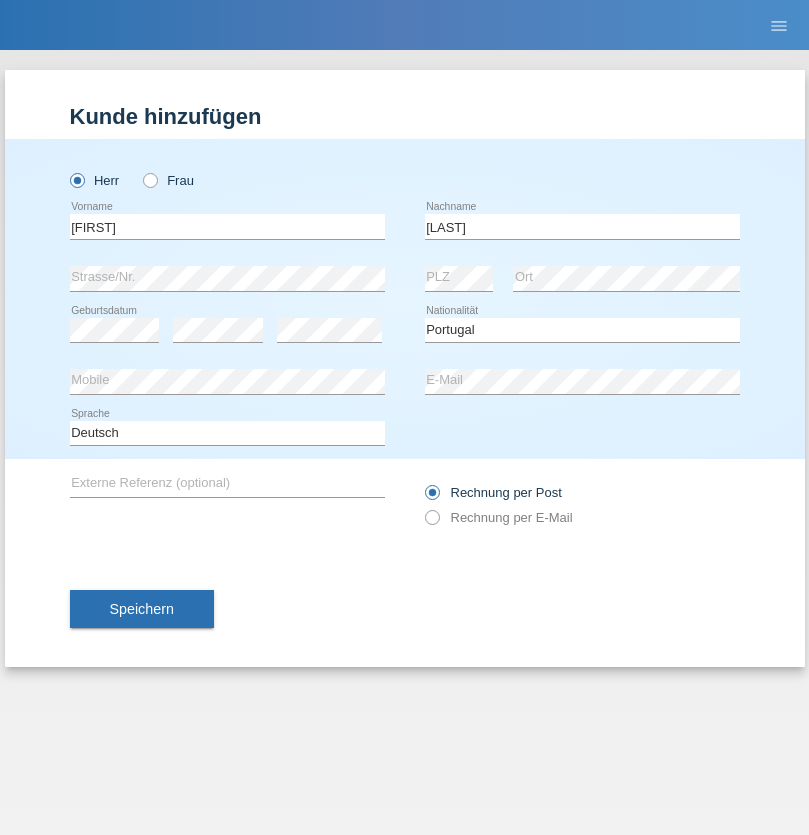 select on "C" 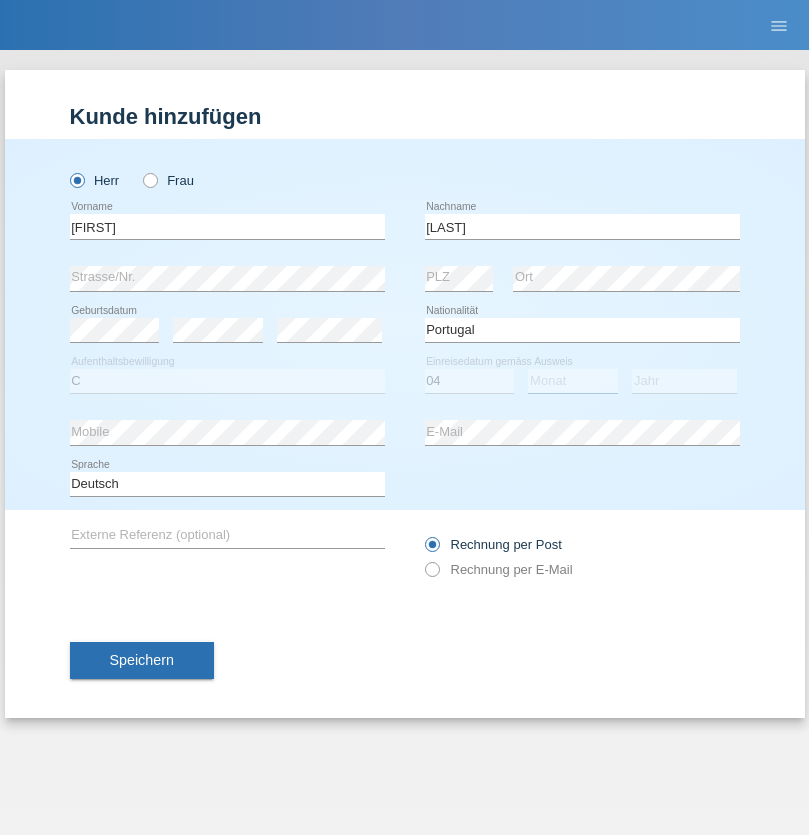select on "09" 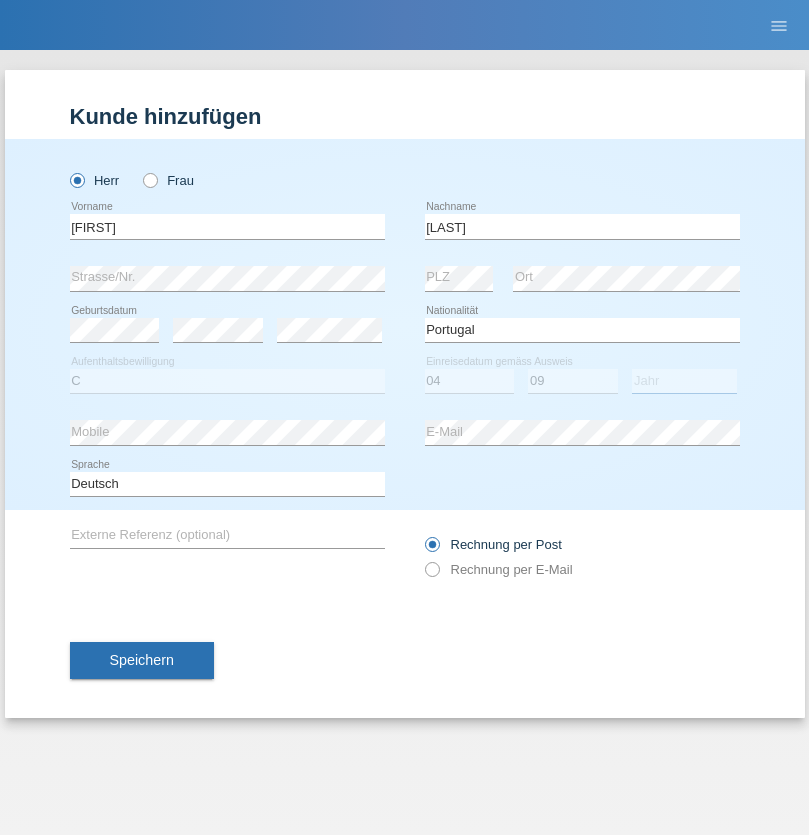 select on "2021" 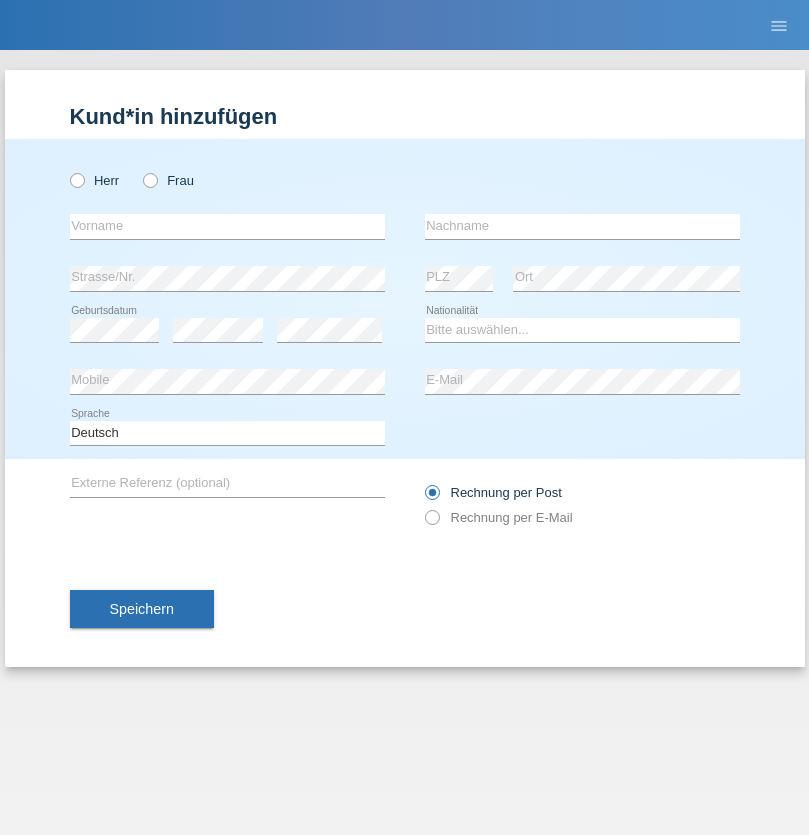 scroll, scrollTop: 0, scrollLeft: 0, axis: both 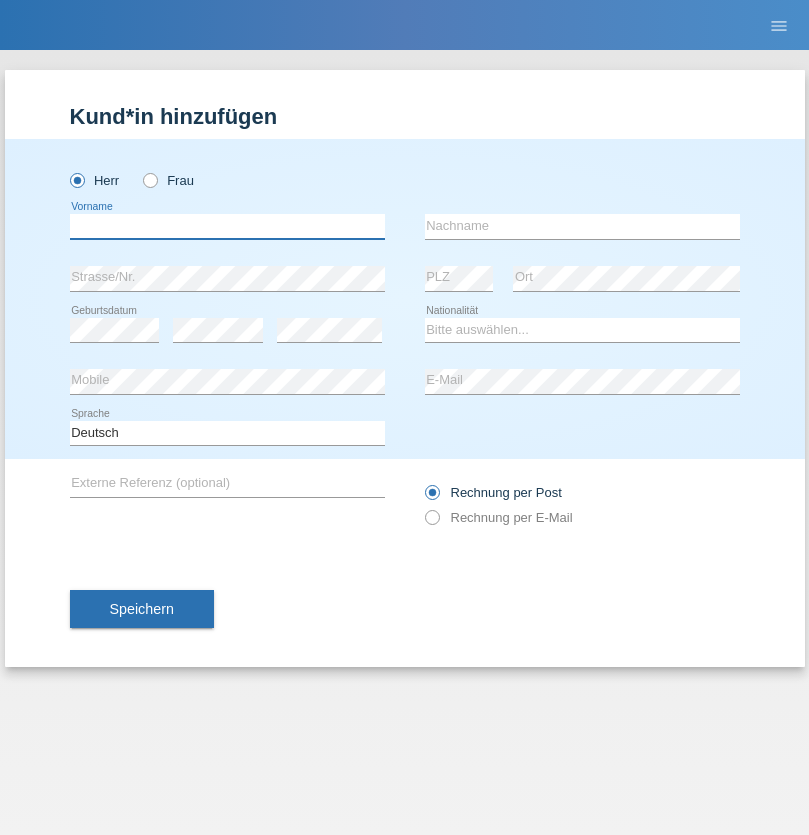 click at bounding box center [227, 226] 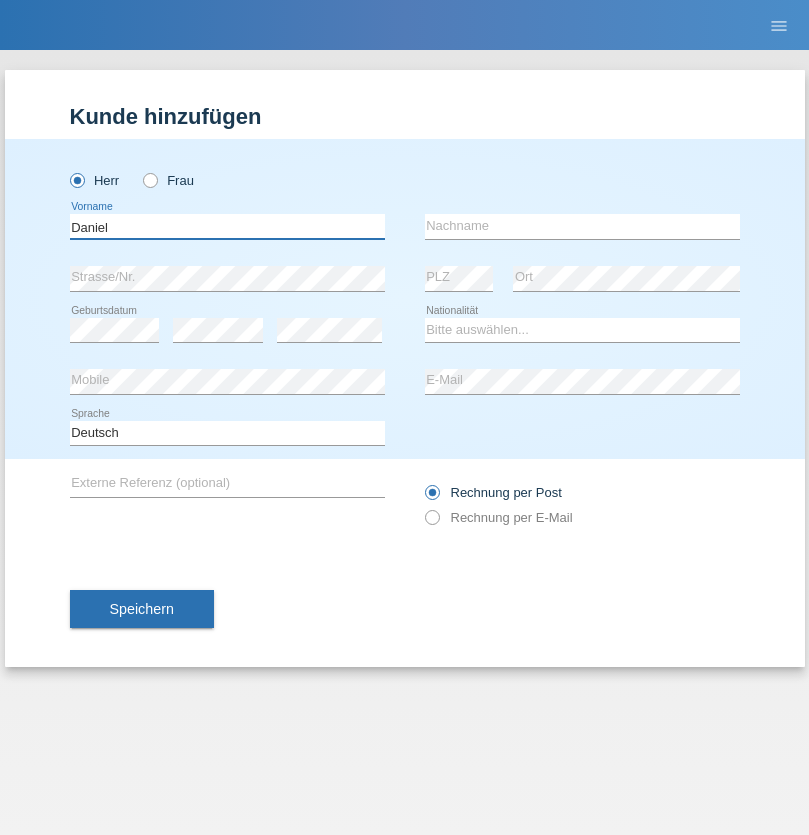 type on "Daniel" 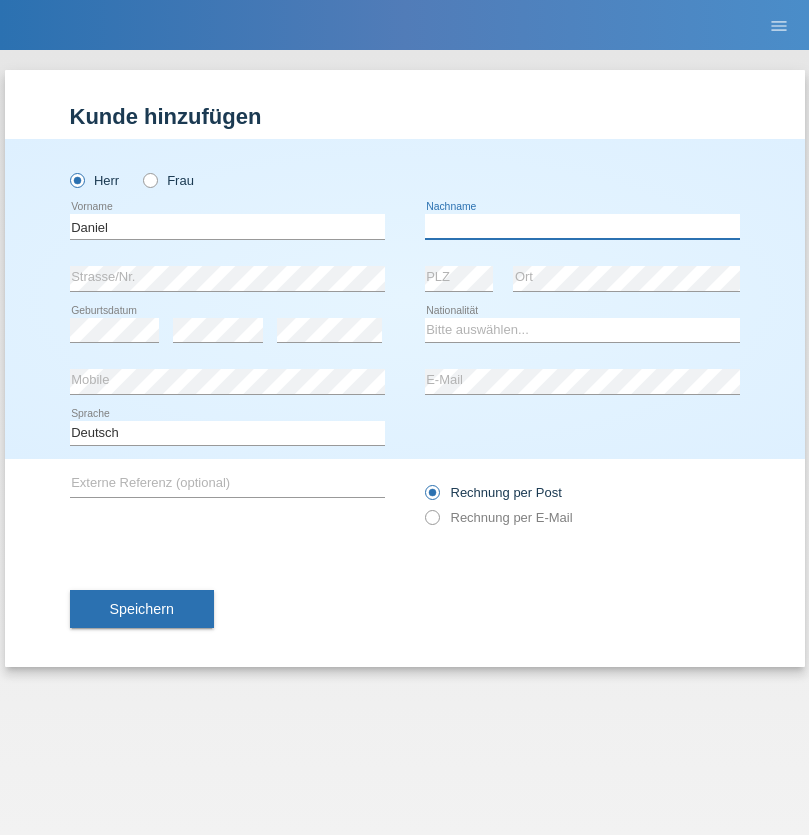 click at bounding box center (582, 226) 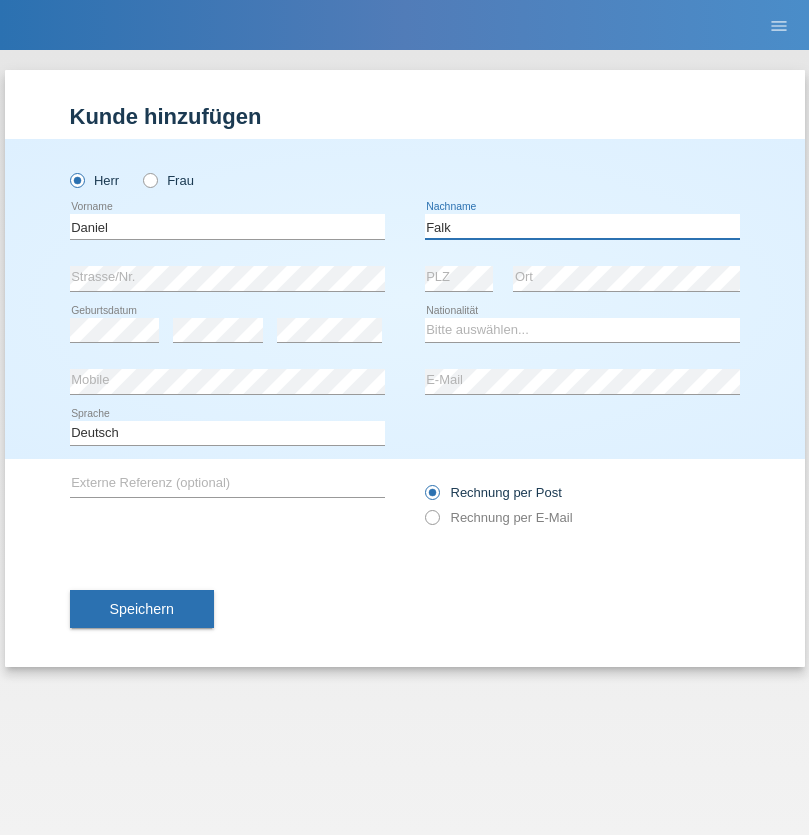 type on "Falk" 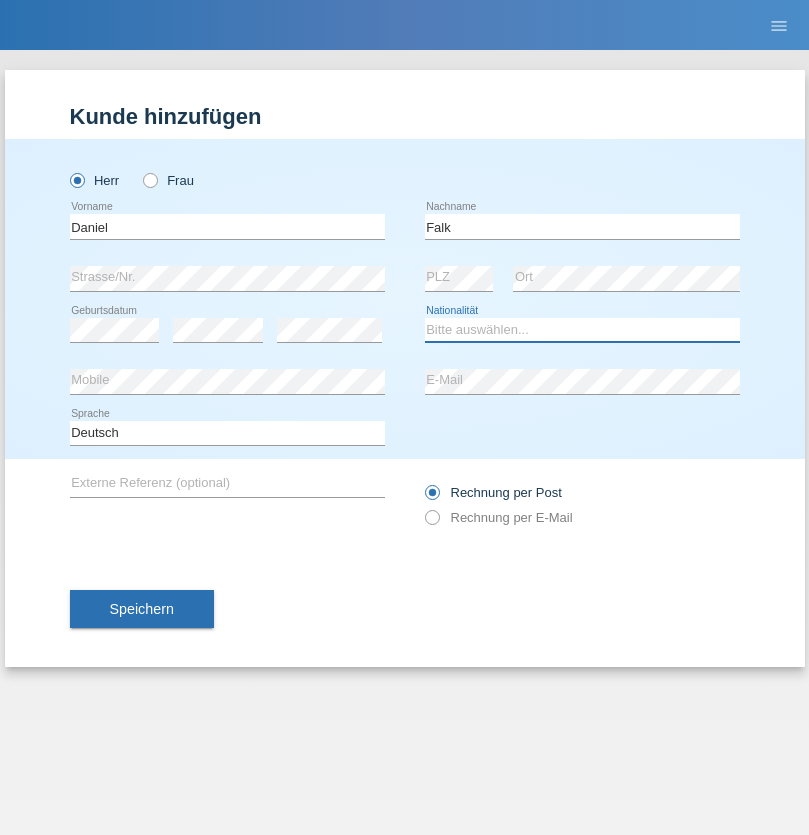 select on "CH" 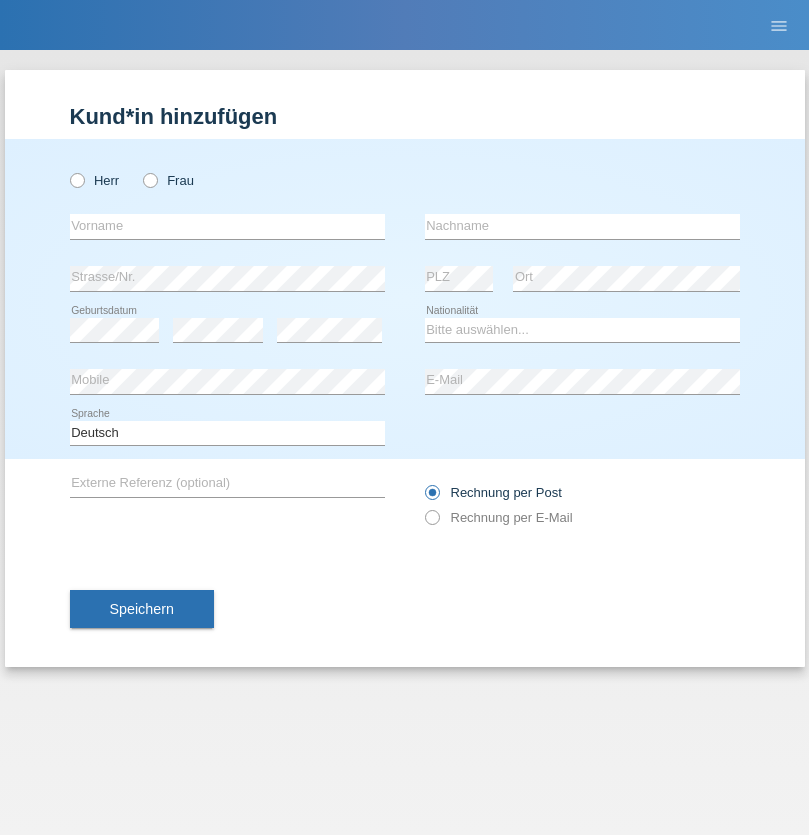 scroll, scrollTop: 0, scrollLeft: 0, axis: both 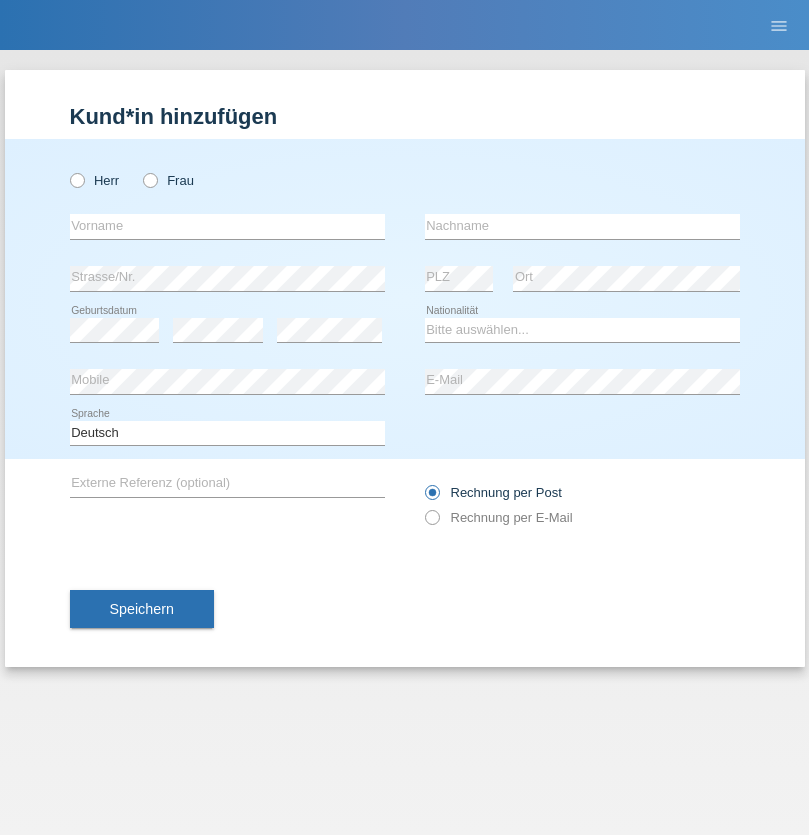 radio on "true" 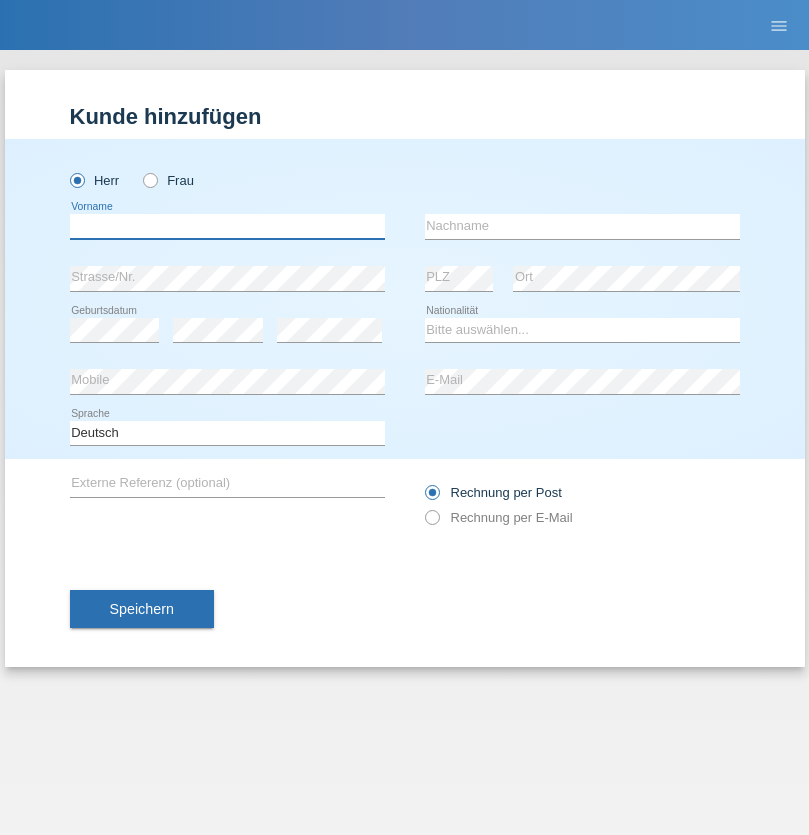 click at bounding box center (227, 226) 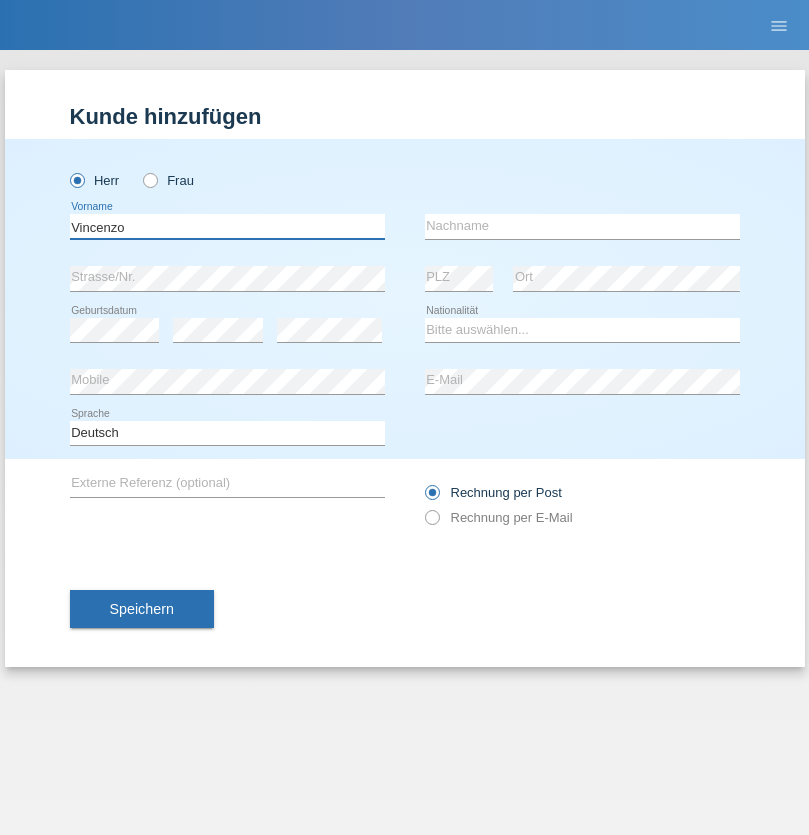 type on "Vincenzo" 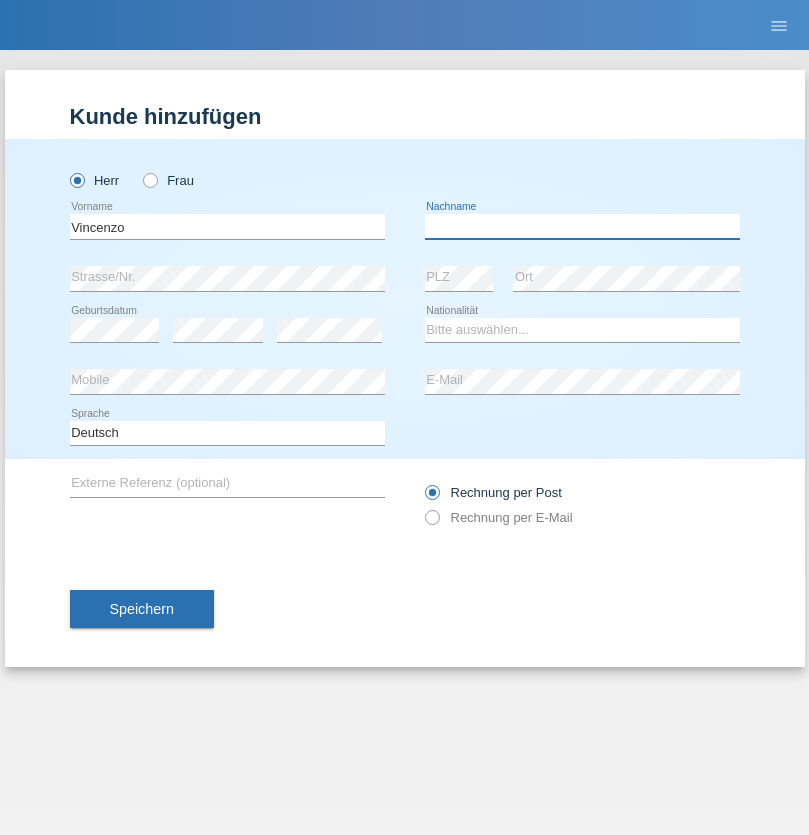 click at bounding box center [582, 226] 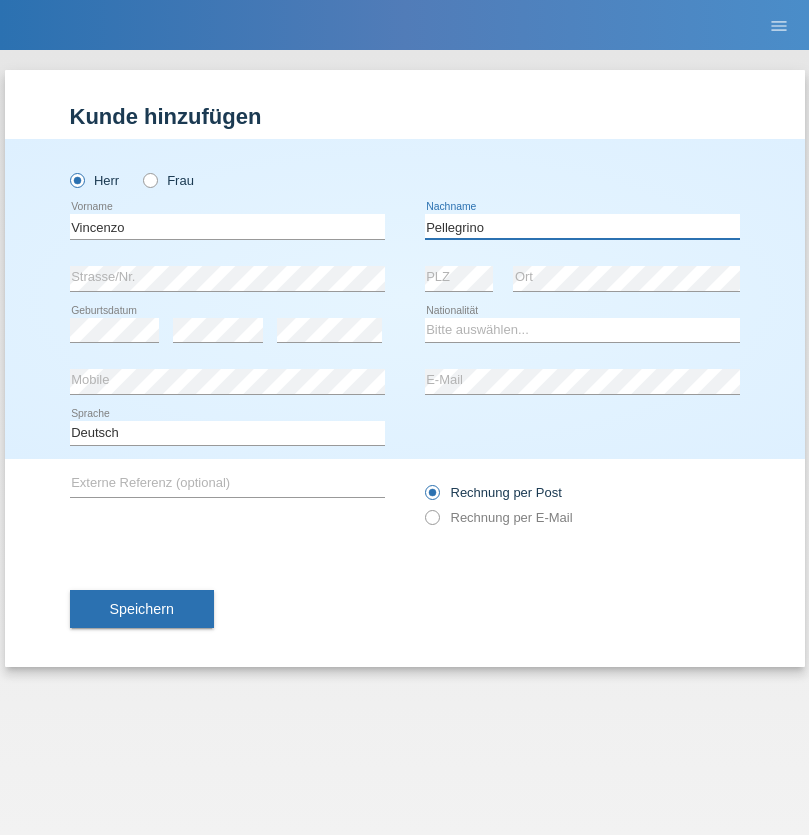 type on "Pellegrino" 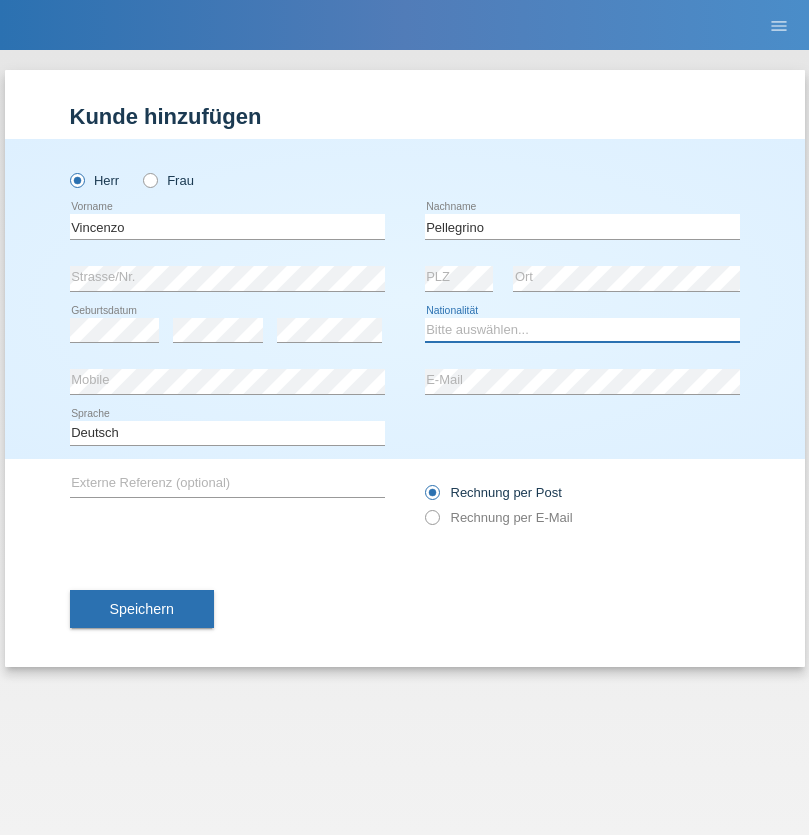select on "IT" 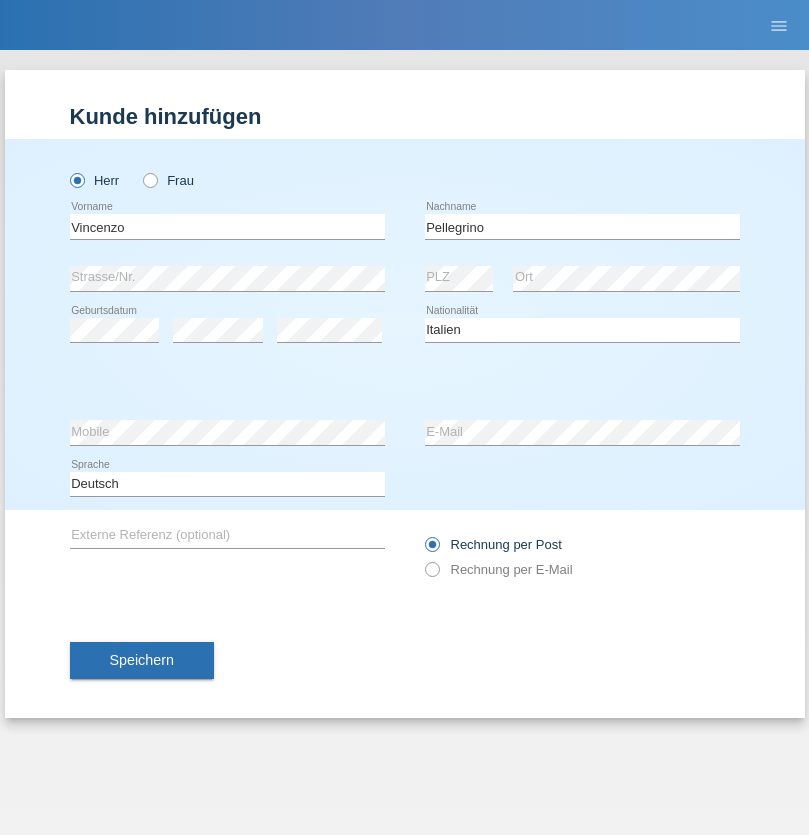select on "C" 